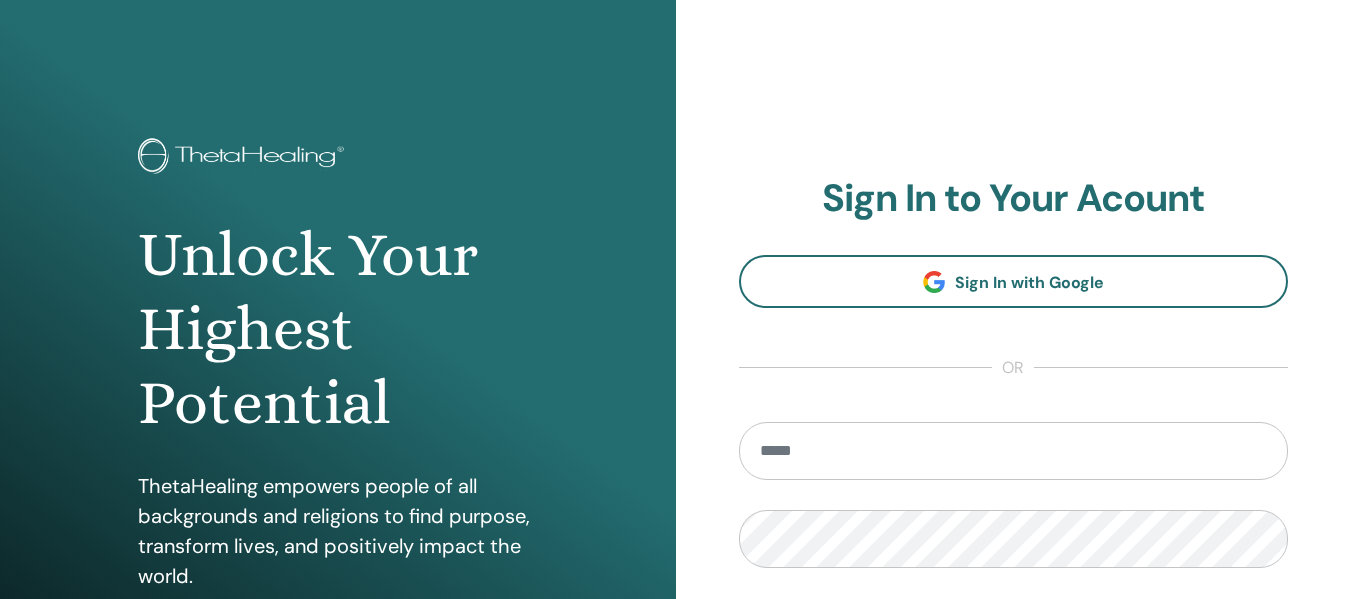 scroll, scrollTop: 0, scrollLeft: 0, axis: both 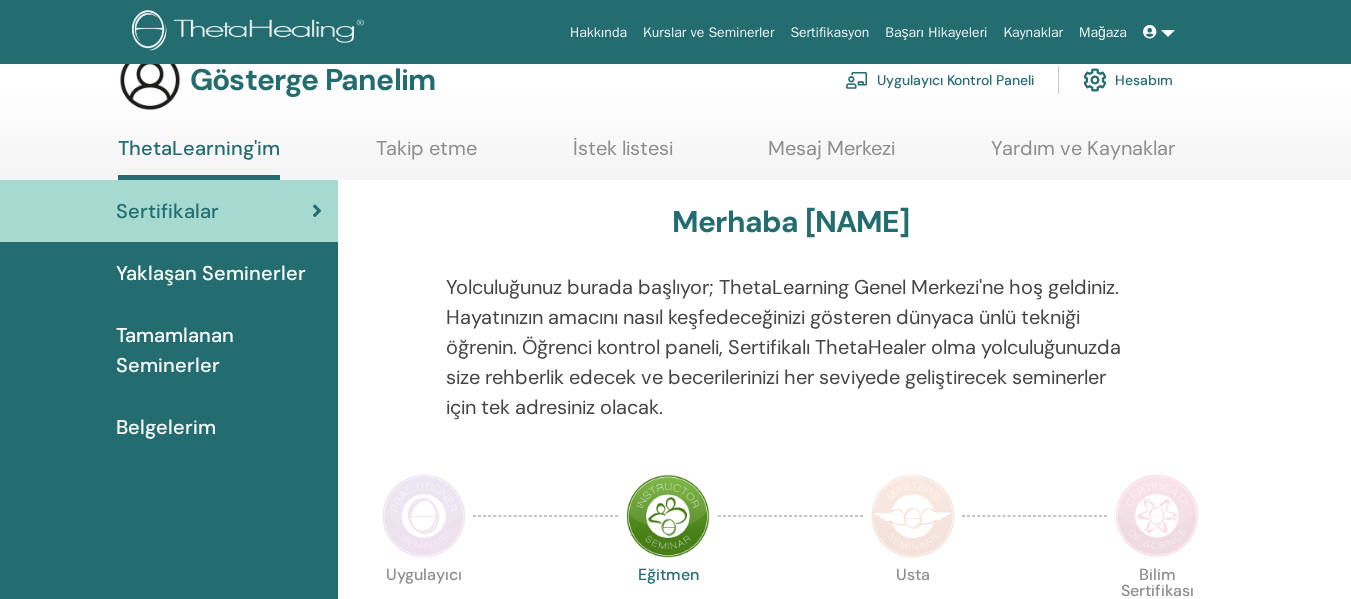 click on "Hesabım" at bounding box center (1144, 79) 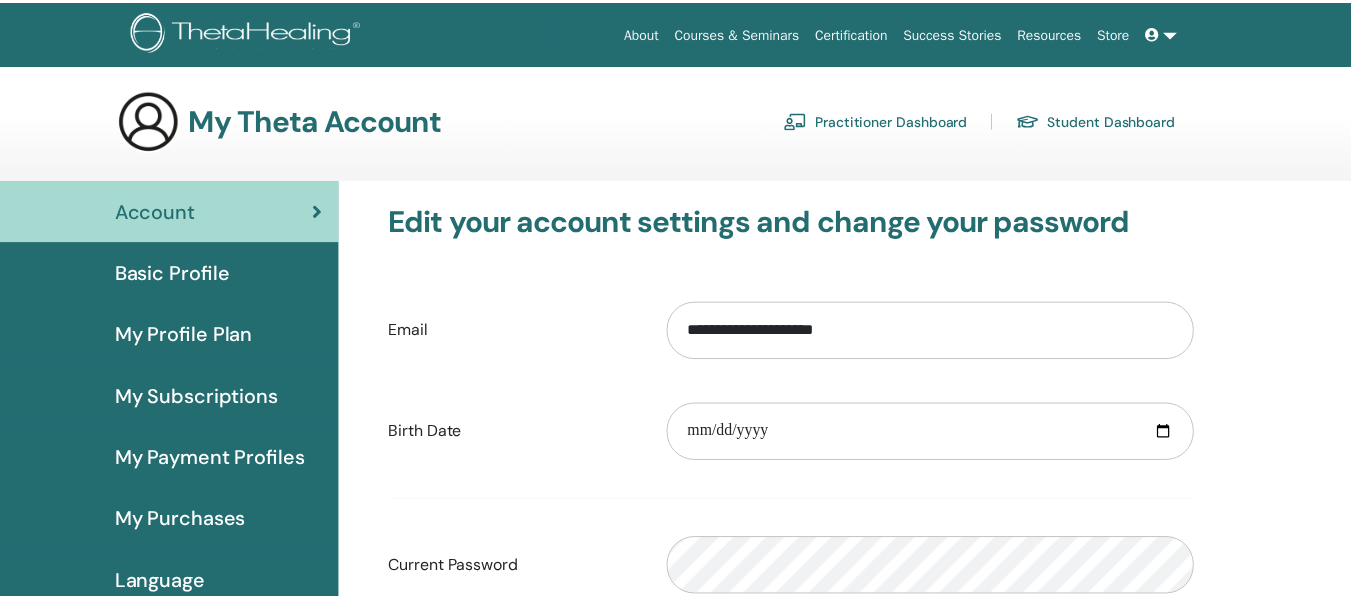 scroll, scrollTop: 0, scrollLeft: 0, axis: both 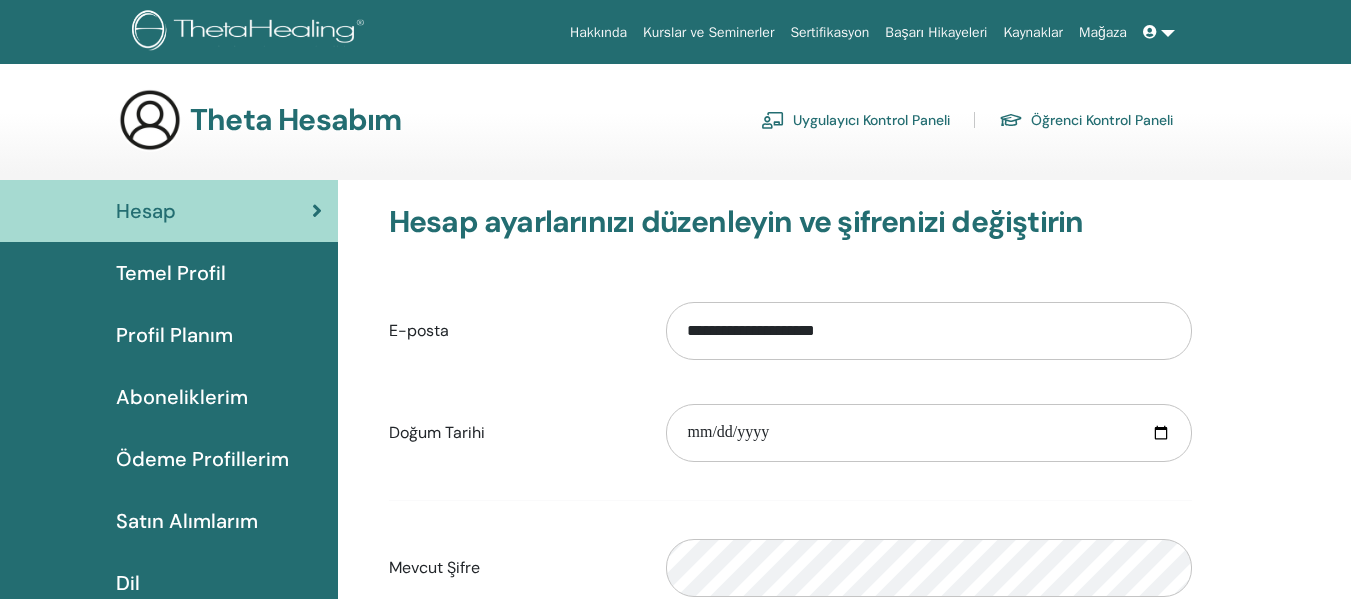 click on "Temel Profil" at bounding box center [169, 273] 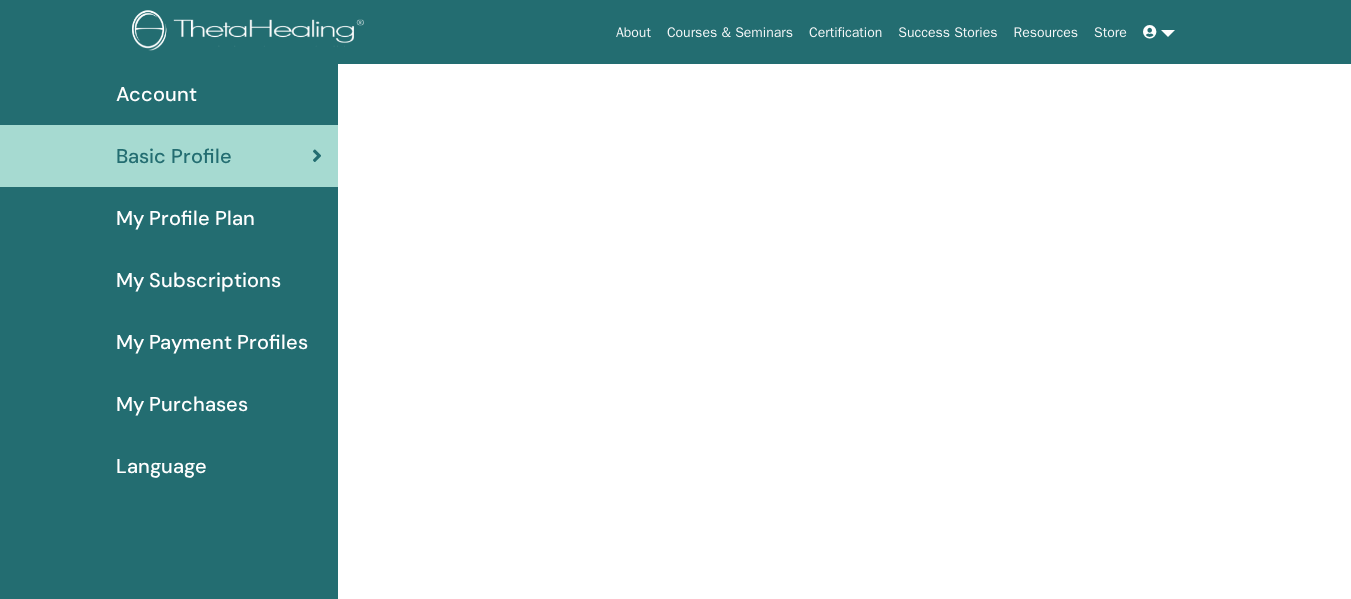 scroll, scrollTop: 120, scrollLeft: 0, axis: vertical 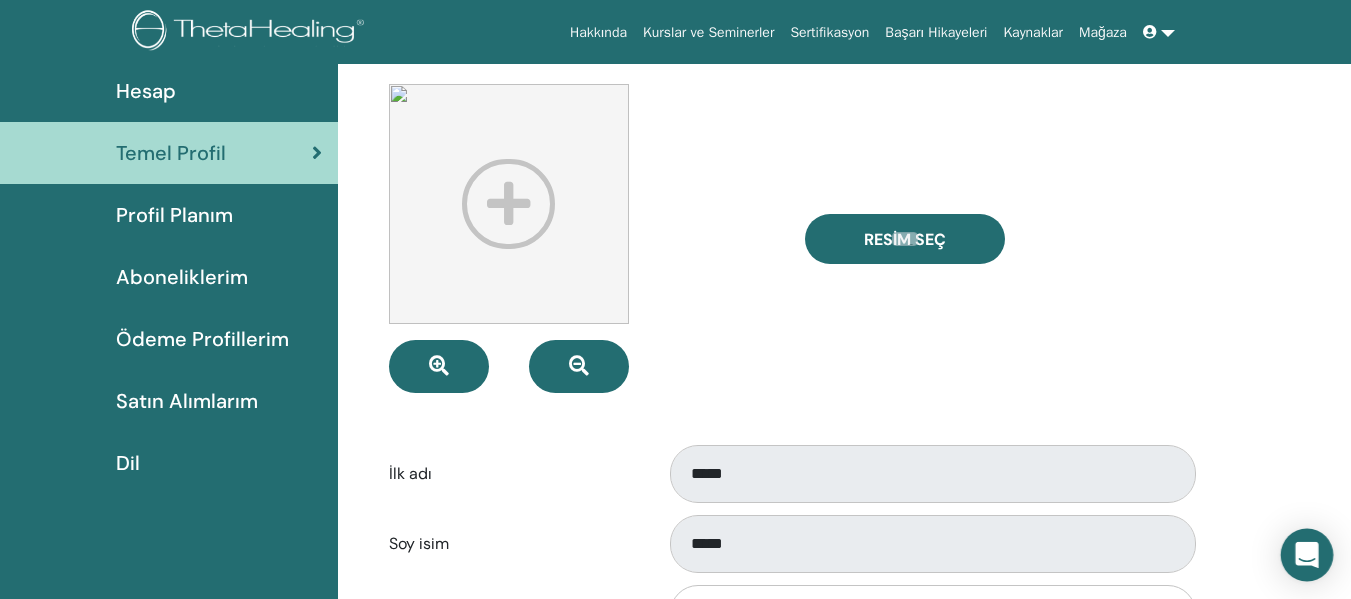 click 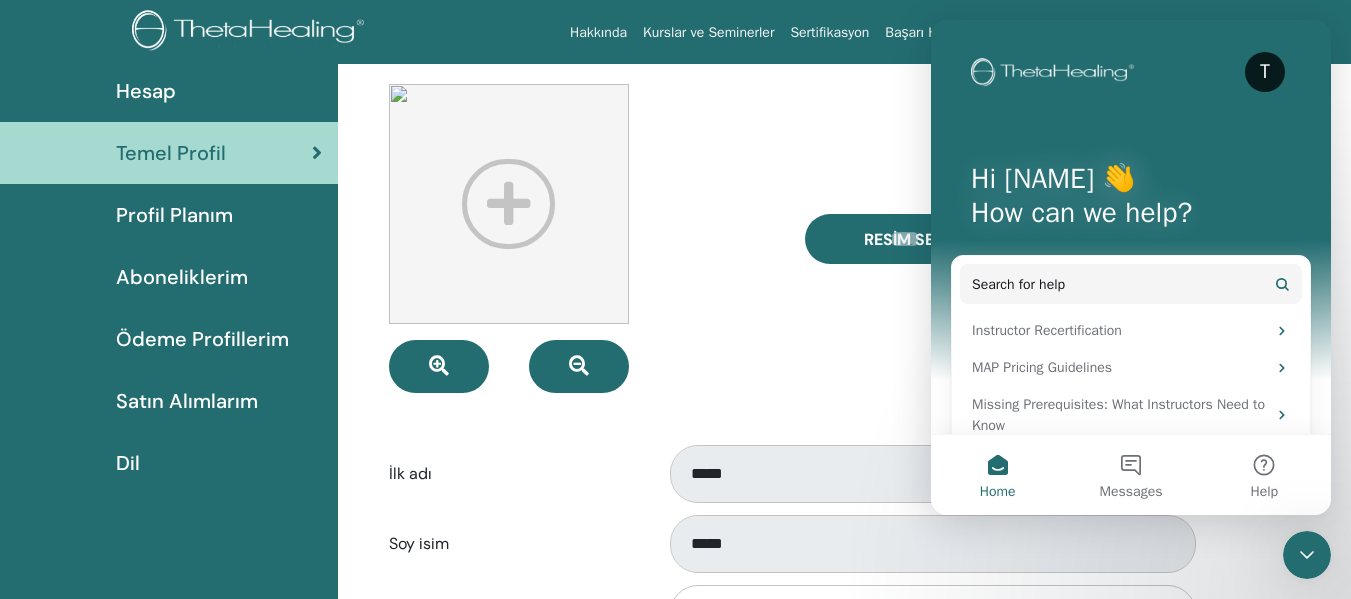 scroll, scrollTop: 0, scrollLeft: 0, axis: both 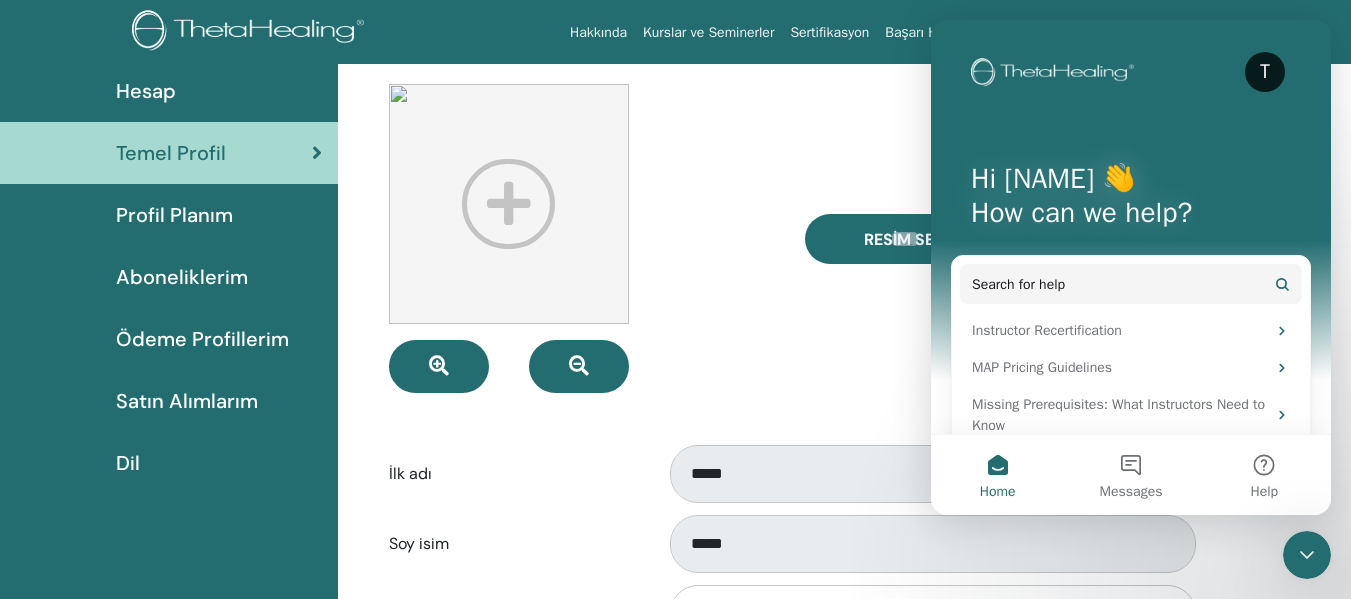 click at bounding box center [1307, 555] 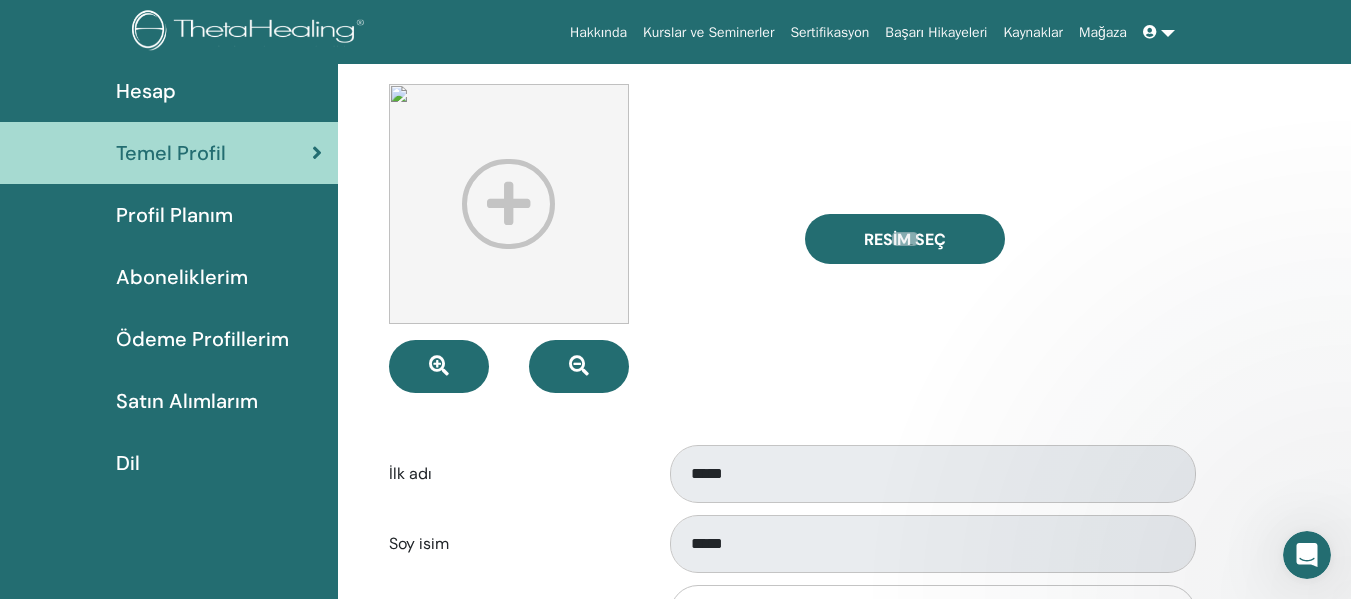 scroll, scrollTop: 0, scrollLeft: 0, axis: both 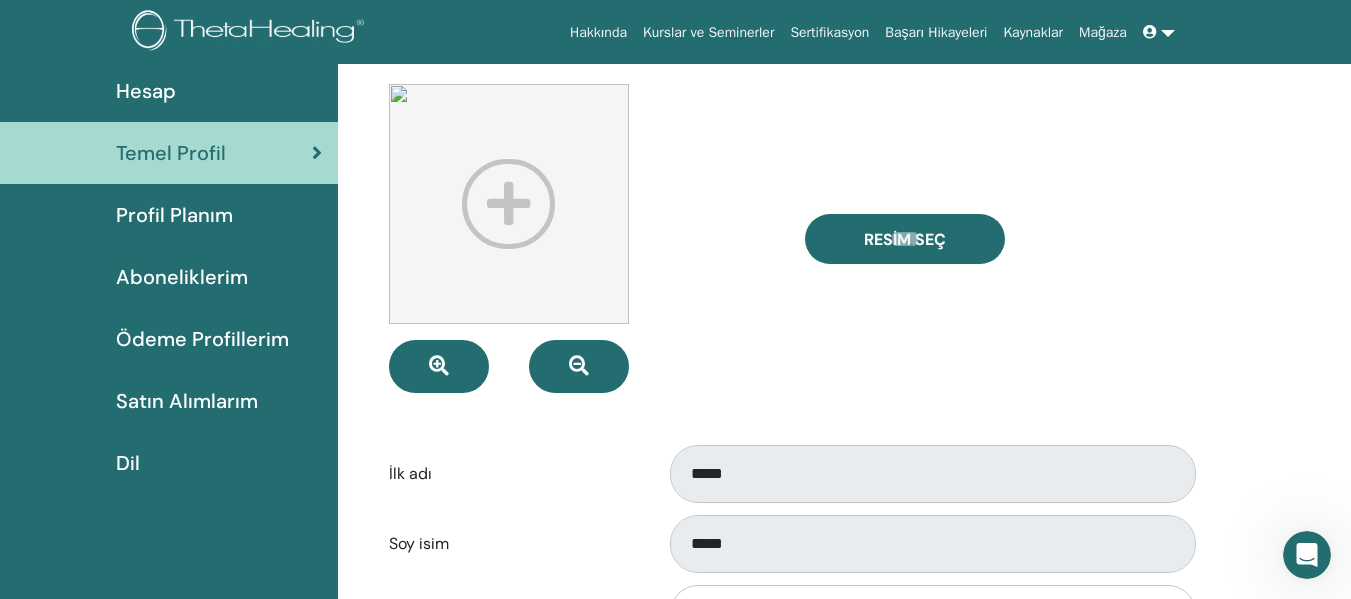 click 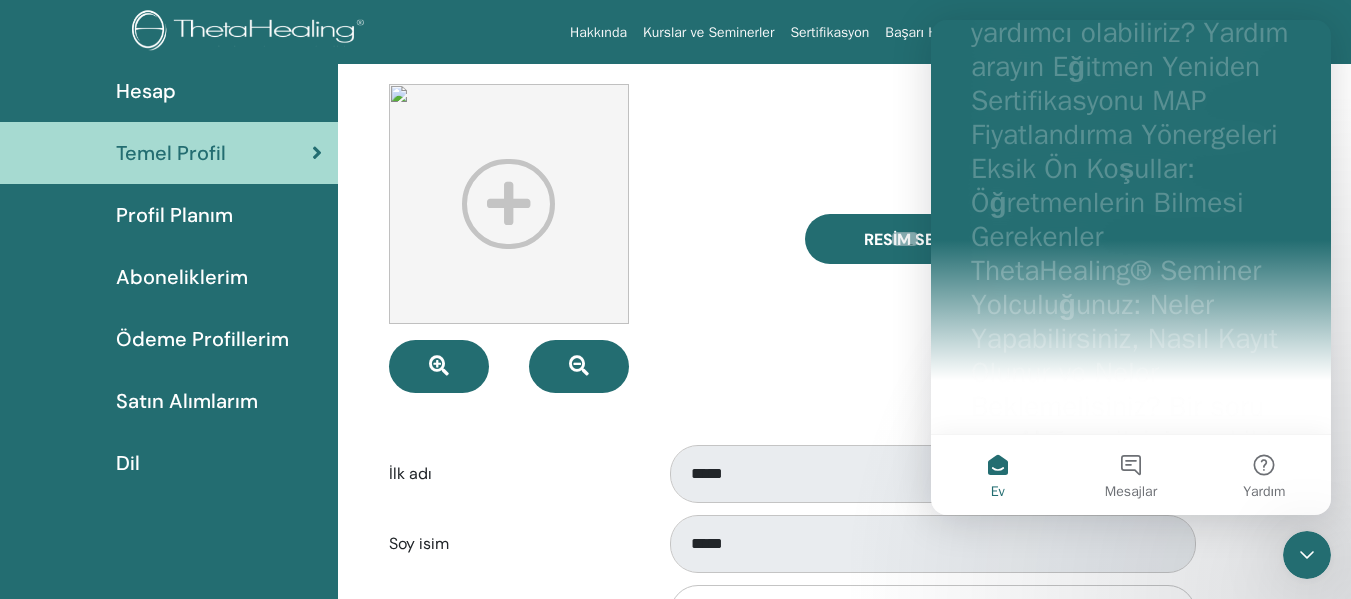 scroll, scrollTop: 194, scrollLeft: 0, axis: vertical 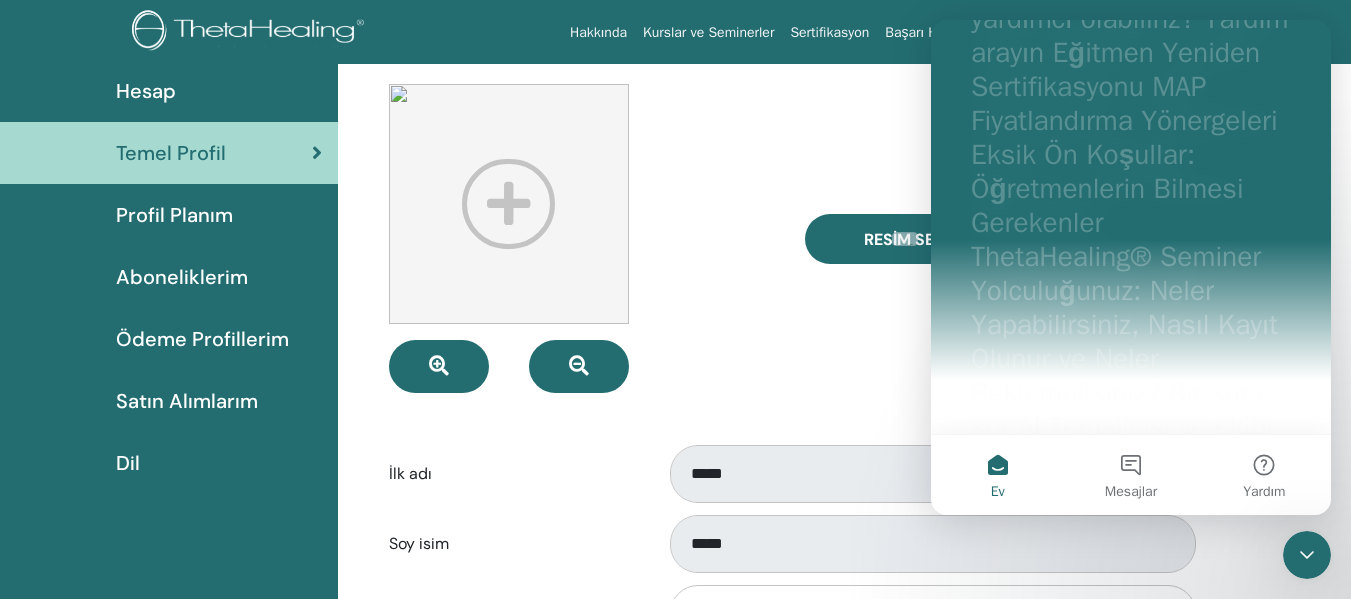 click at bounding box center [1254, 833] 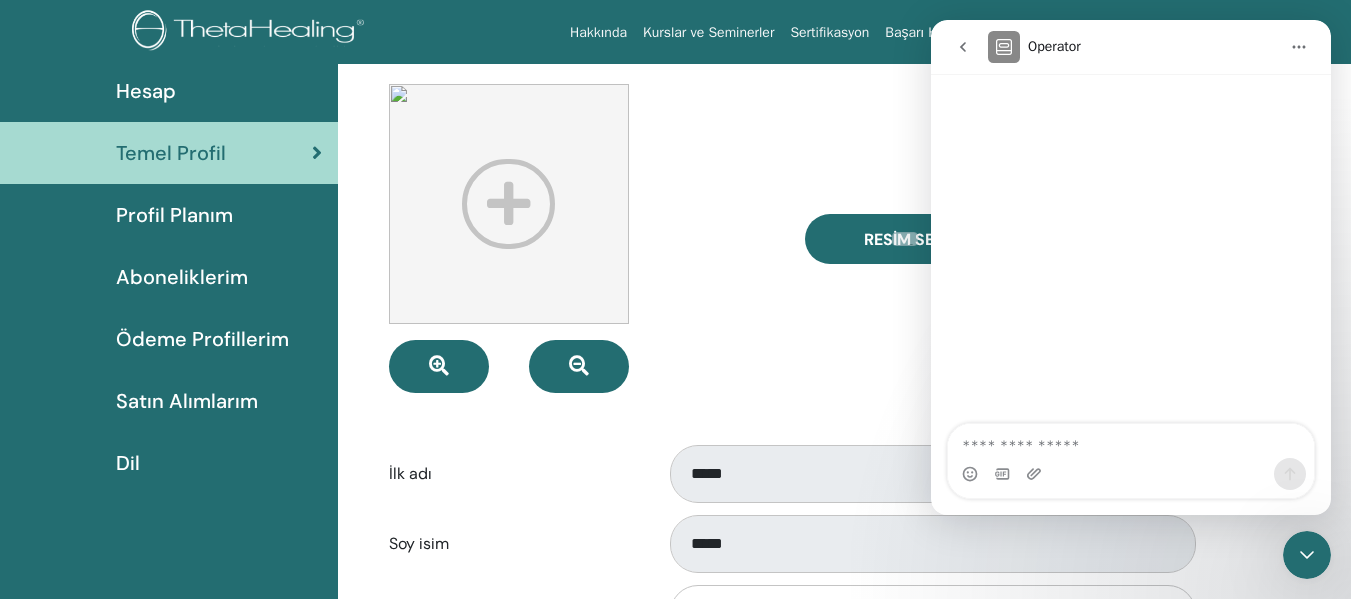 scroll, scrollTop: 0, scrollLeft: 0, axis: both 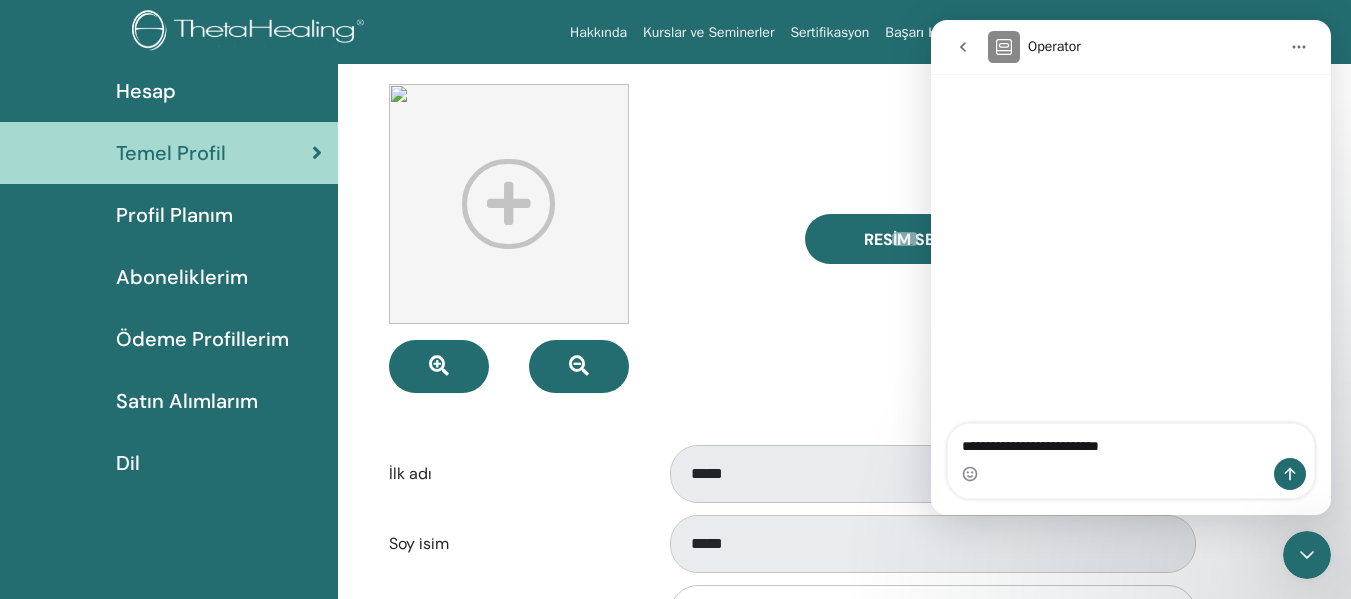 type on "**********" 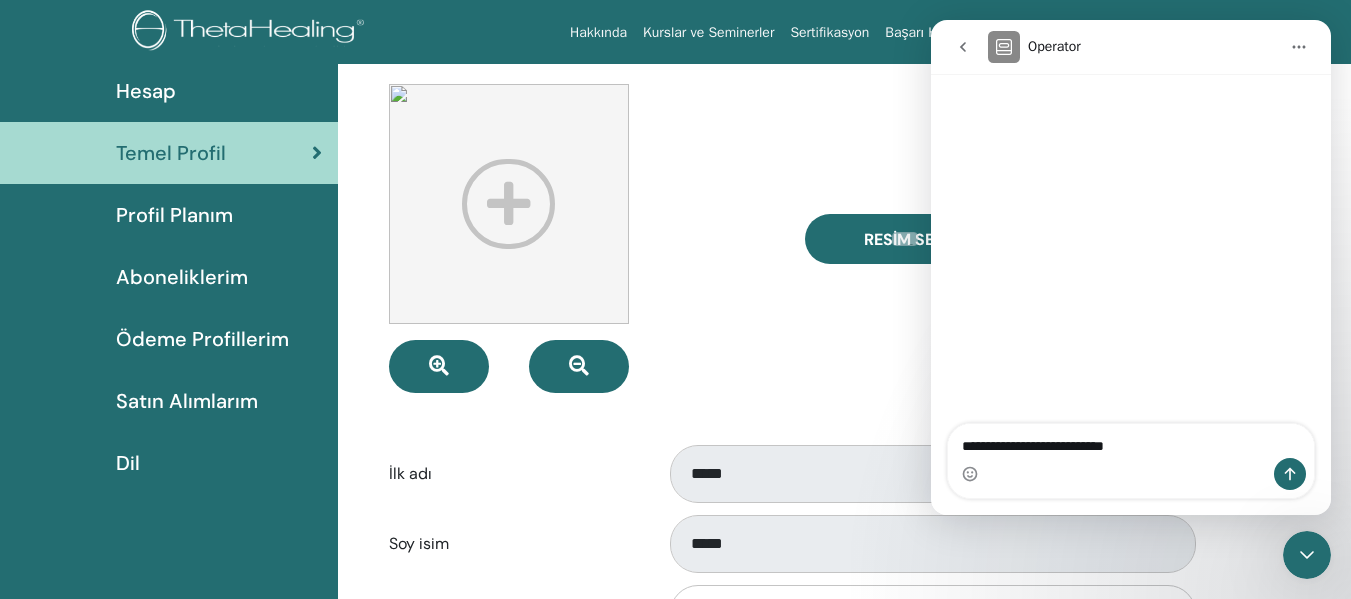 type 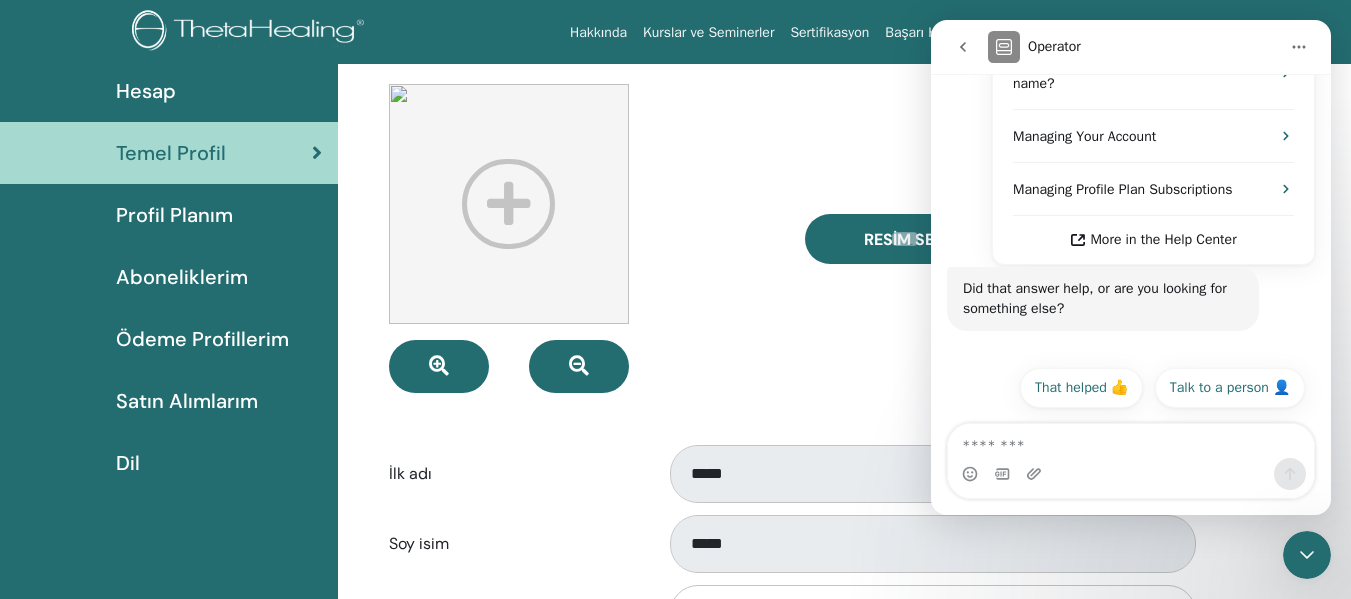 scroll, scrollTop: 434, scrollLeft: 0, axis: vertical 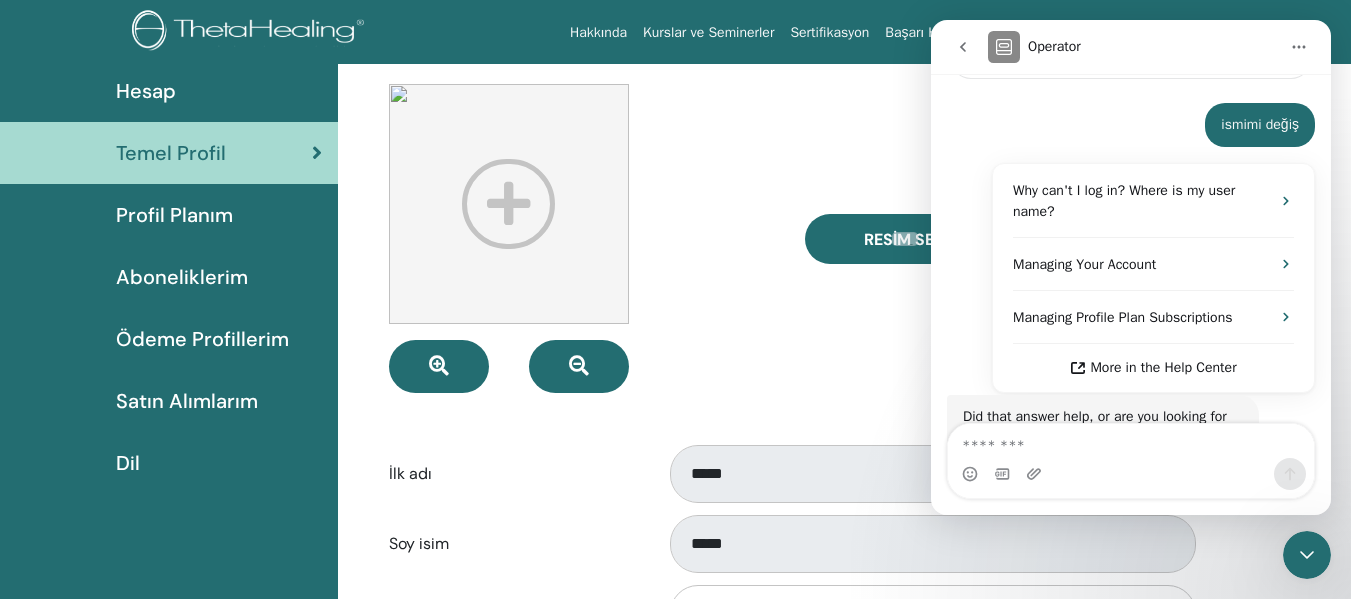 drag, startPoint x: 1321, startPoint y: 359, endPoint x: 2262, endPoint y: 324, distance: 941.6507 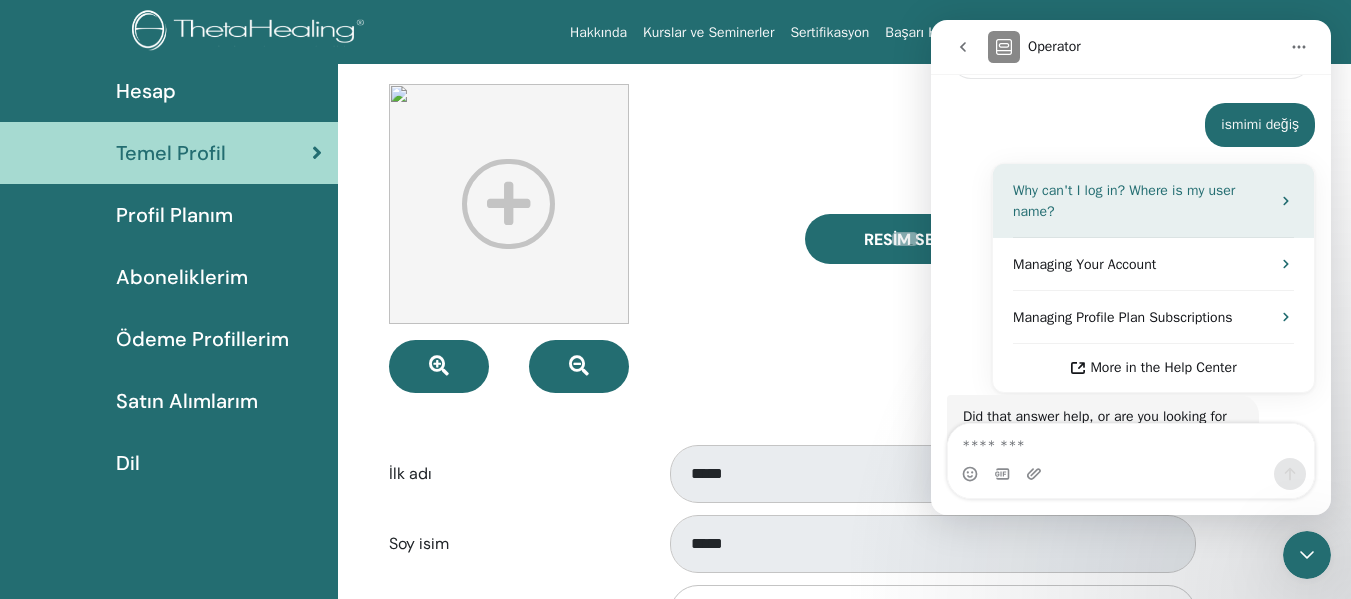 click 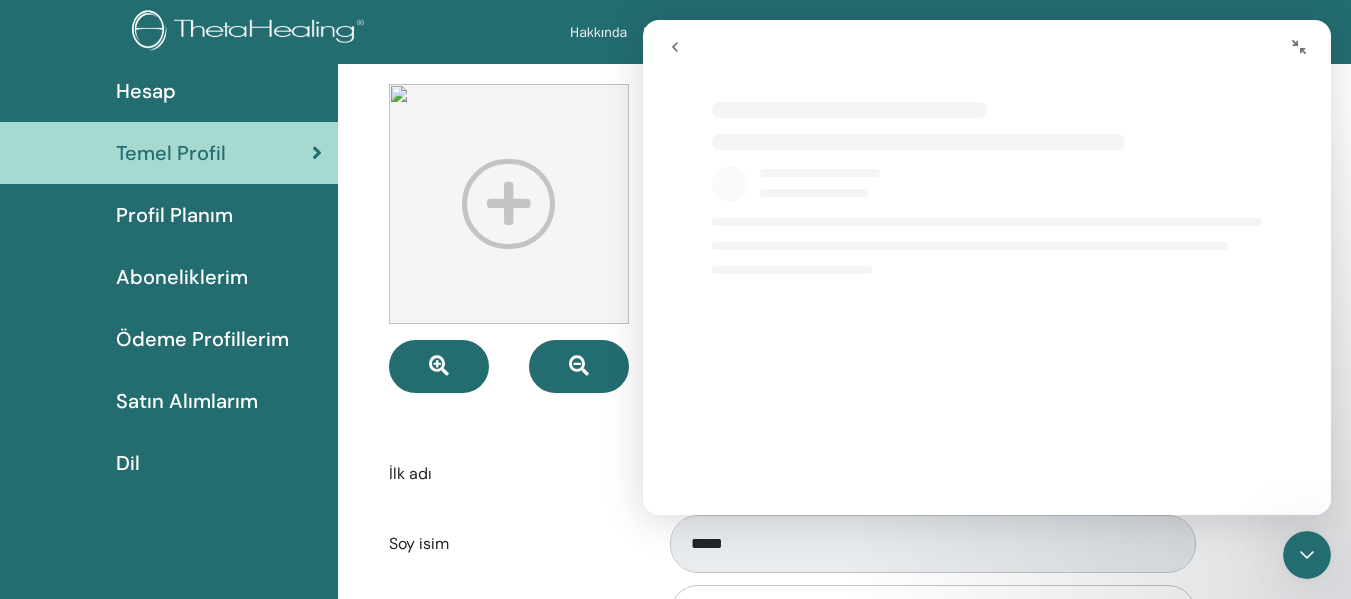 scroll, scrollTop: 0, scrollLeft: 0, axis: both 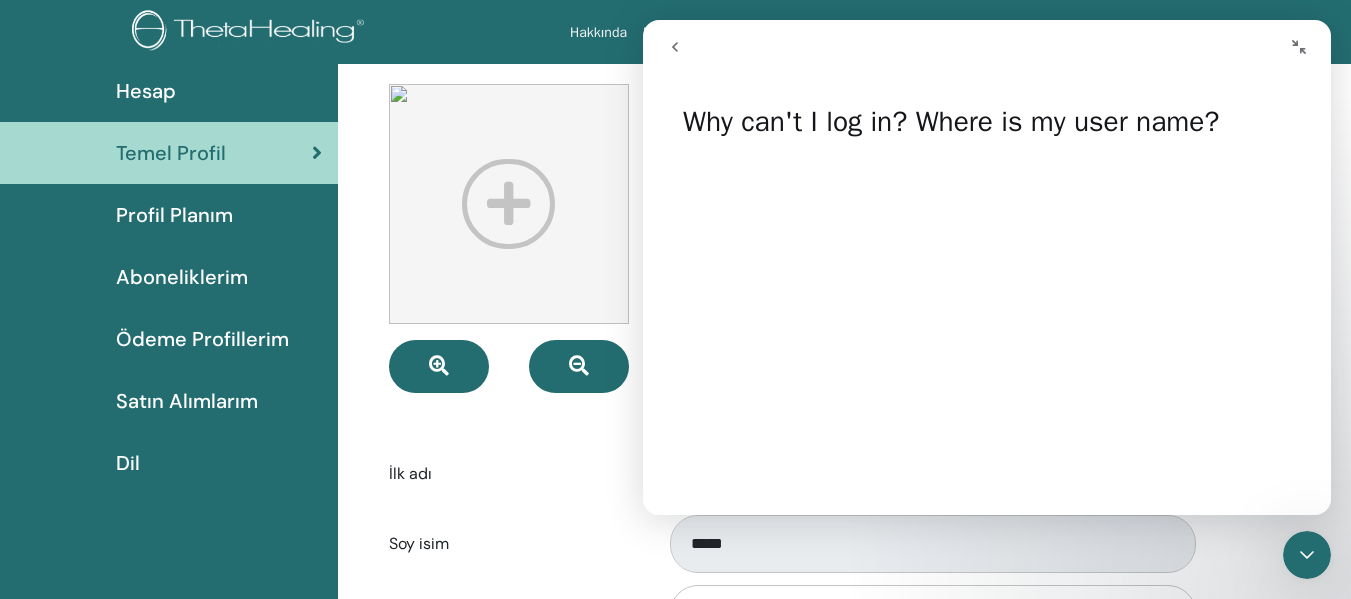 click 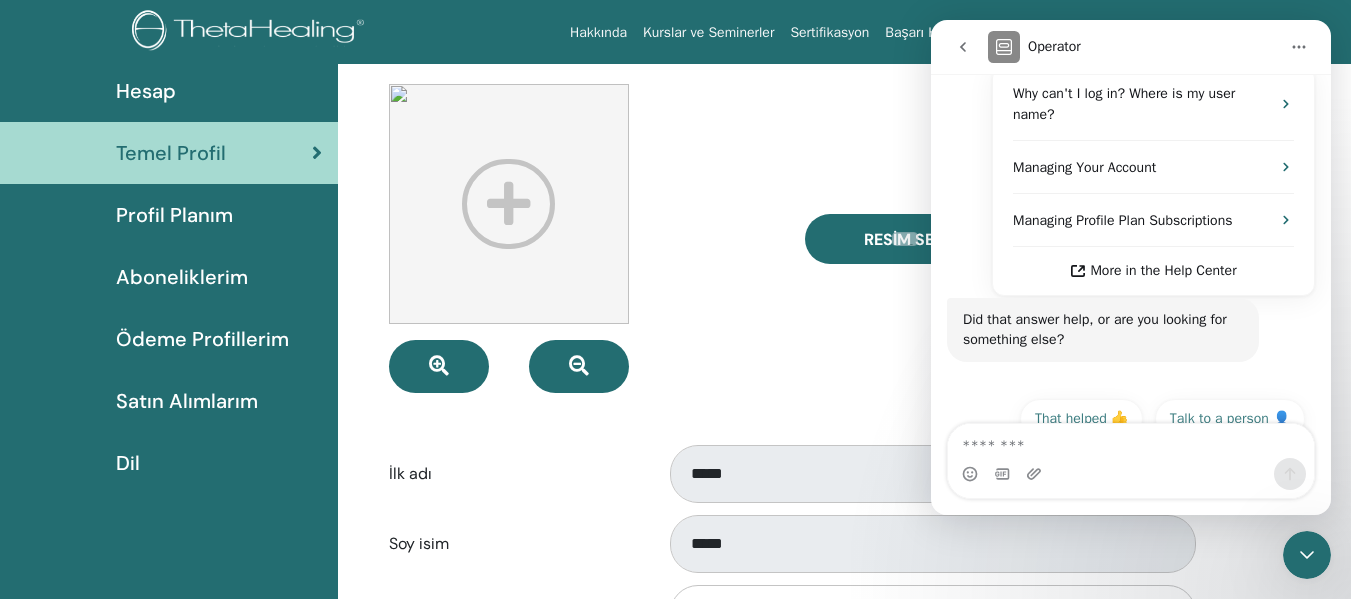 scroll, scrollTop: 434, scrollLeft: 0, axis: vertical 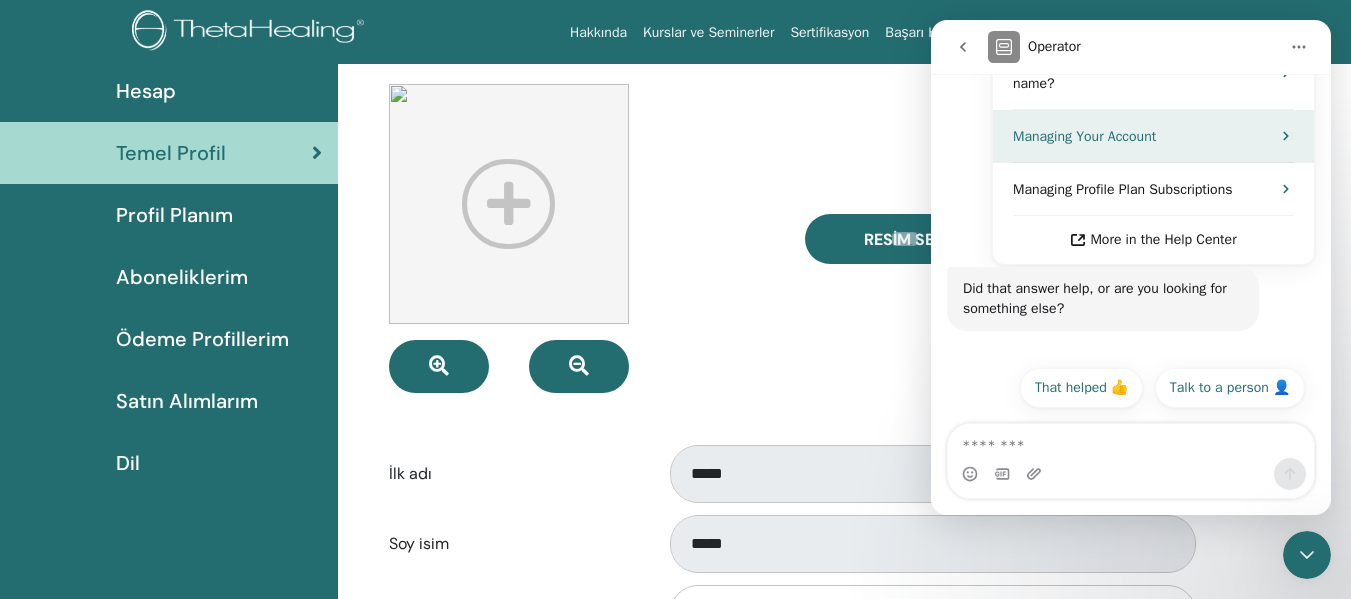 click on "Managing Your Account" at bounding box center [1084, 136] 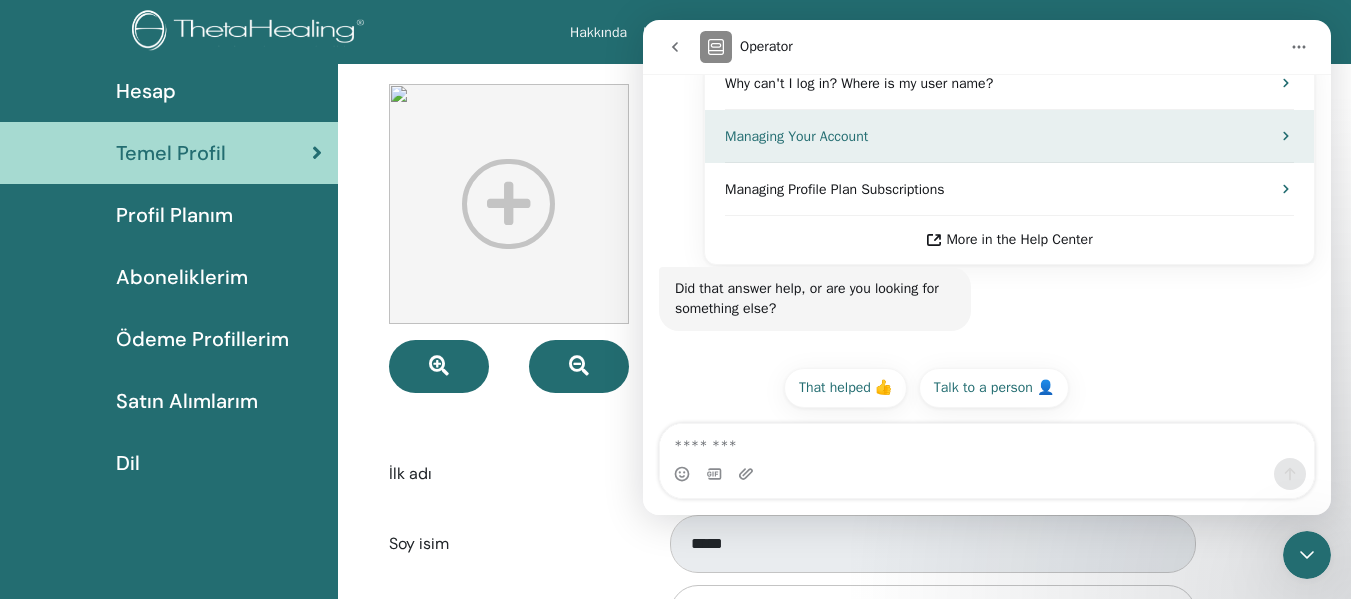 scroll, scrollTop: 0, scrollLeft: 0, axis: both 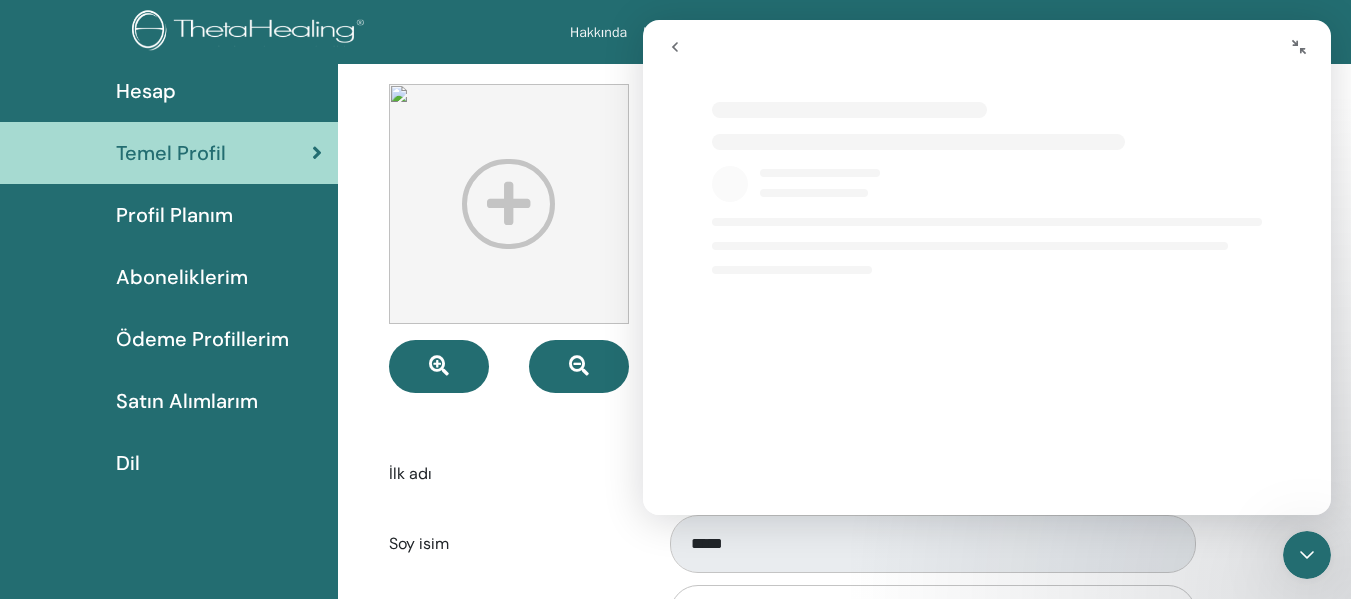 select on "**" 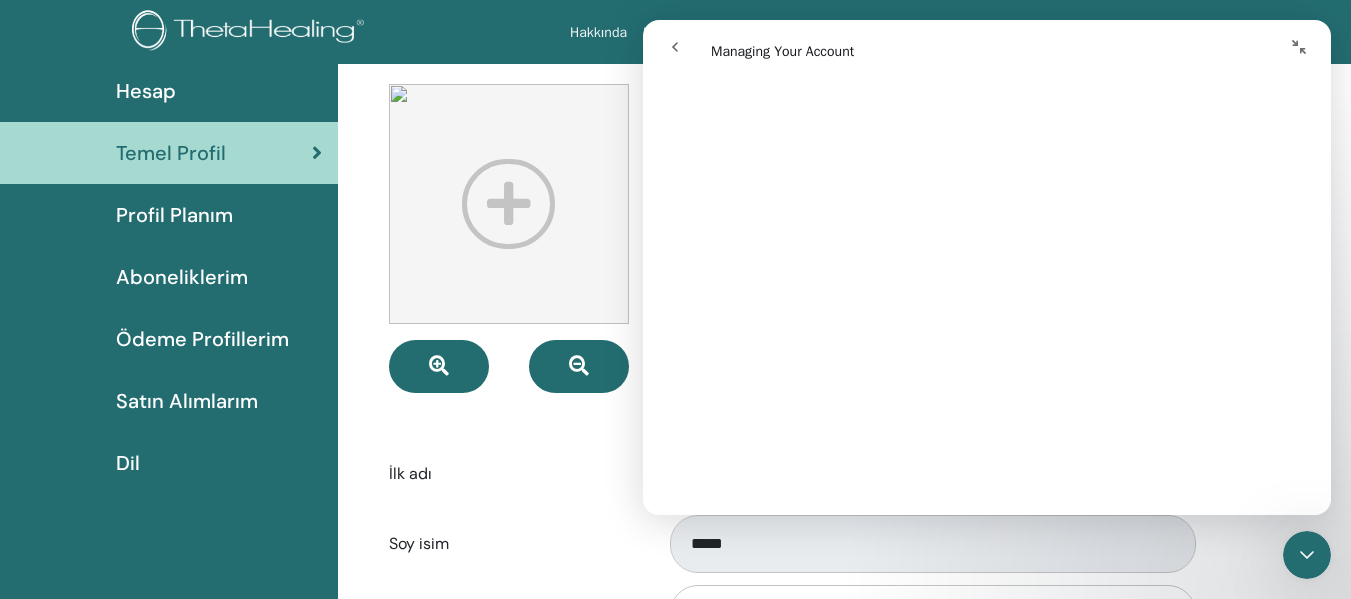 scroll, scrollTop: 1612, scrollLeft: 0, axis: vertical 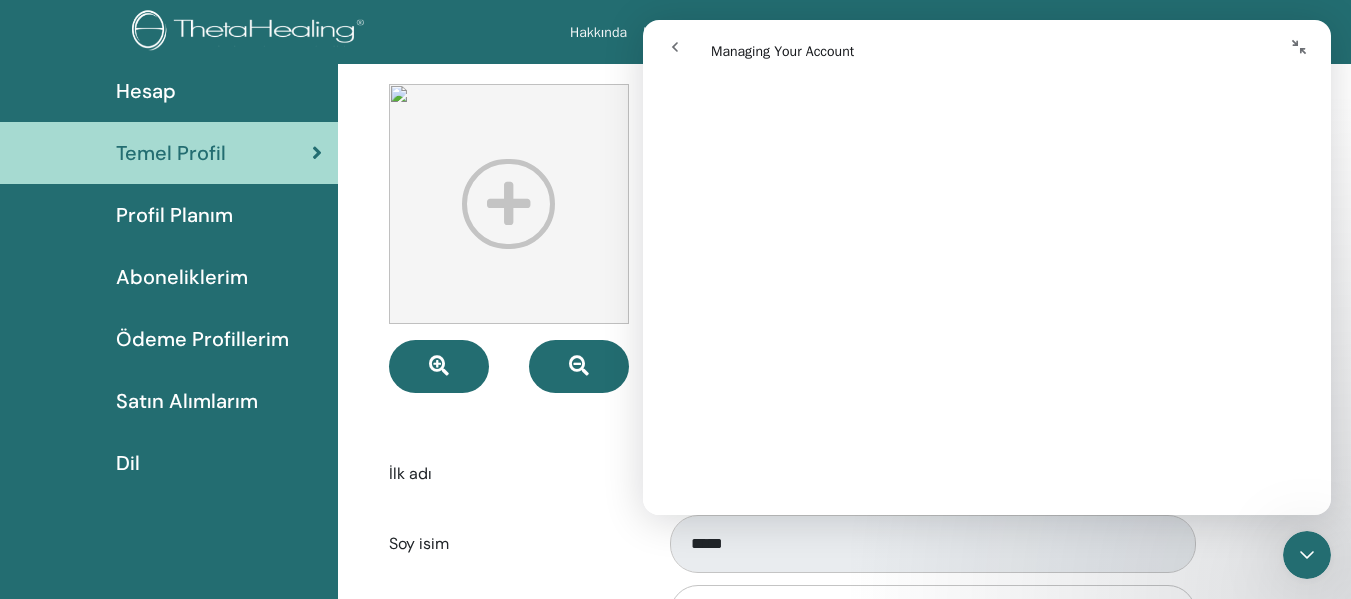 click on "Temel Profil" at bounding box center [171, 153] 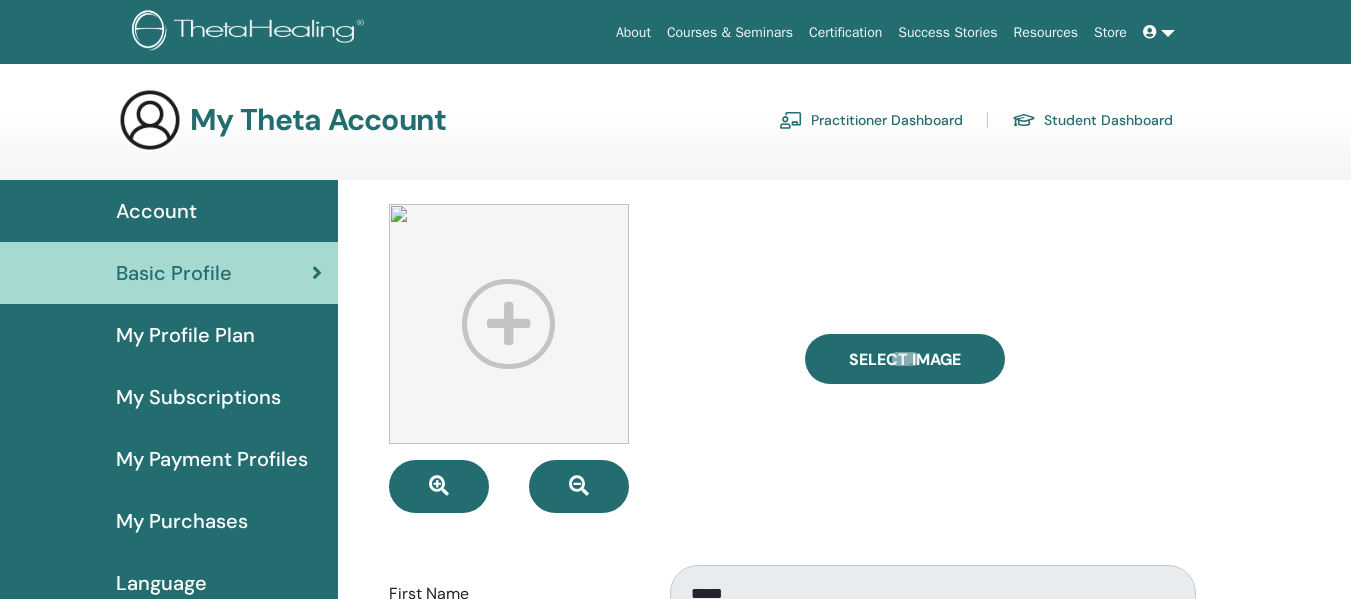 scroll, scrollTop: 0, scrollLeft: 0, axis: both 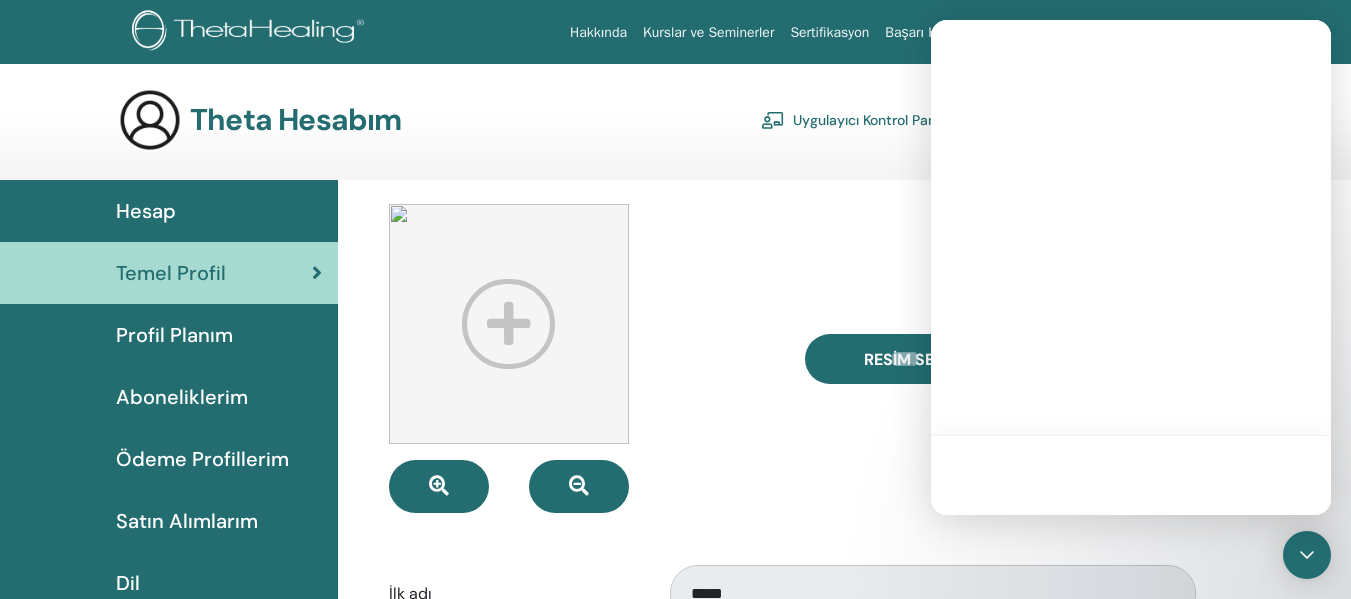click on "Hesap" at bounding box center (169, 211) 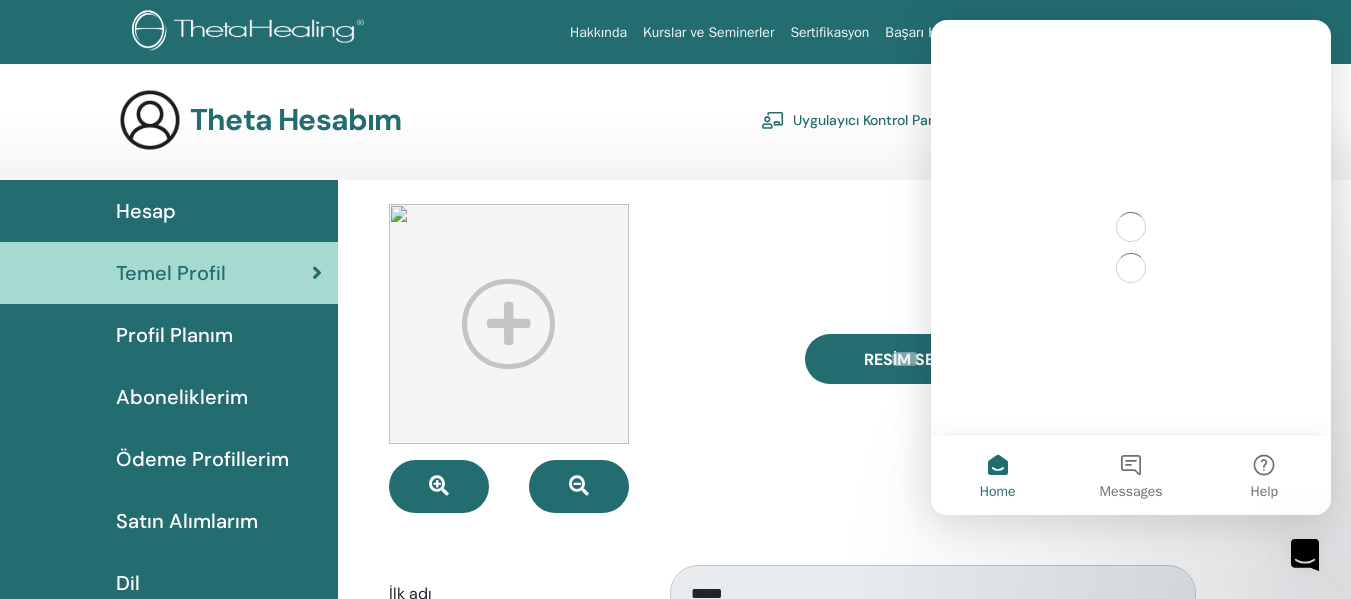 scroll, scrollTop: 0, scrollLeft: 0, axis: both 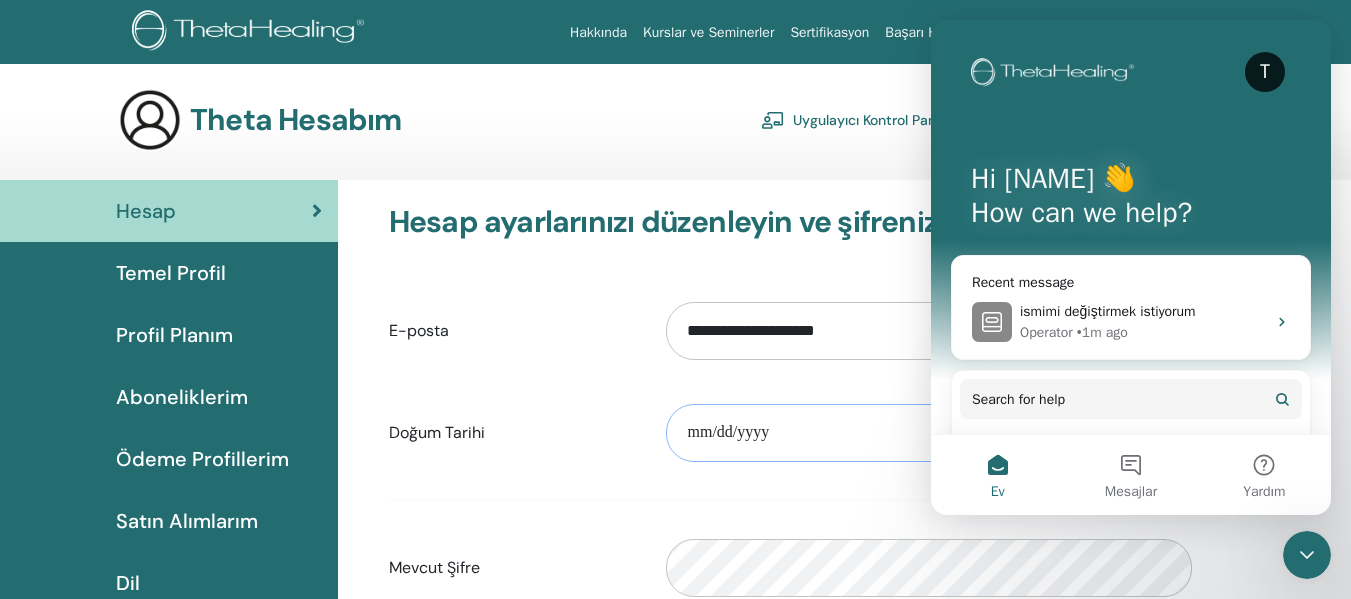 click at bounding box center (929, 433) 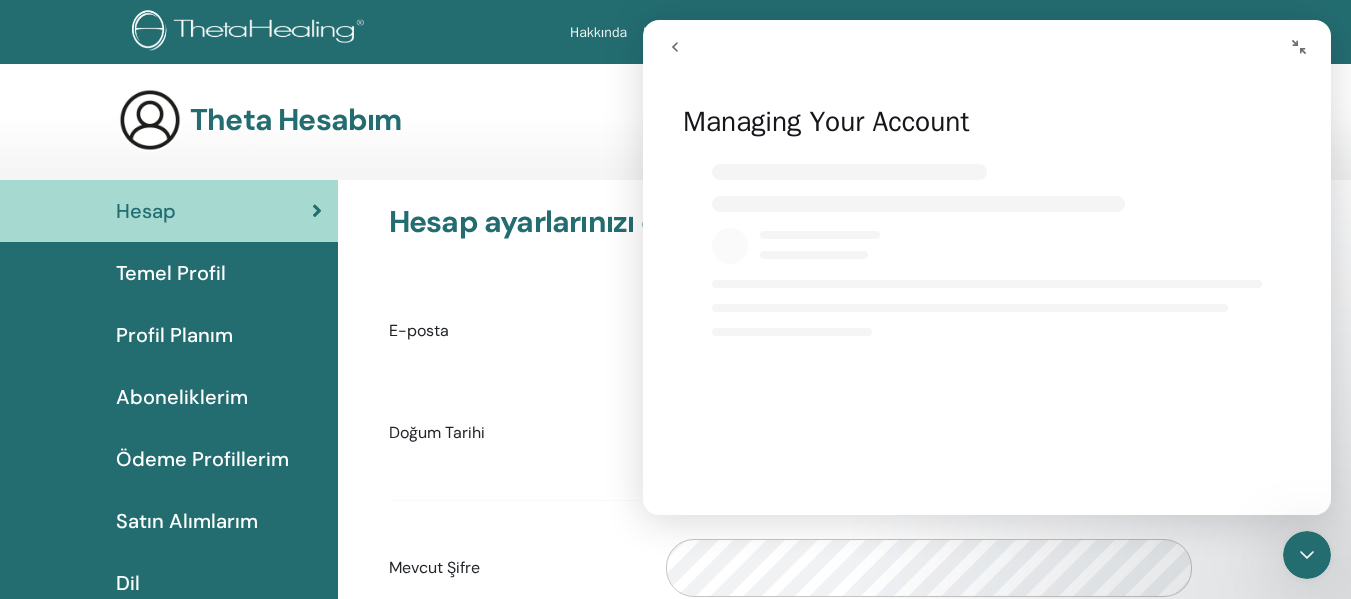 select on "**" 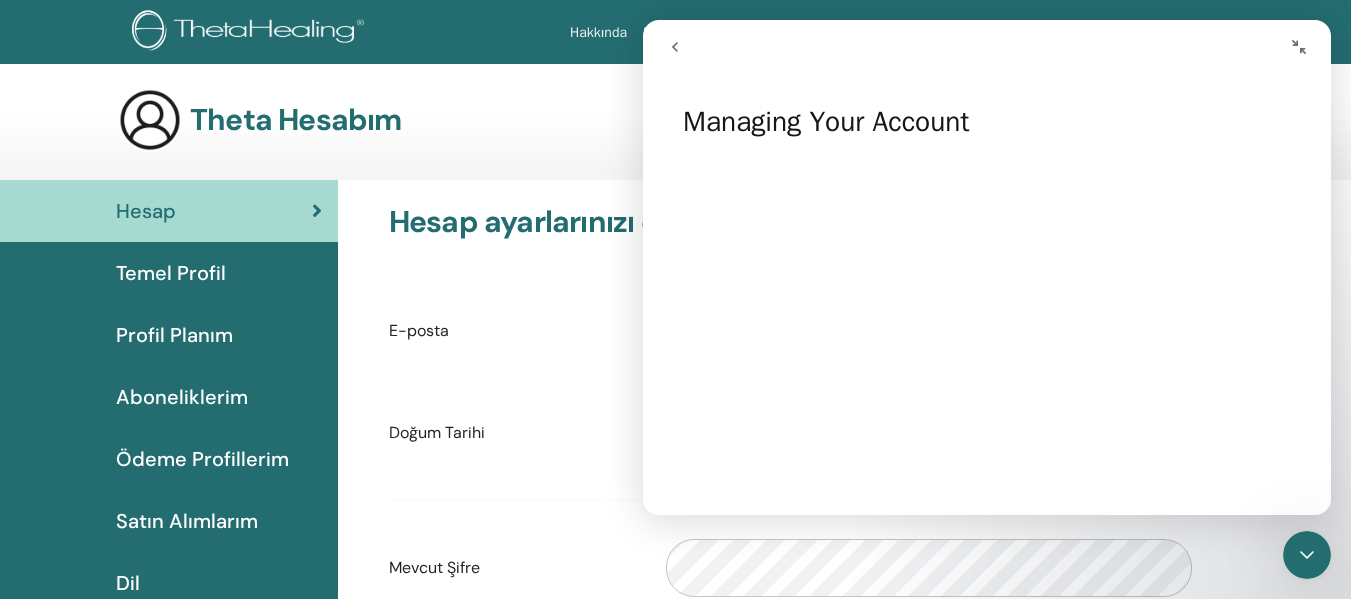 click 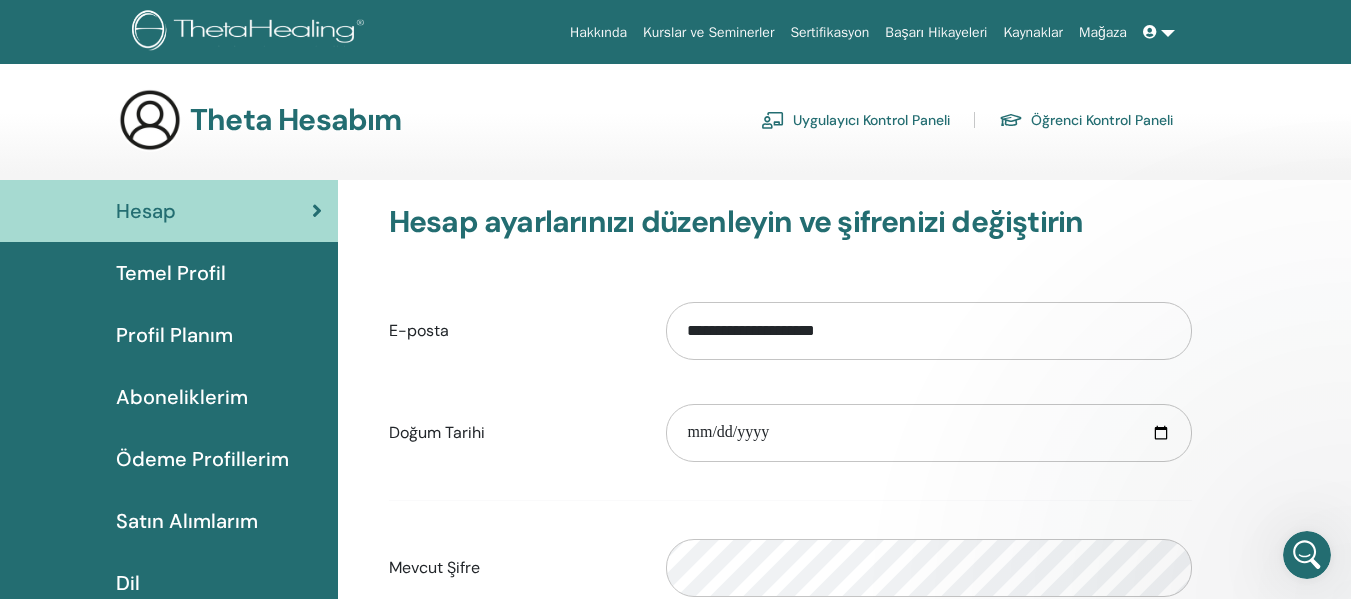 scroll, scrollTop: 0, scrollLeft: 0, axis: both 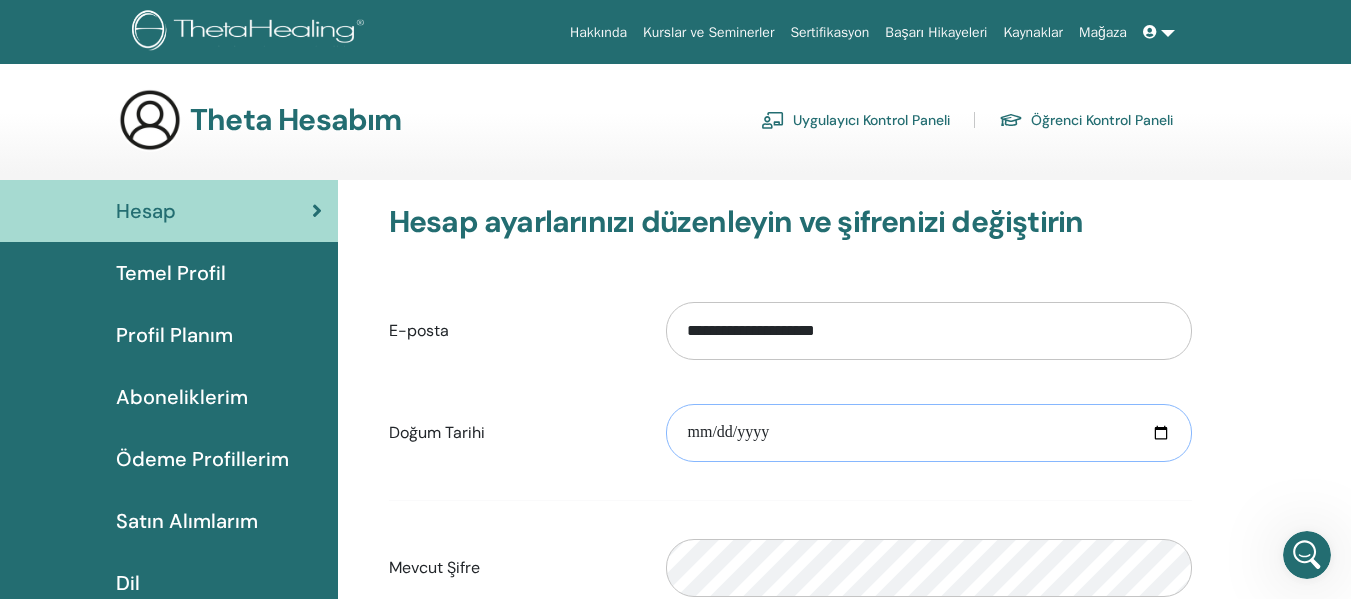 click at bounding box center [929, 433] 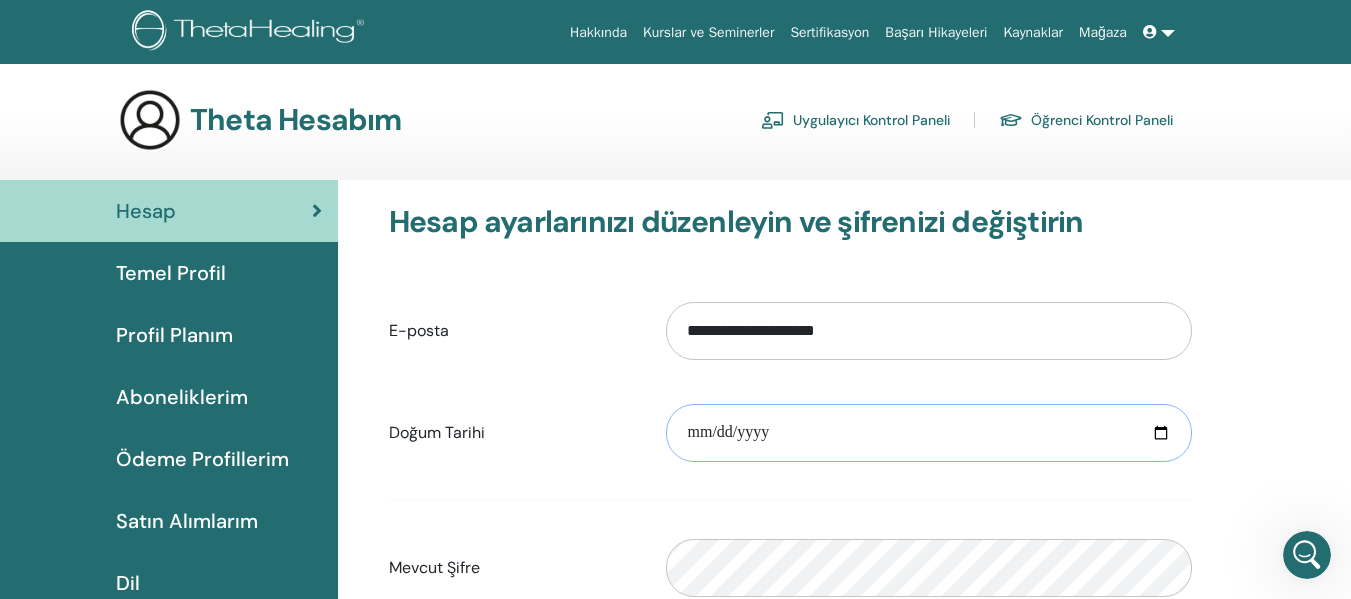 click at bounding box center [929, 433] 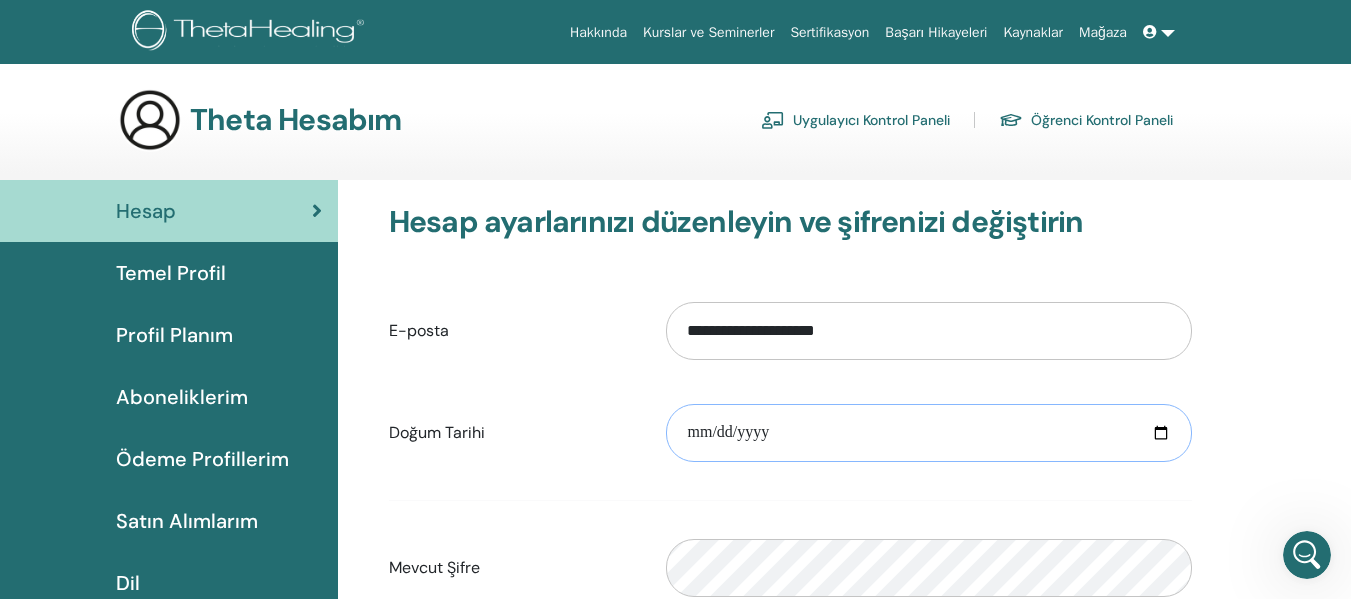 type on "**********" 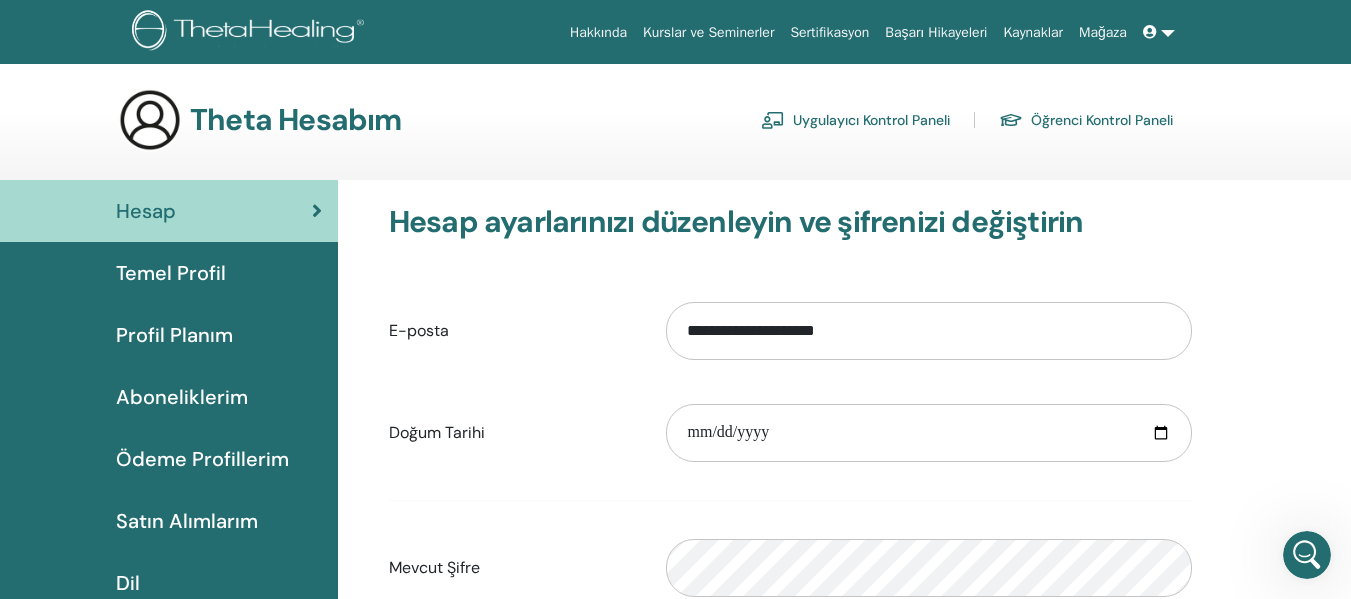 click on "**********" at bounding box center (844, 653) 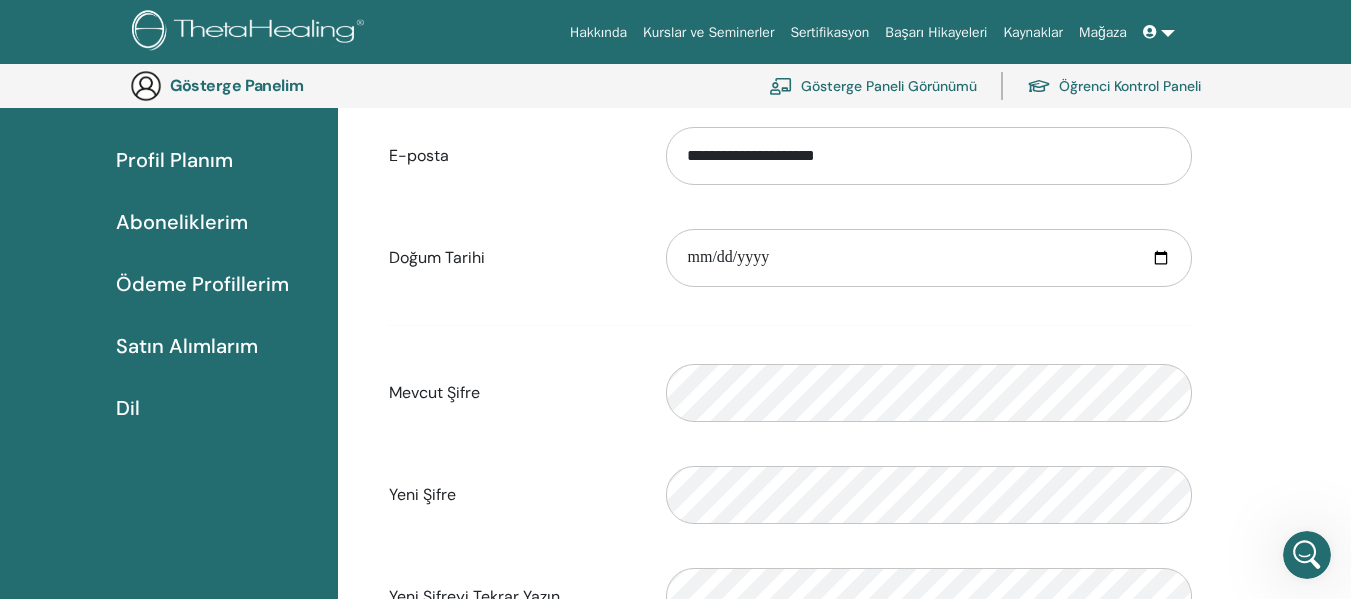 scroll, scrollTop: 301, scrollLeft: 0, axis: vertical 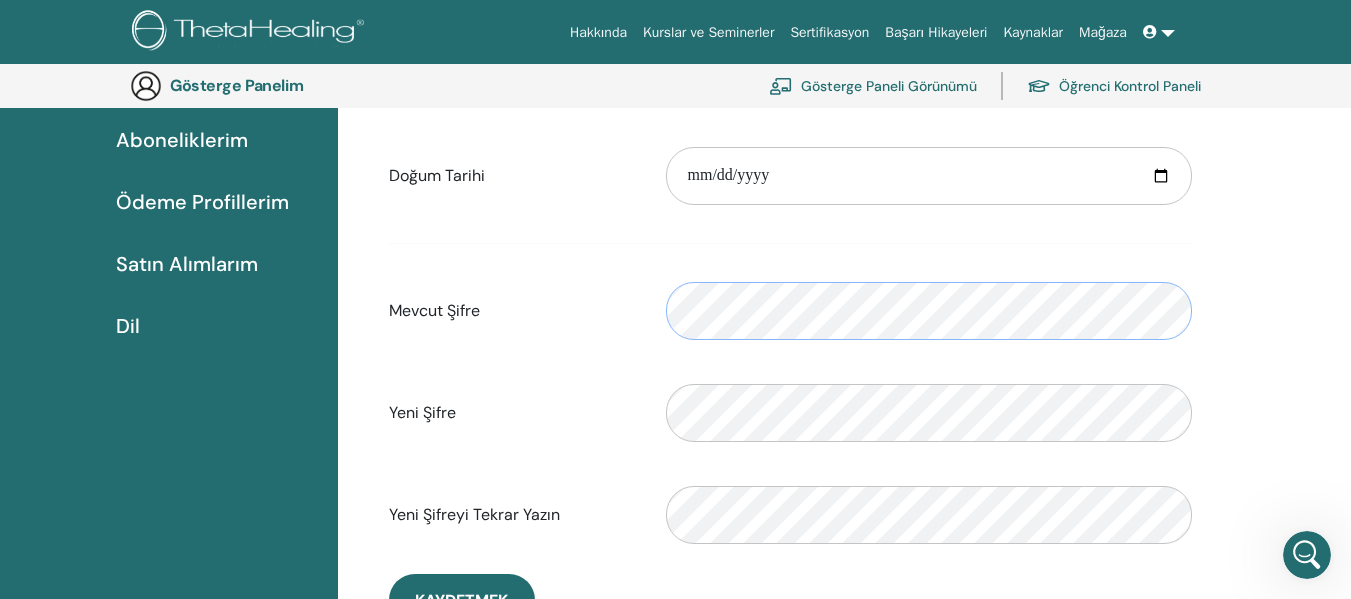 click on "Mevcut Şifre
Lütfen geçerli bir şifre girin" at bounding box center (790, 311) 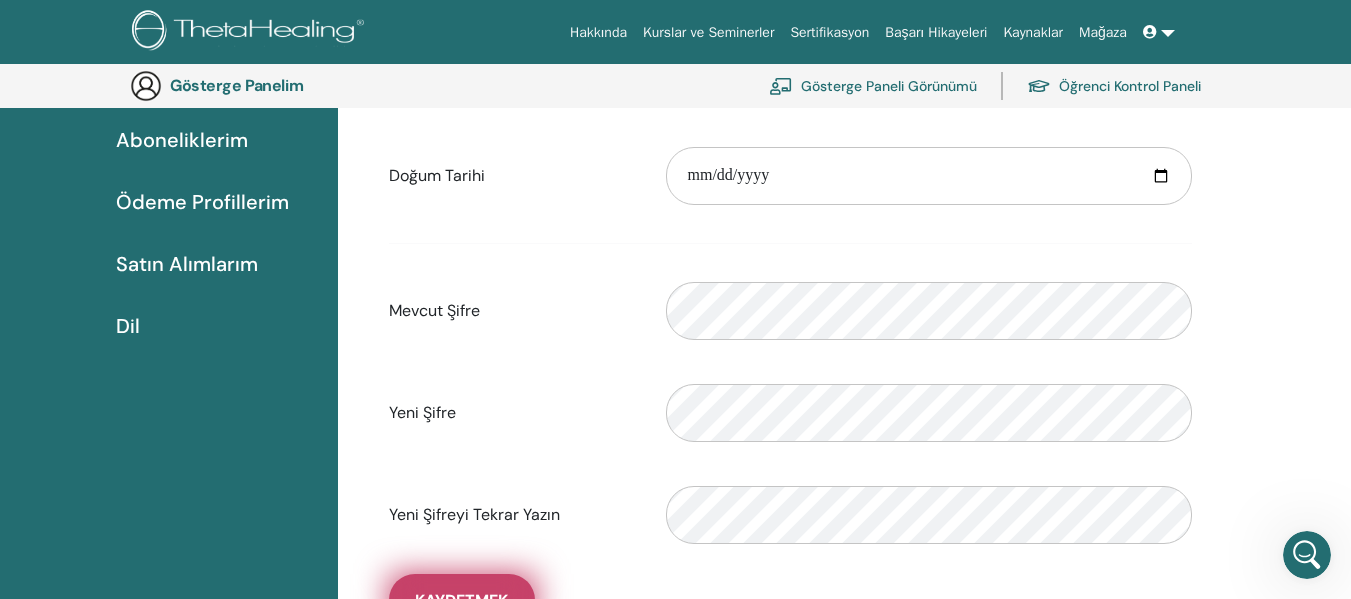 click on "Kaydetmek" at bounding box center (461, 600) 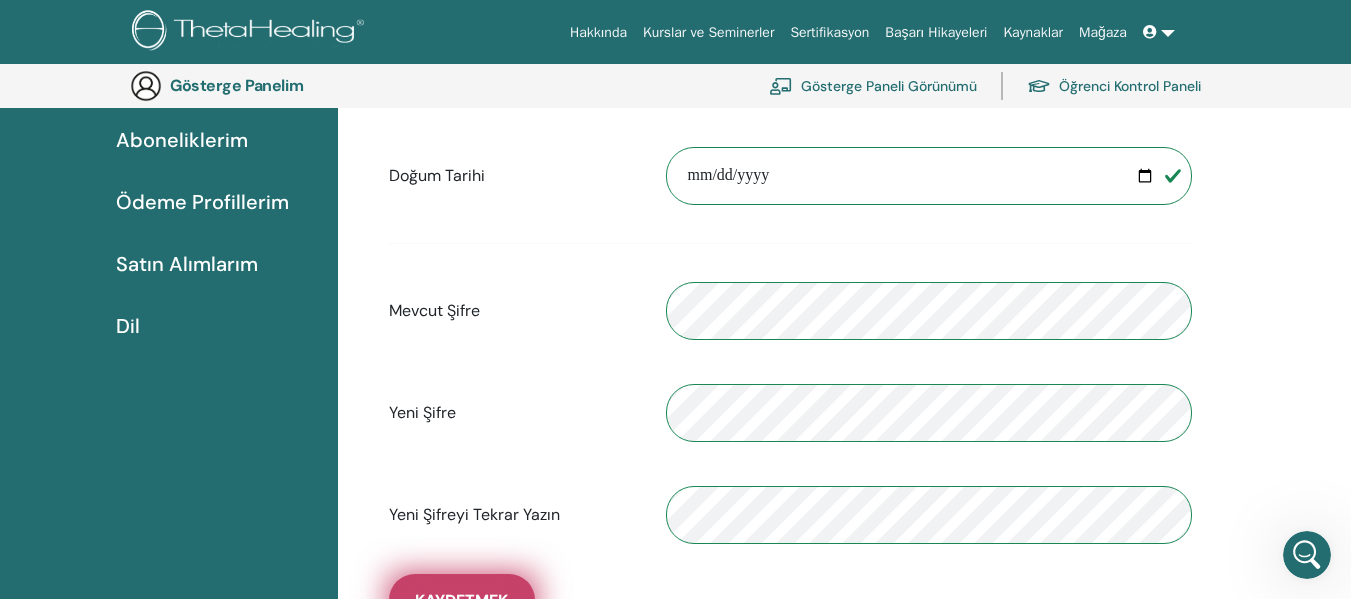 type 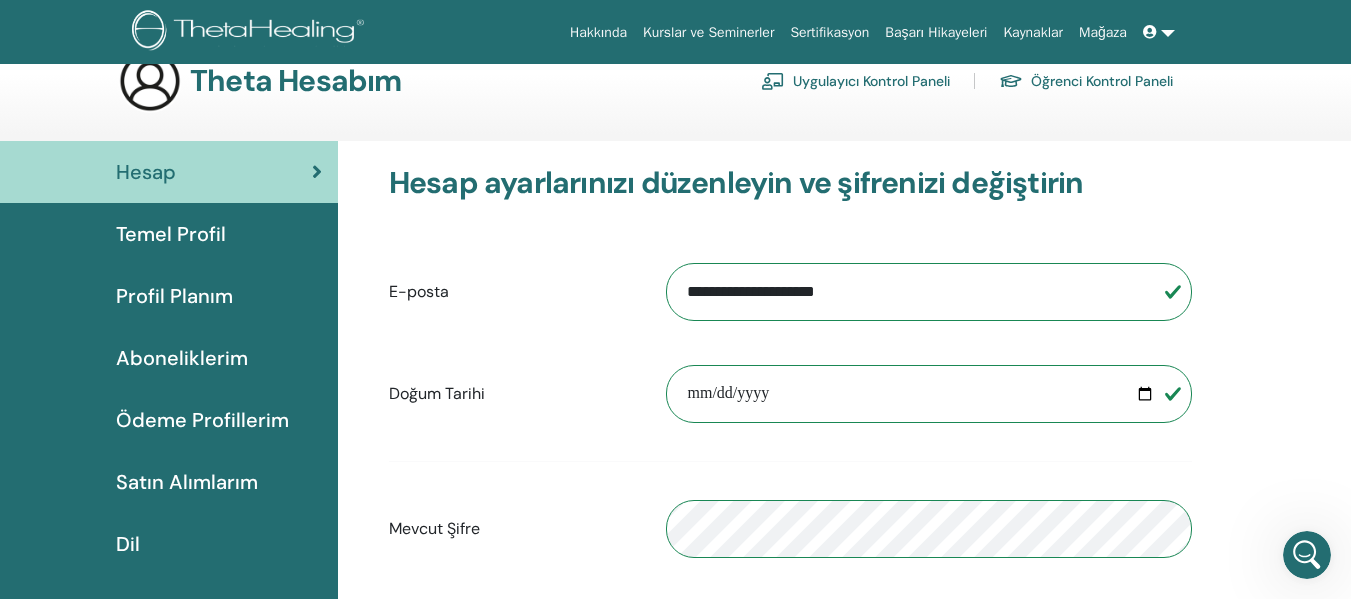 scroll, scrollTop: 0, scrollLeft: 0, axis: both 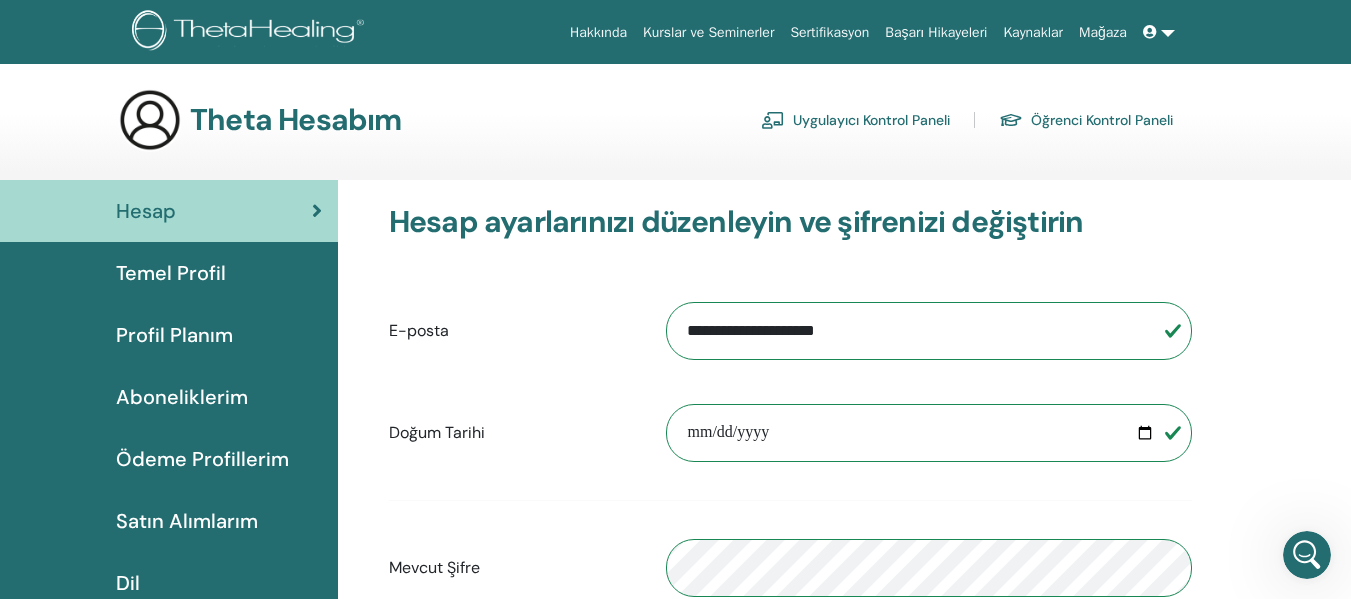 click on "Profil Planım" at bounding box center (174, 335) 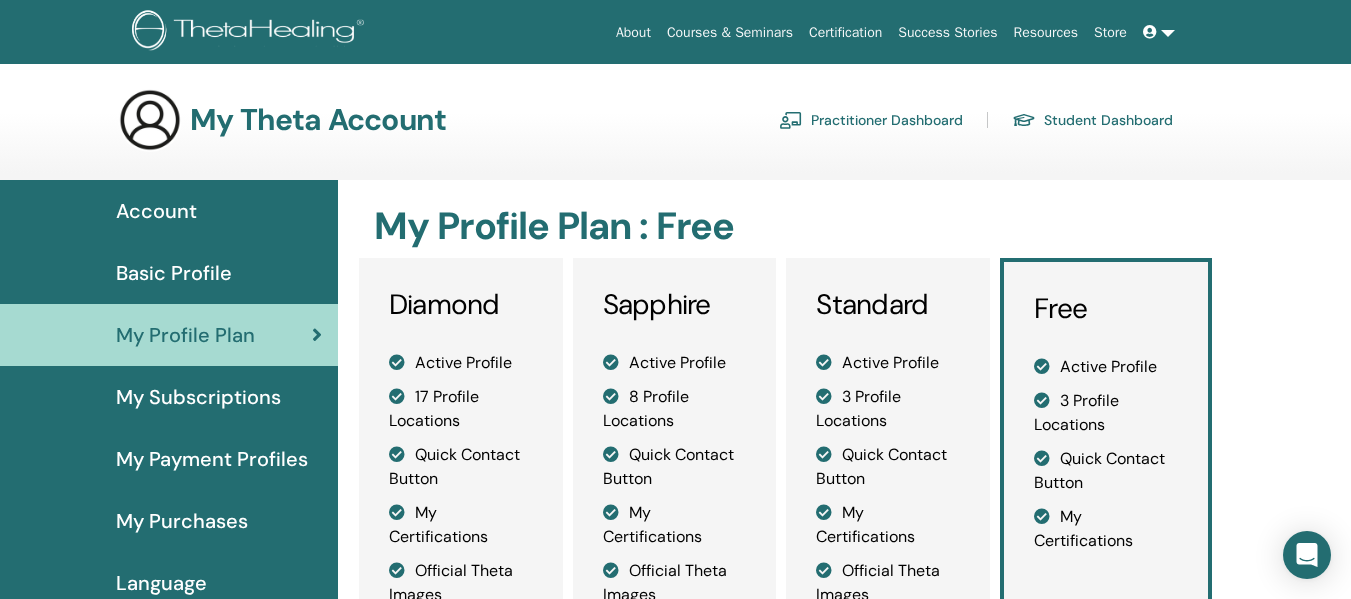 scroll, scrollTop: 0, scrollLeft: 0, axis: both 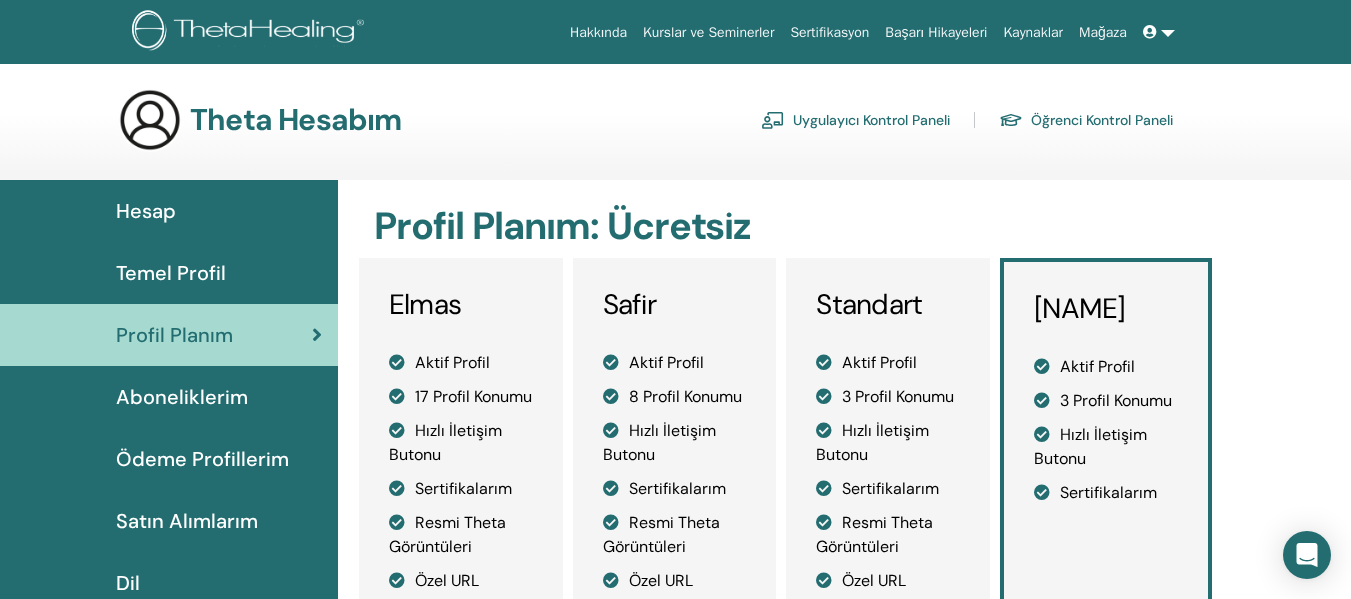 click on "Temel Profil" at bounding box center [171, 273] 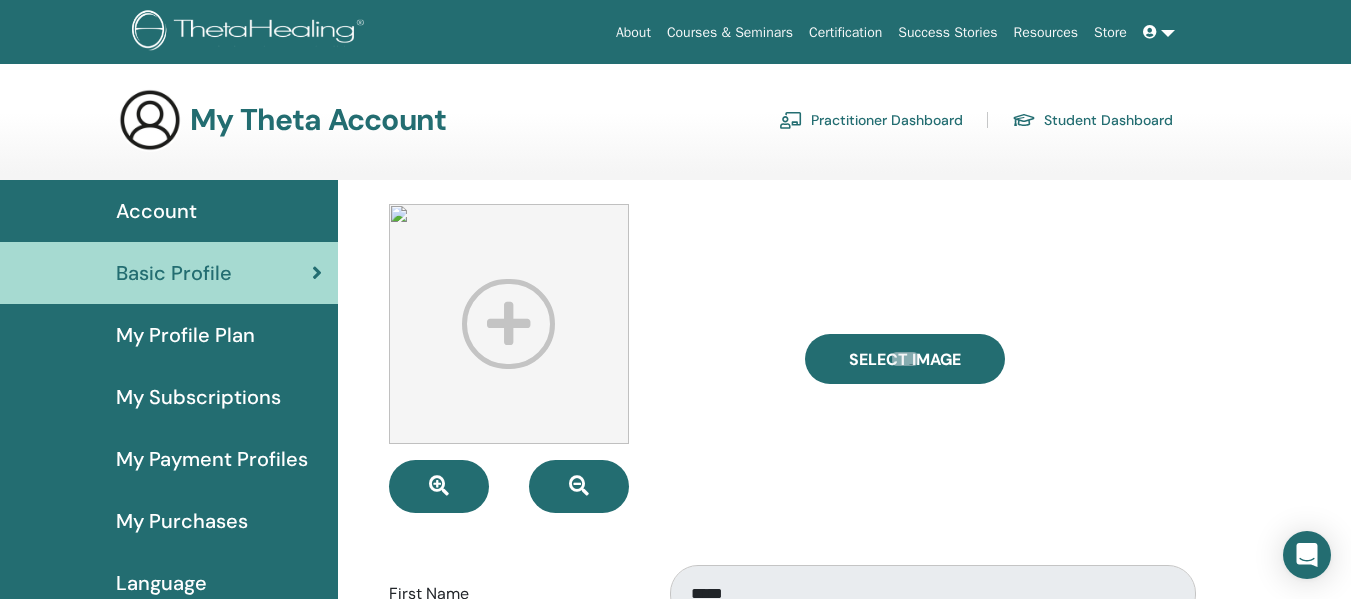 scroll, scrollTop: 0, scrollLeft: 0, axis: both 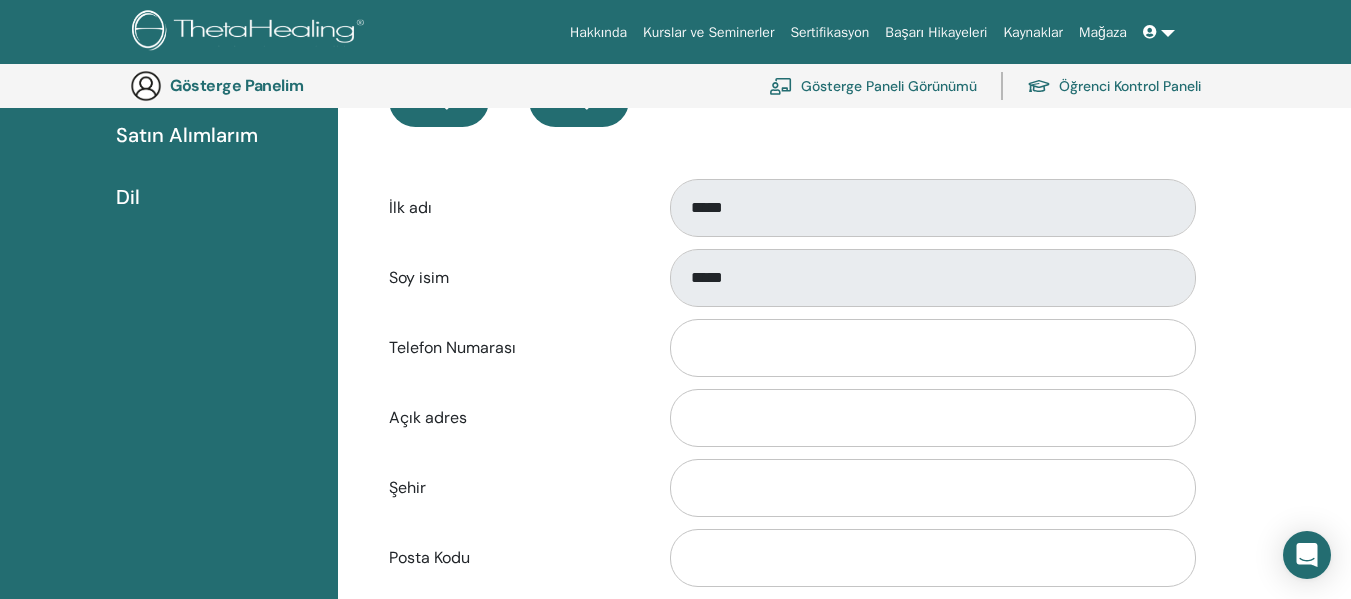 click on "Soy isim" at bounding box center (419, 277) 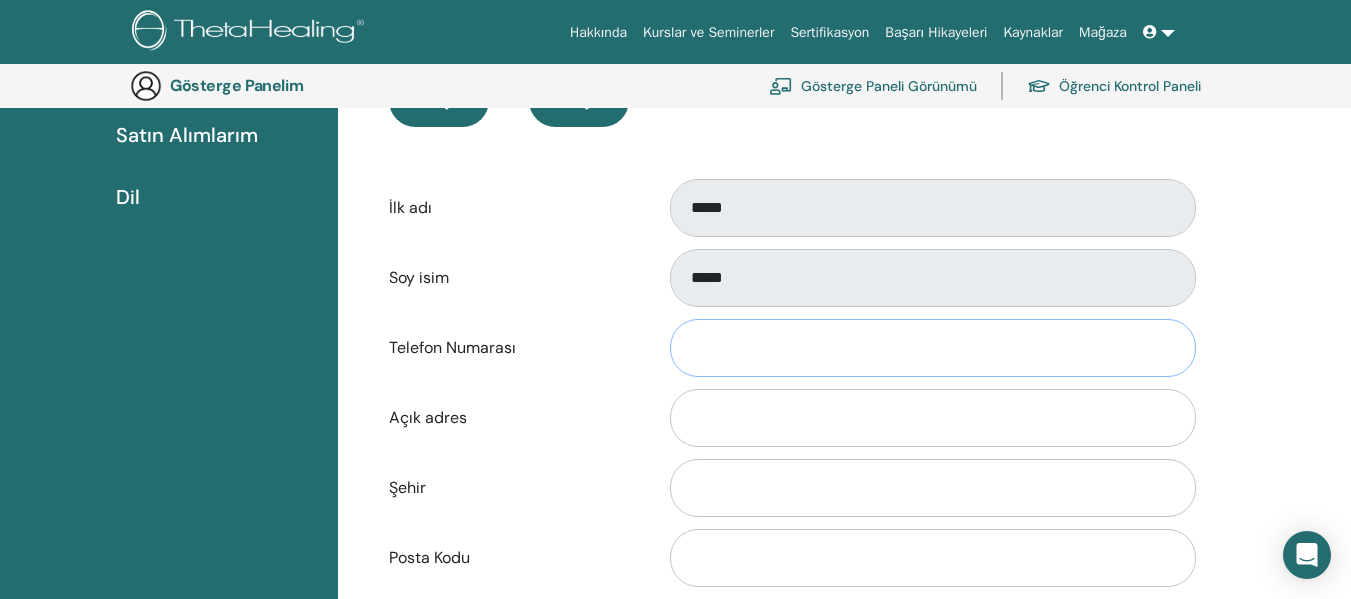 click on "Telefon Numarası" at bounding box center (933, 348) 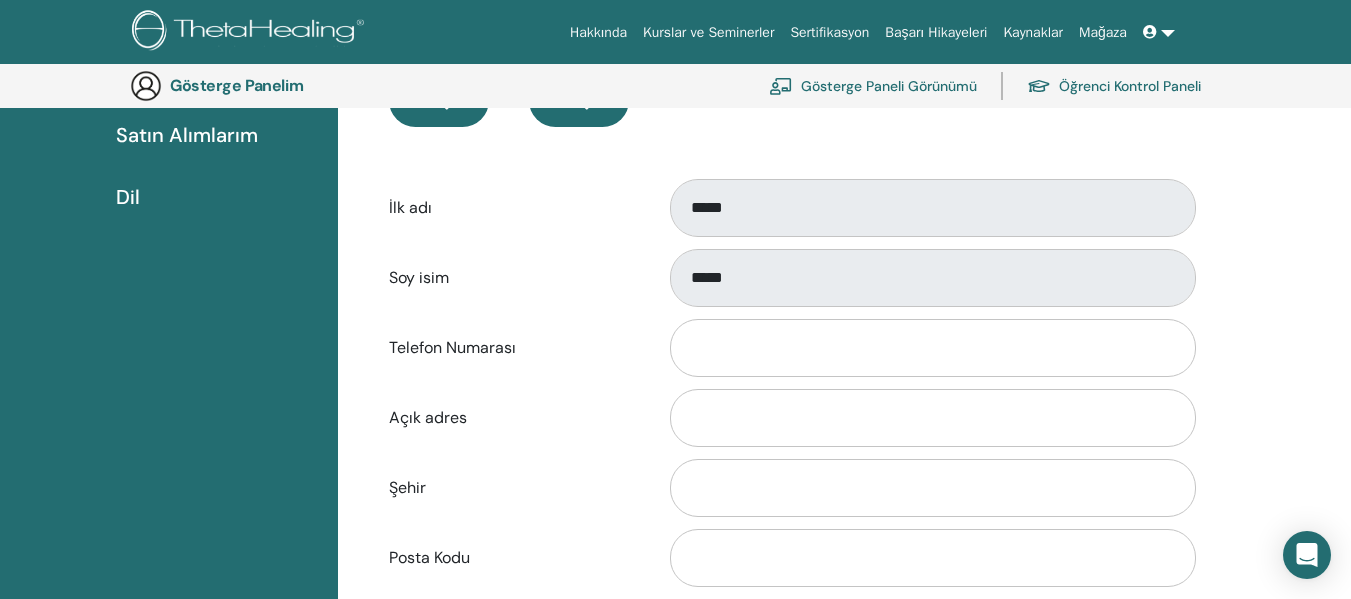 click on "Resim Seç
İlk adı
*****
Soy isim
*****
Telefon Numarası
Açık adres
Şehir
Posta Kodu
Eyalet / İl
Ülke
****" at bounding box center [844, 523] 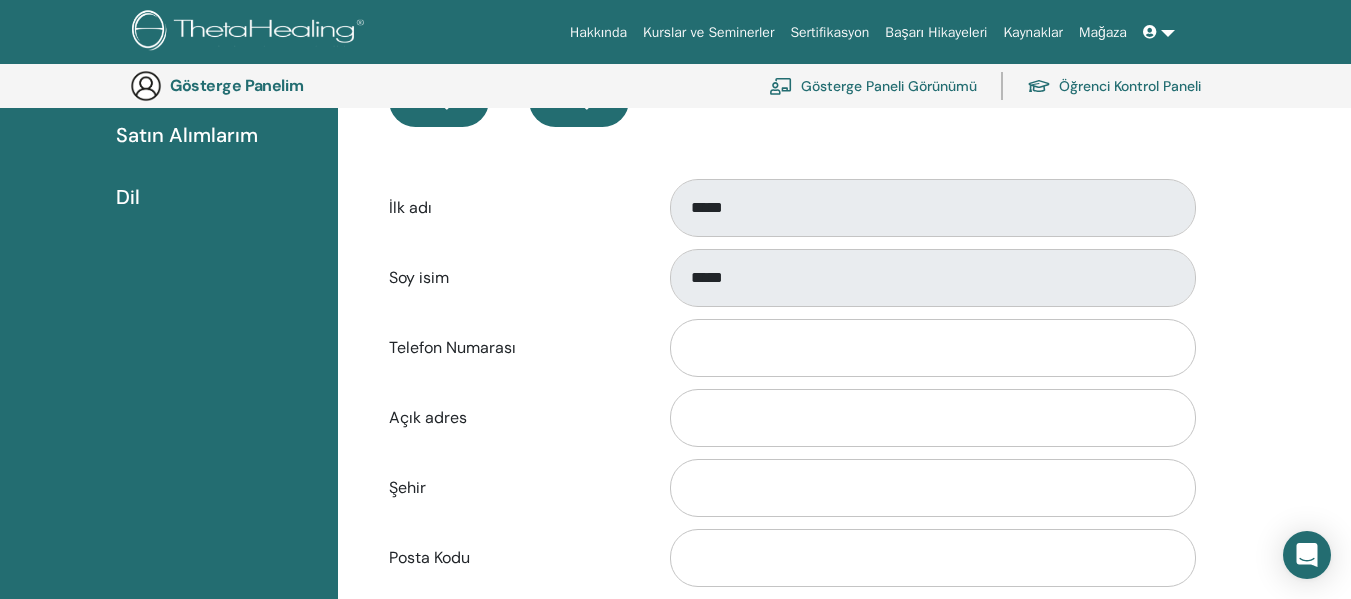 click on "Resim Seç
İlk adı
*****
Soy isim
*****
Telefon Numarası
Açık adres
Şehir
Posta Kodu
Eyalet / İl
Ülke
****" at bounding box center [844, 523] 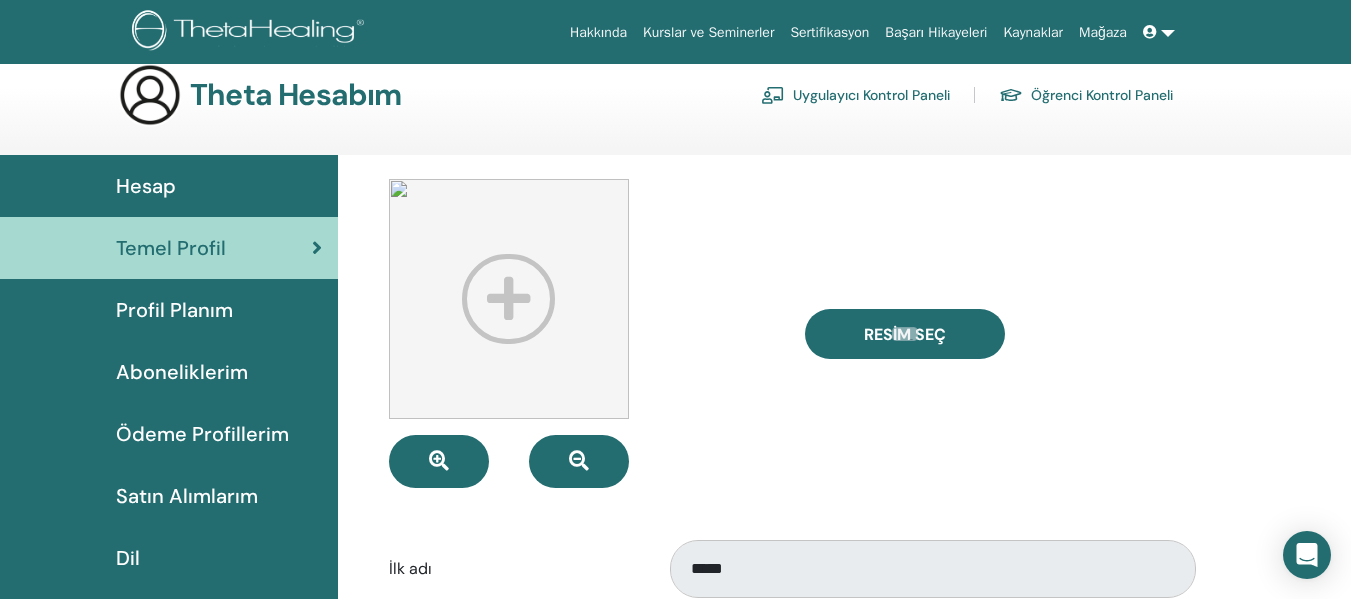 scroll, scrollTop: 32, scrollLeft: 0, axis: vertical 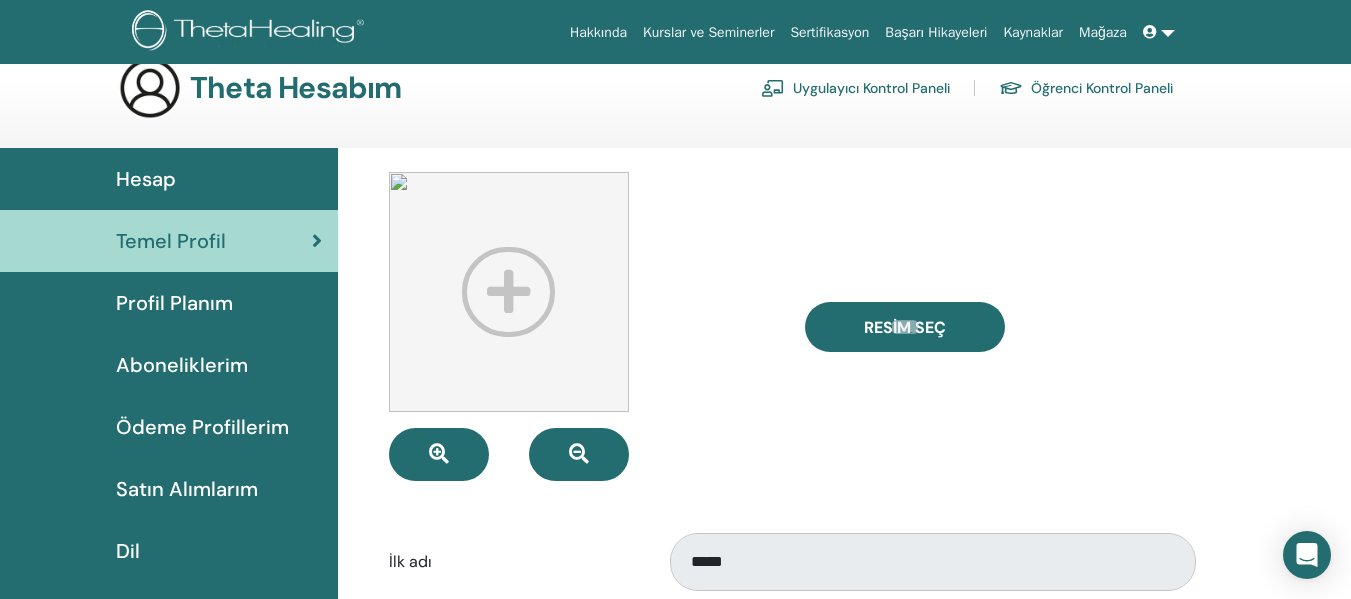 click at bounding box center (150, 88) 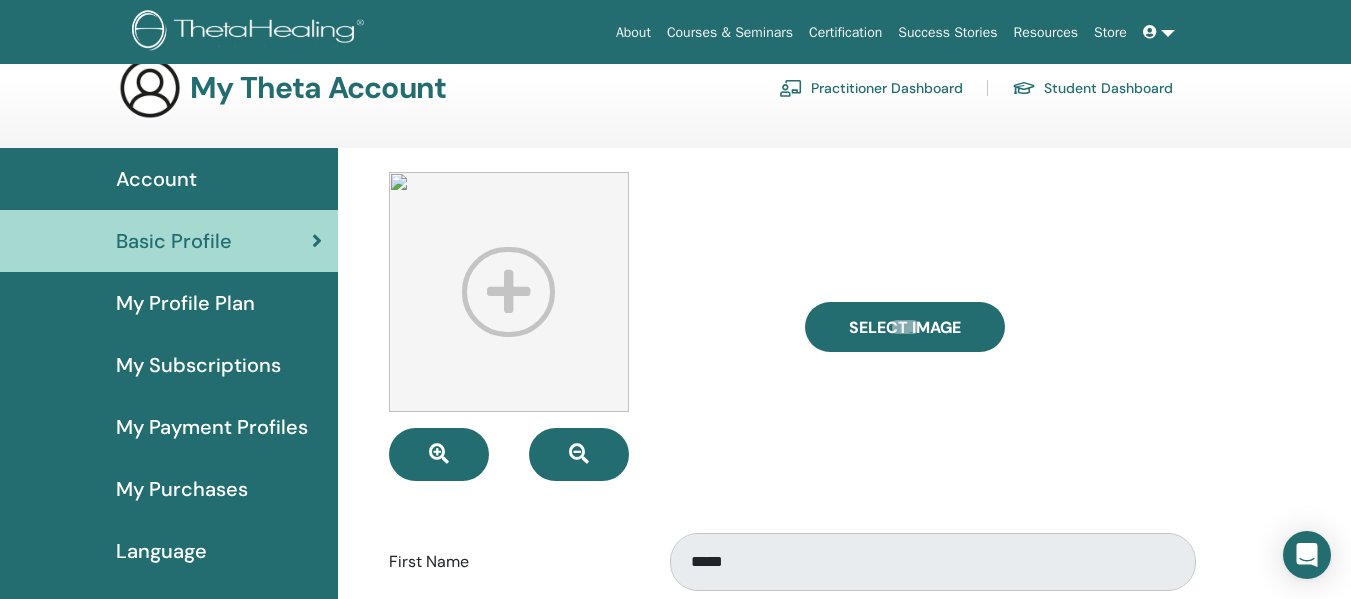 scroll, scrollTop: 32, scrollLeft: 0, axis: vertical 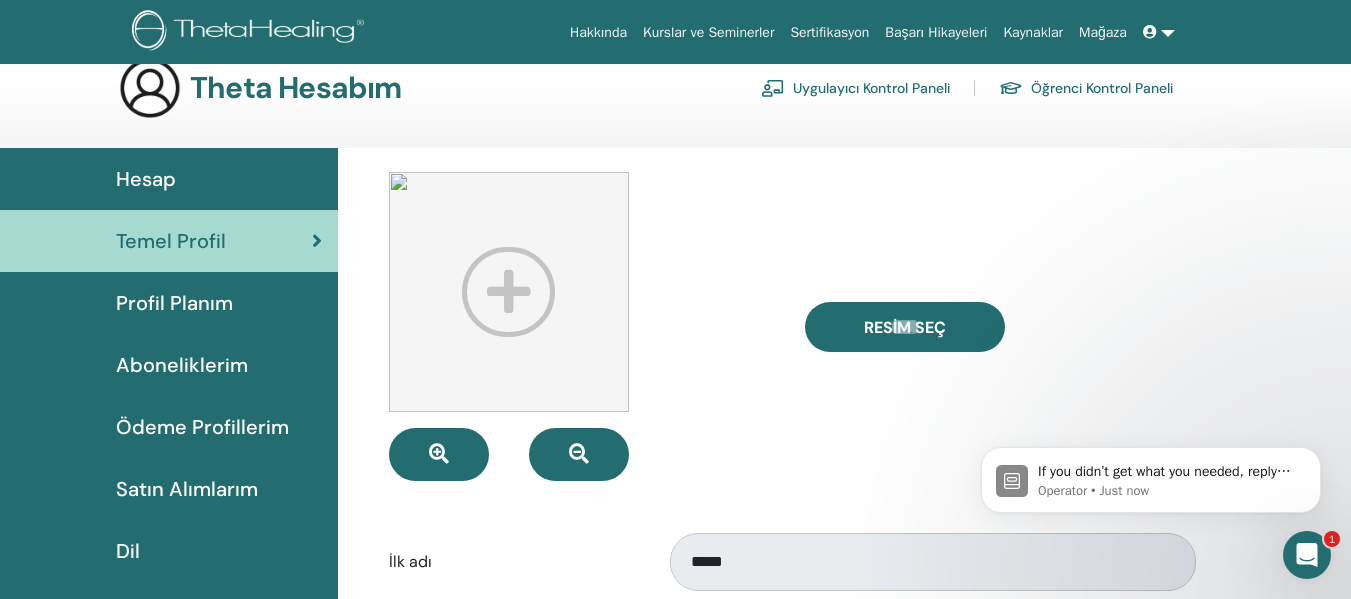 click at bounding box center [1159, 32] 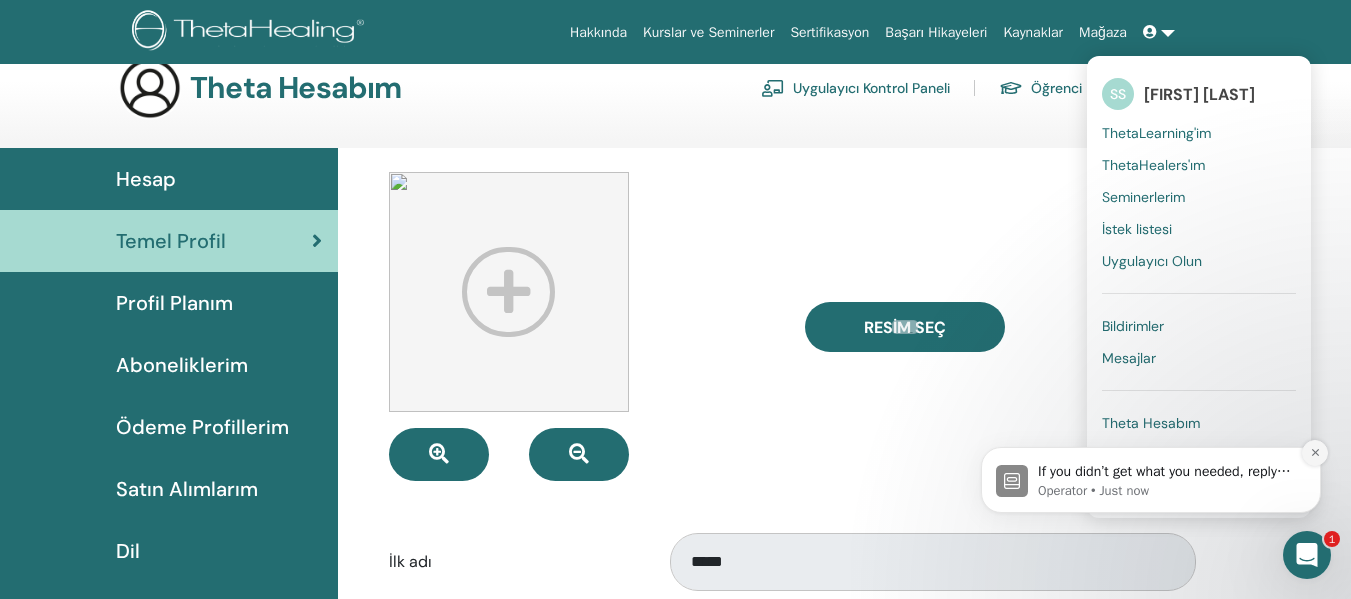 click 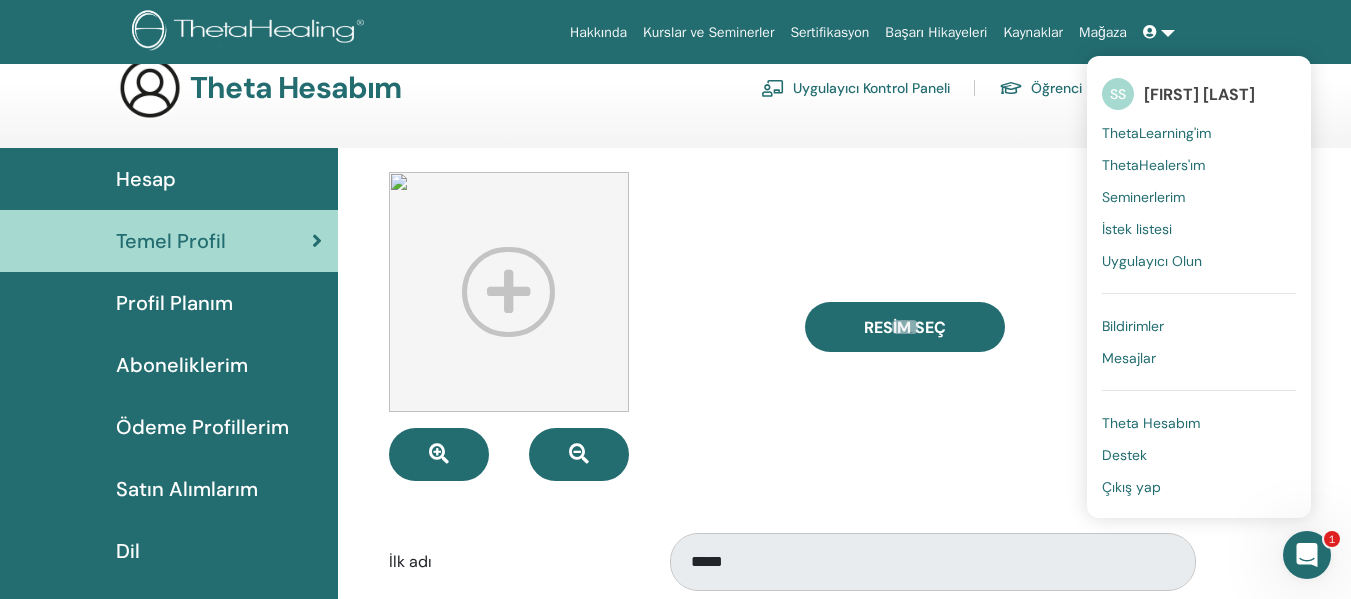 click on "SS" at bounding box center (1118, 94) 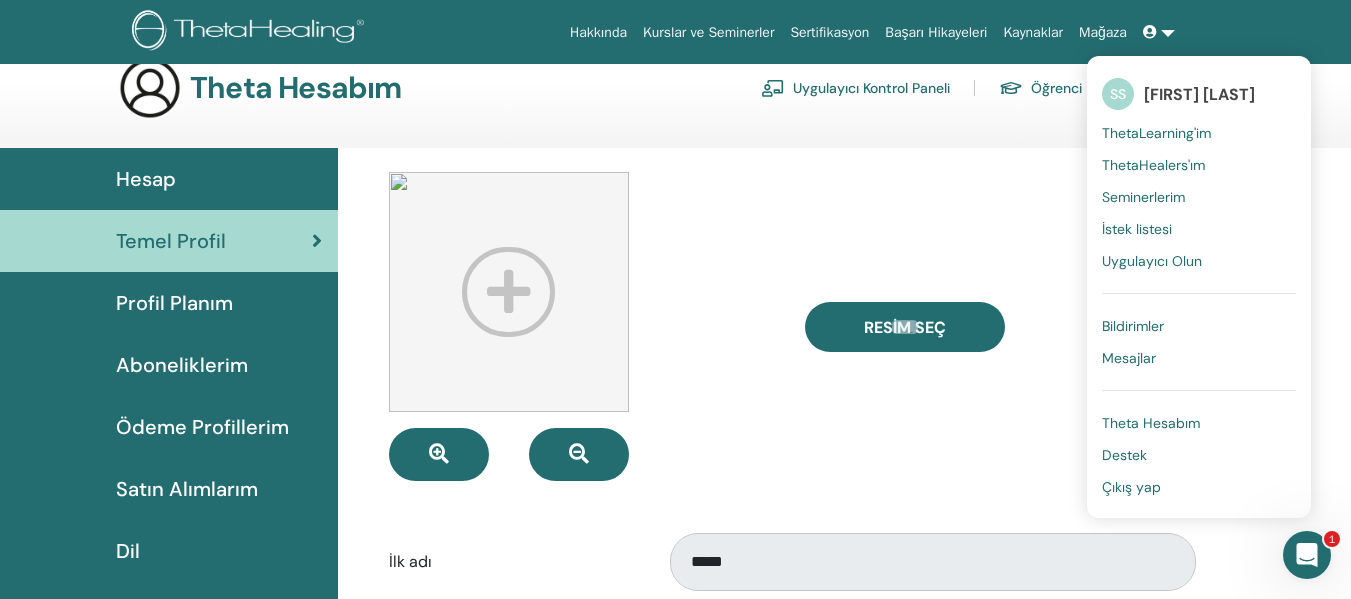 scroll, scrollTop: 0, scrollLeft: 0, axis: both 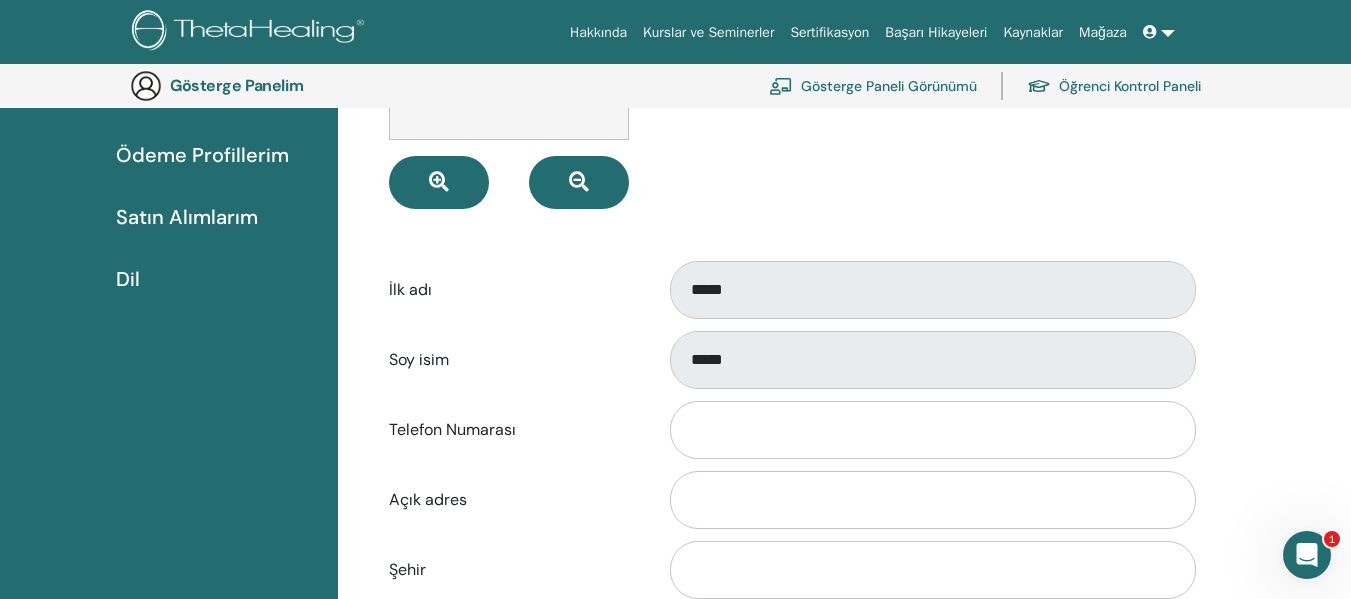 click 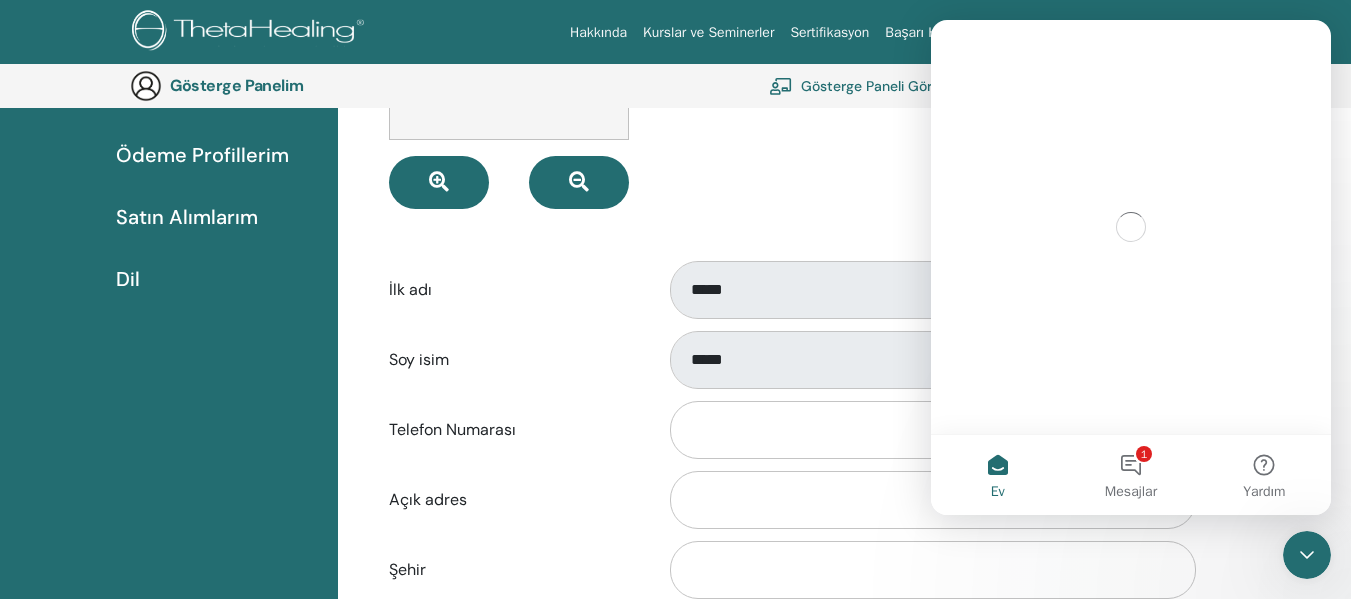 scroll, scrollTop: 0, scrollLeft: 0, axis: both 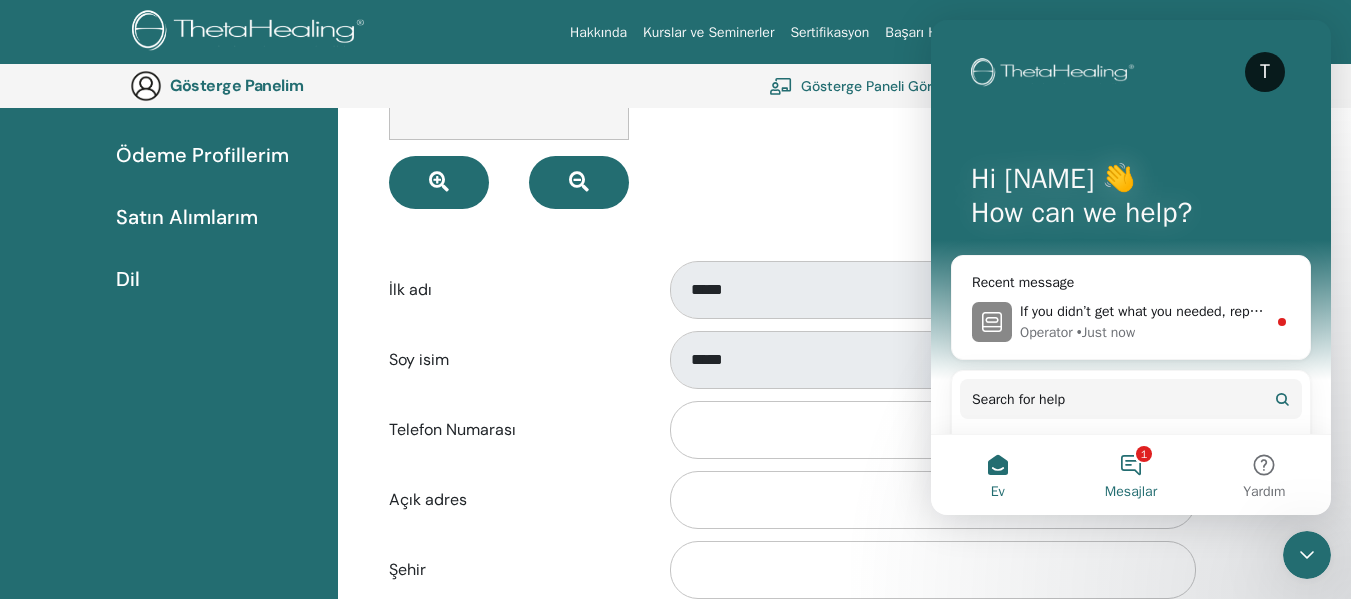 click on "1 Mesajlar" at bounding box center [1130, 475] 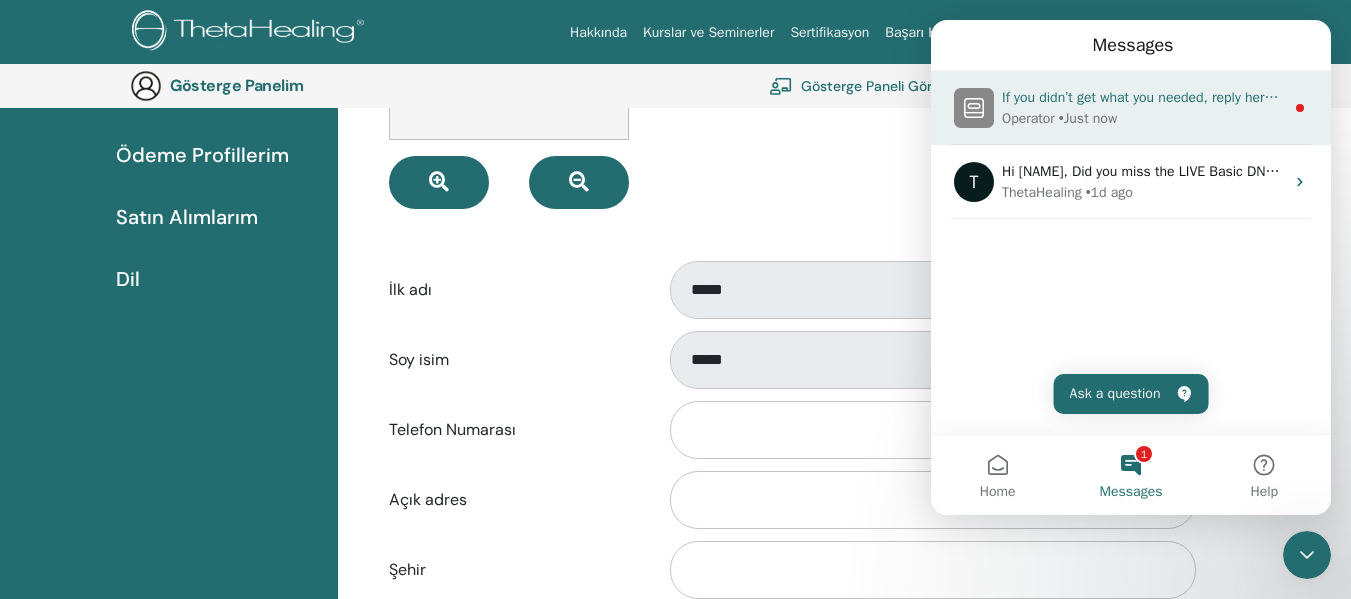 click on "Operator •  Just now" at bounding box center (1143, 118) 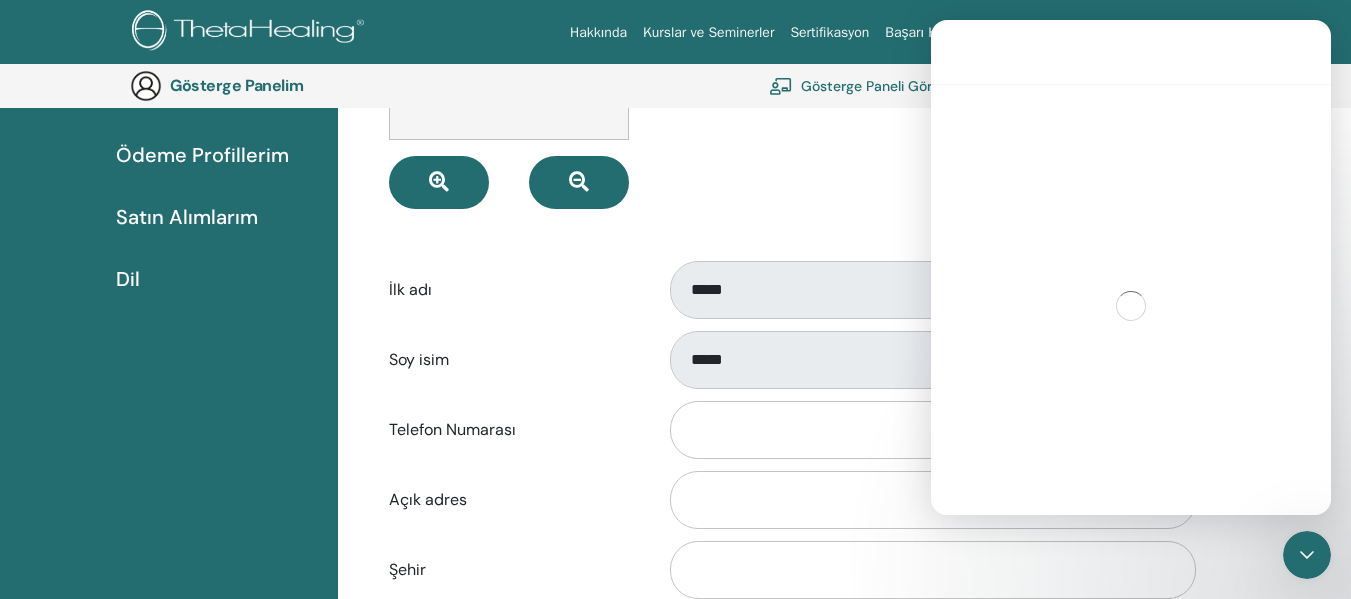 scroll, scrollTop: 3, scrollLeft: 0, axis: vertical 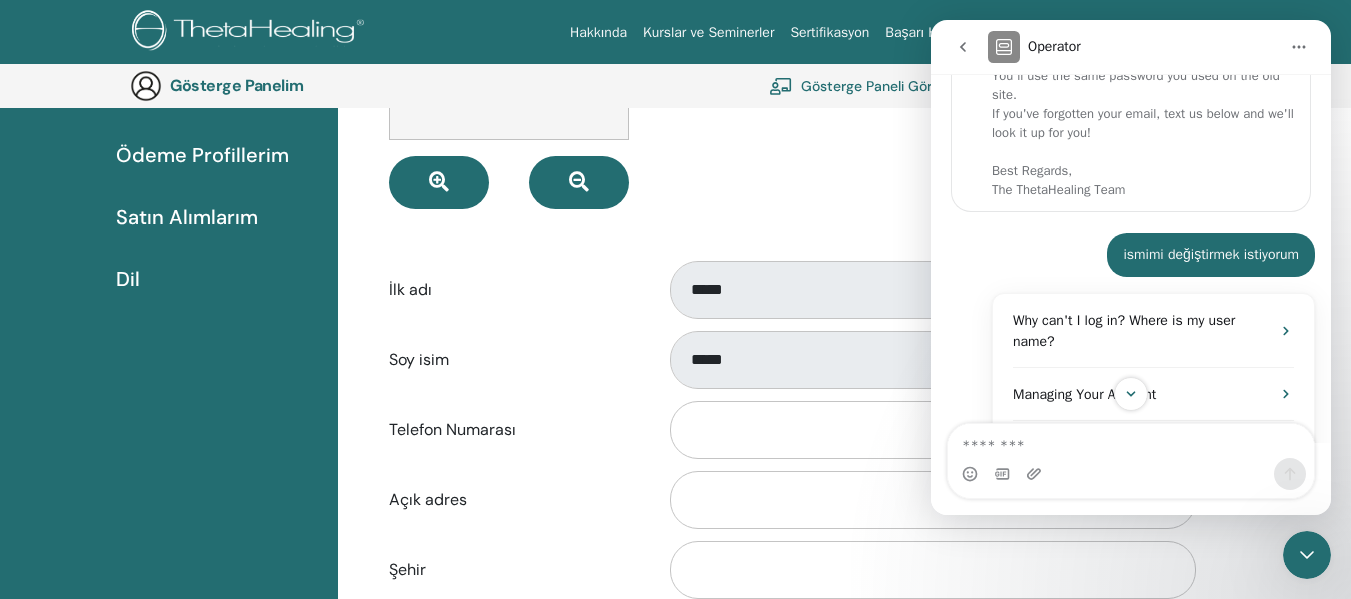 drag, startPoint x: 2264, startPoint y: 261, endPoint x: 1330, endPoint y: 278, distance: 934.1547 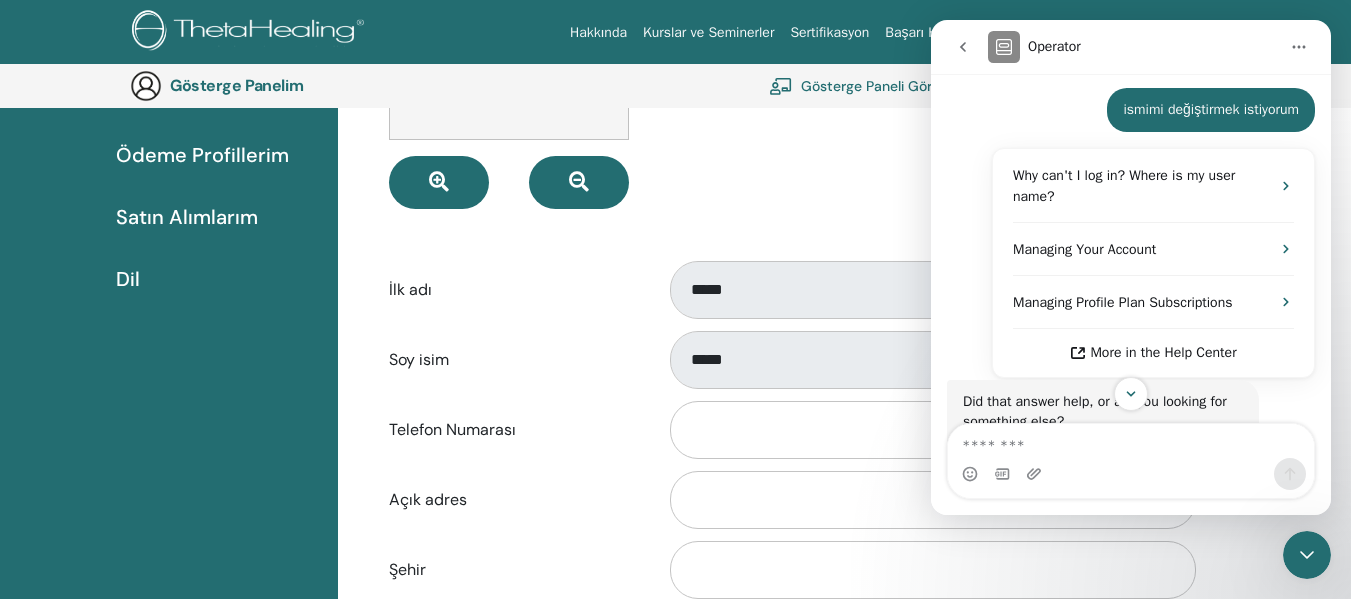 scroll, scrollTop: 322, scrollLeft: 0, axis: vertical 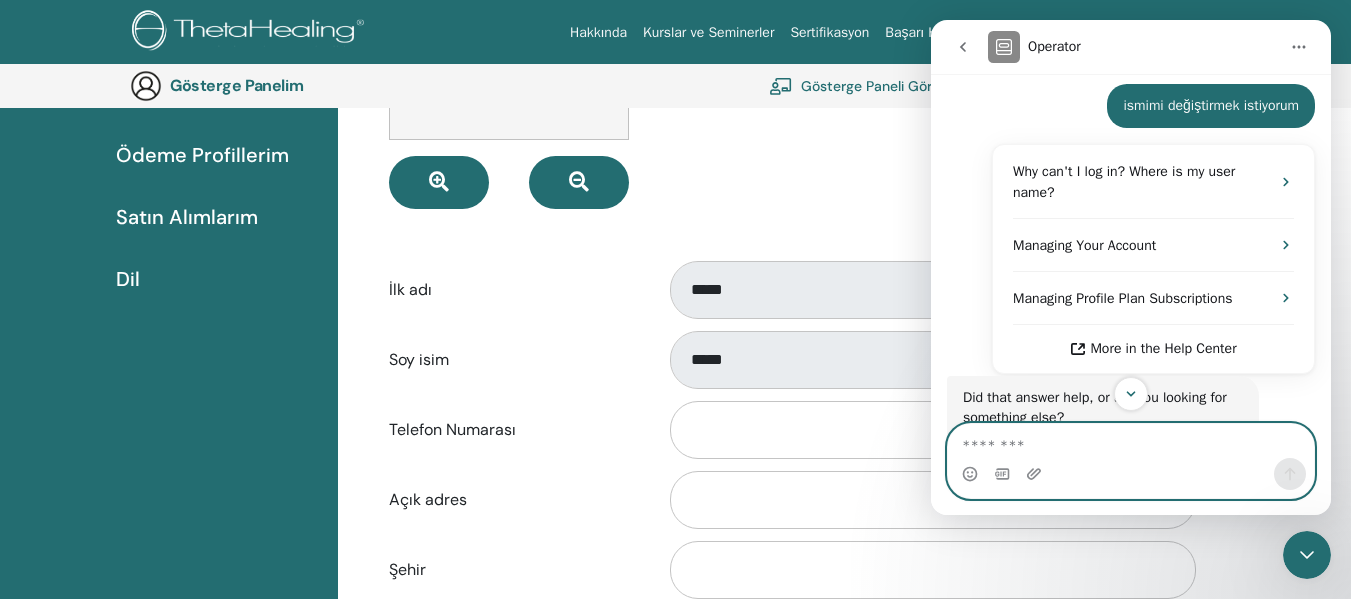 click at bounding box center (1131, 441) 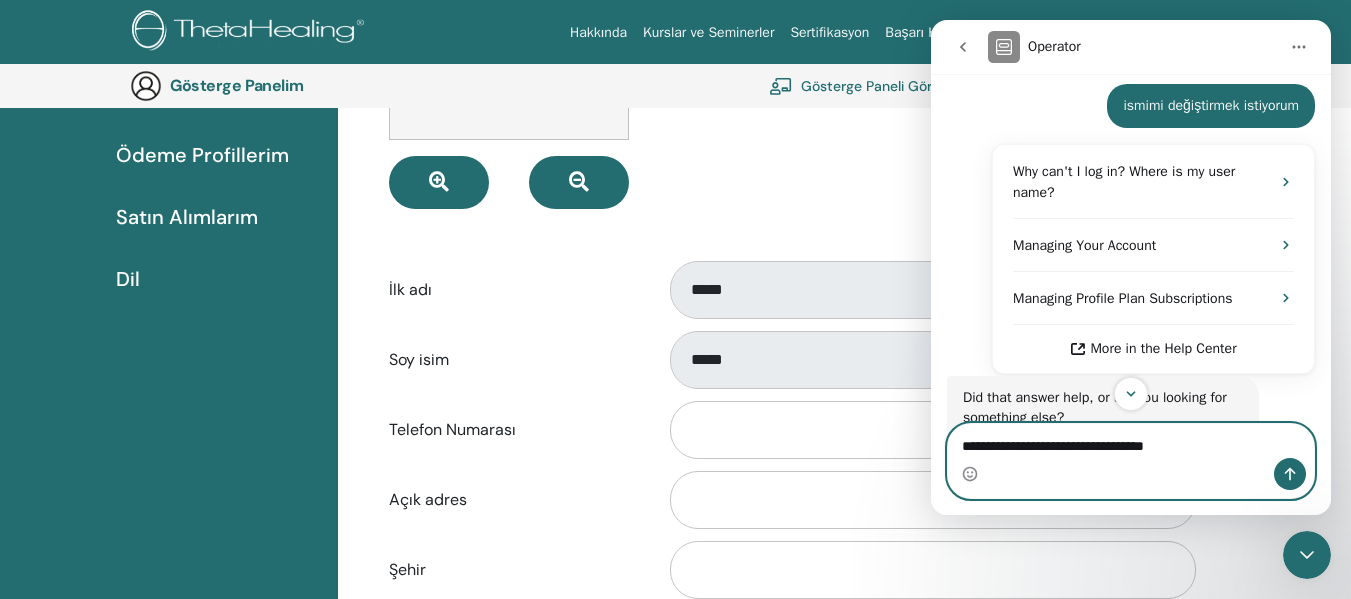 type on "**********" 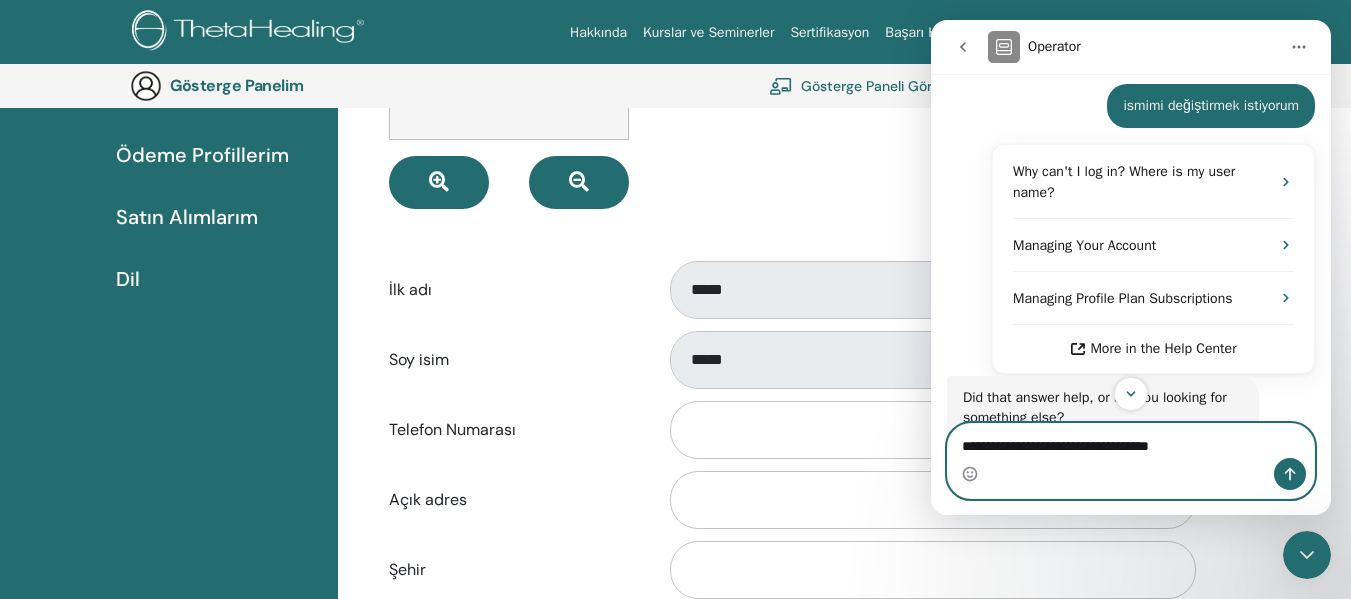 type 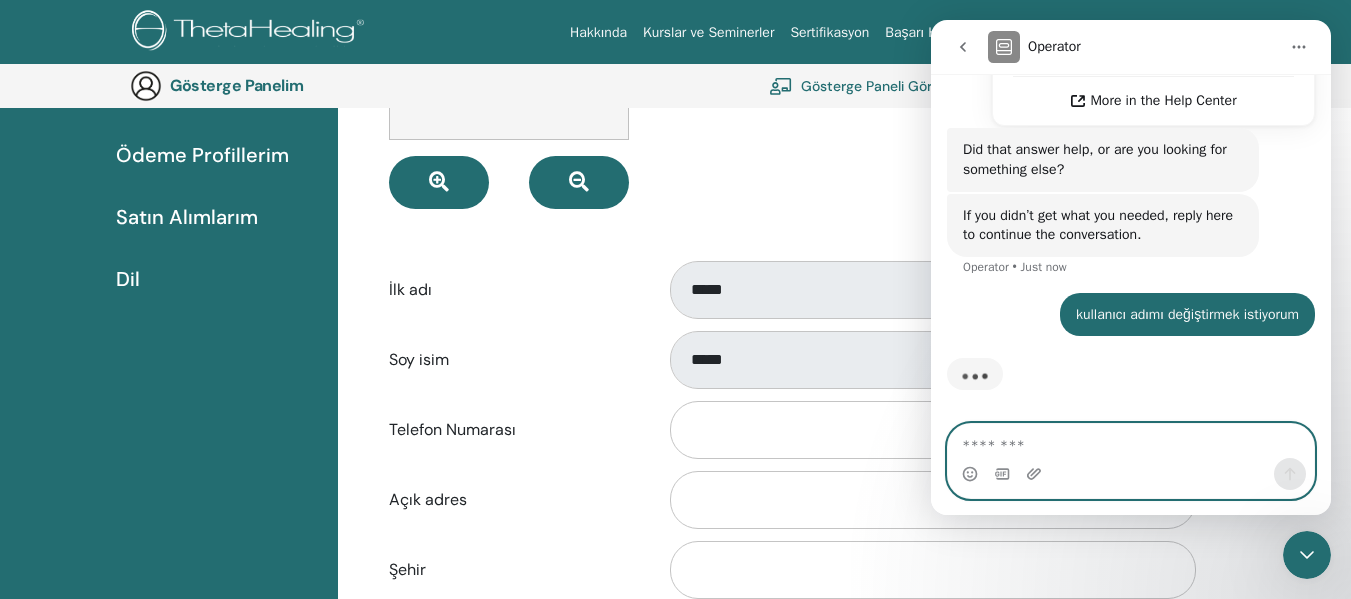scroll, scrollTop: 572, scrollLeft: 0, axis: vertical 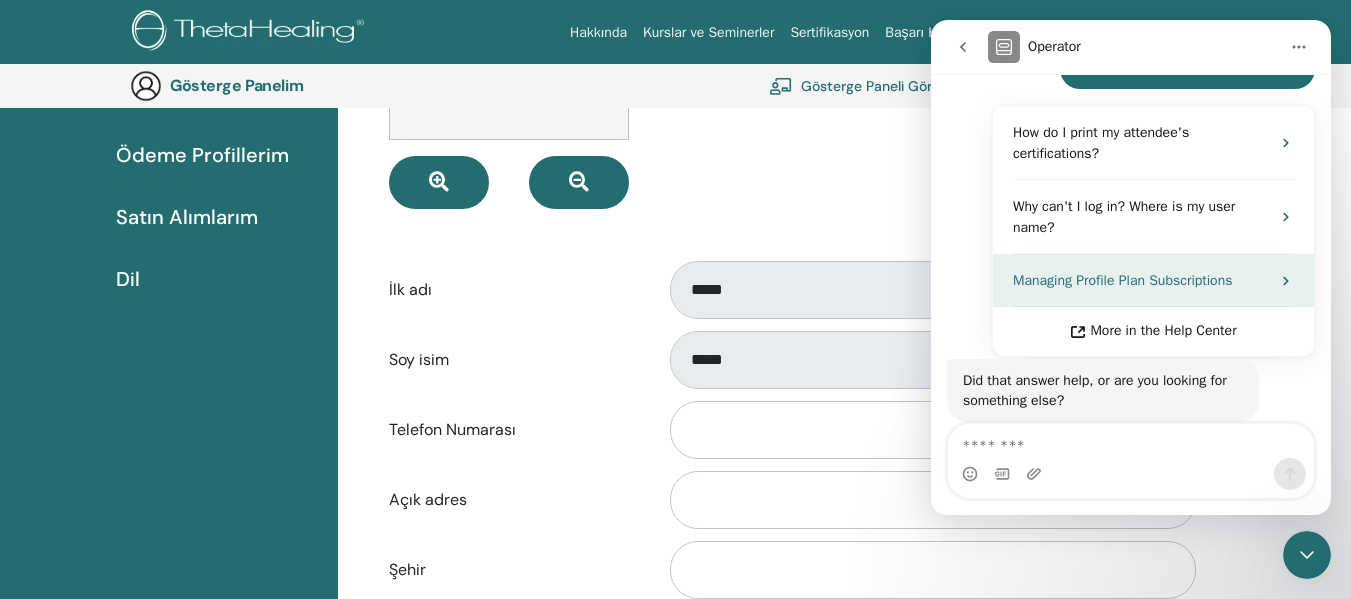 click 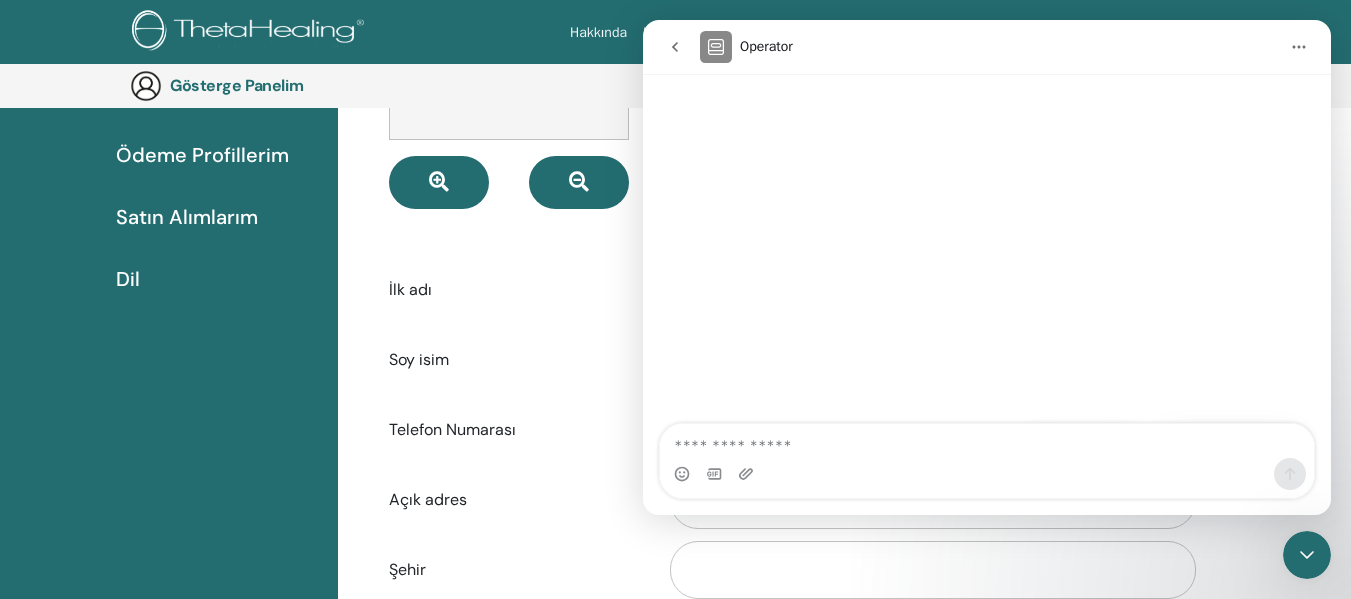 scroll, scrollTop: 0, scrollLeft: 0, axis: both 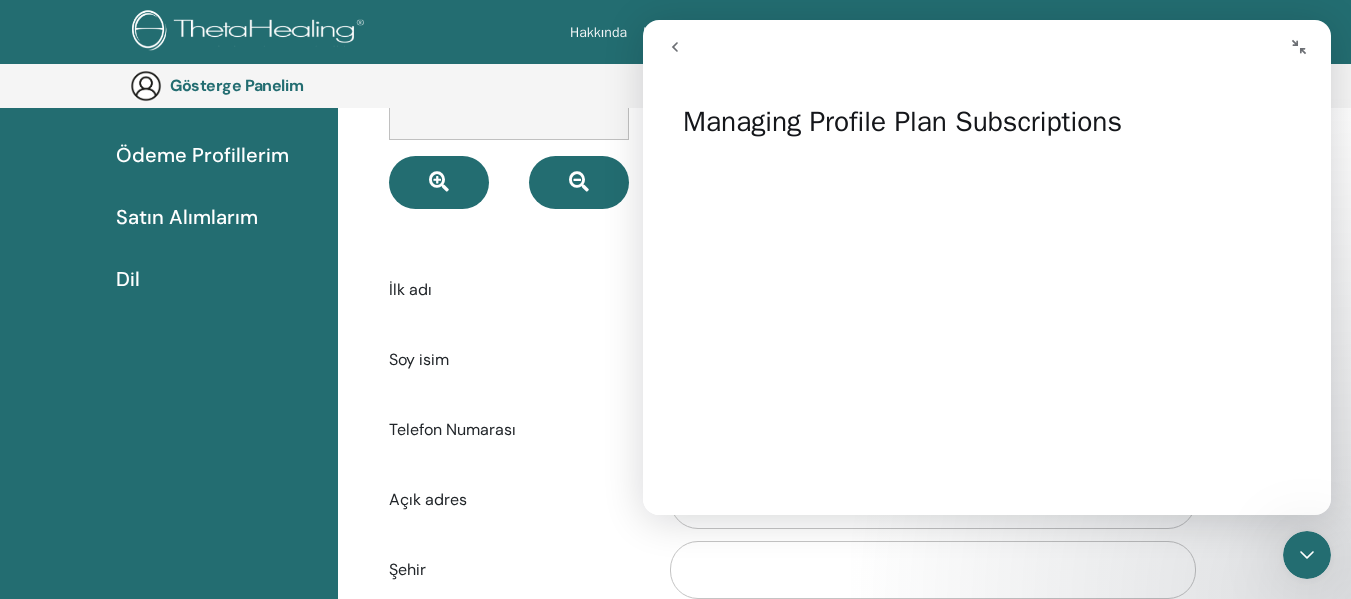 click on "Managing Profile Plan Subscriptions Did this answer your question? 😞 😐 😃 ******* *** ******* Open in help center" at bounding box center [987, 299] 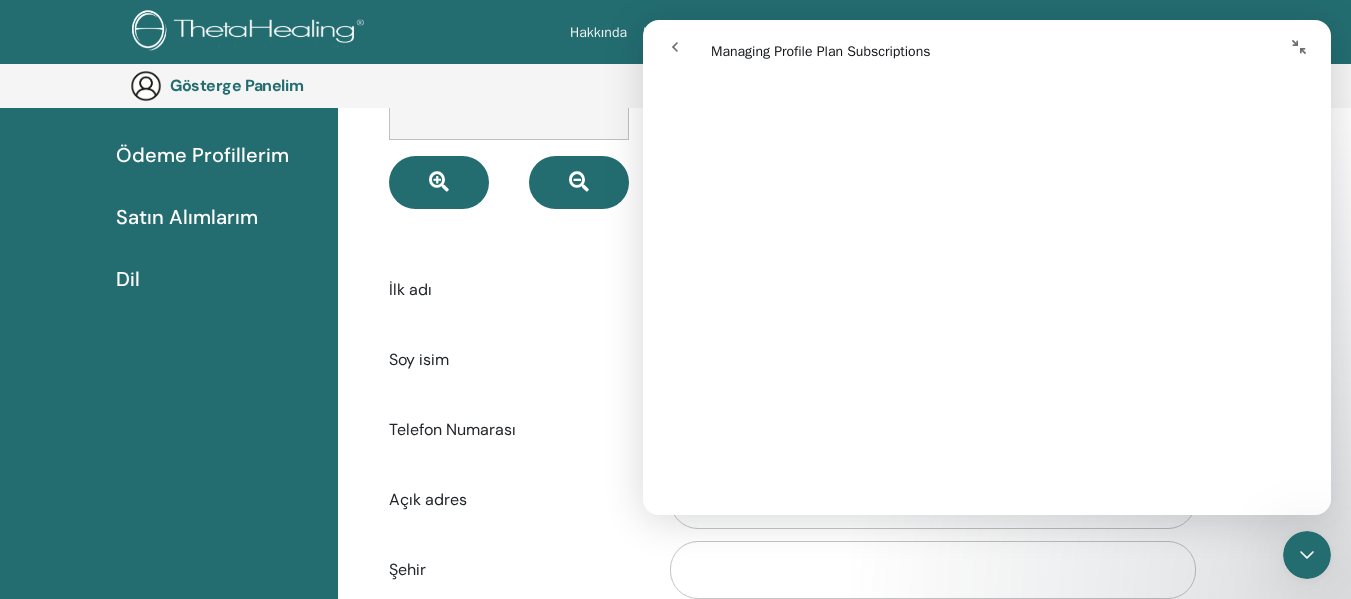 scroll, scrollTop: 215, scrollLeft: 0, axis: vertical 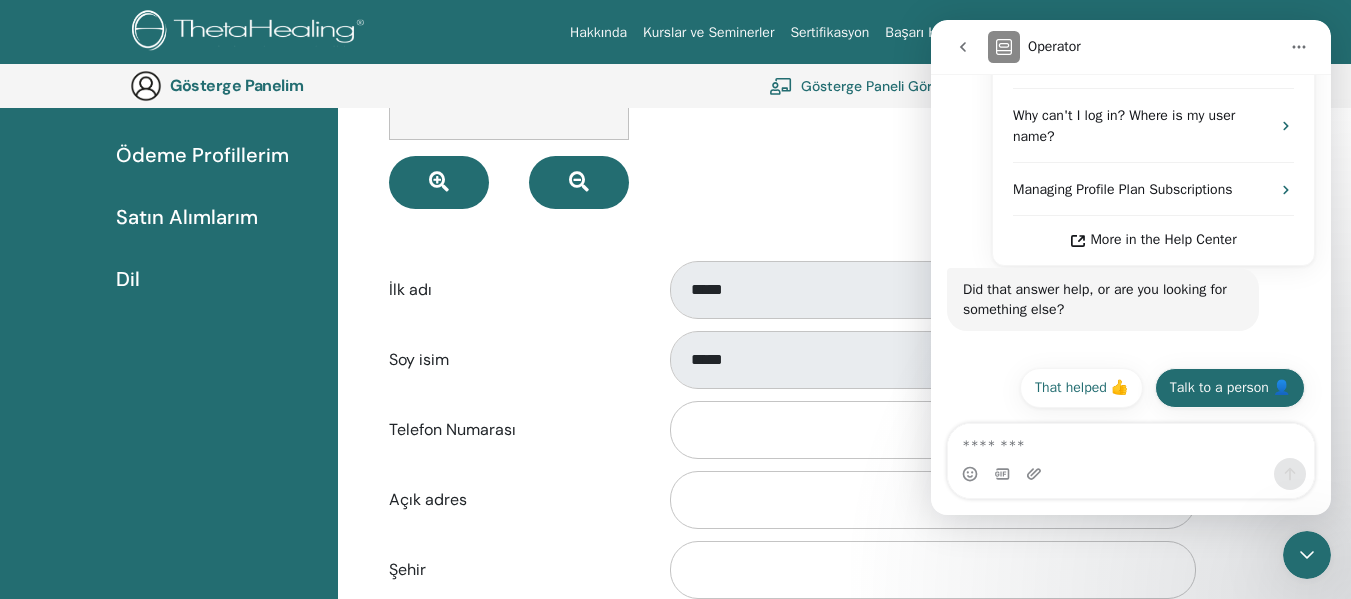 click on "Talk to a person 👤" at bounding box center (1230, 388) 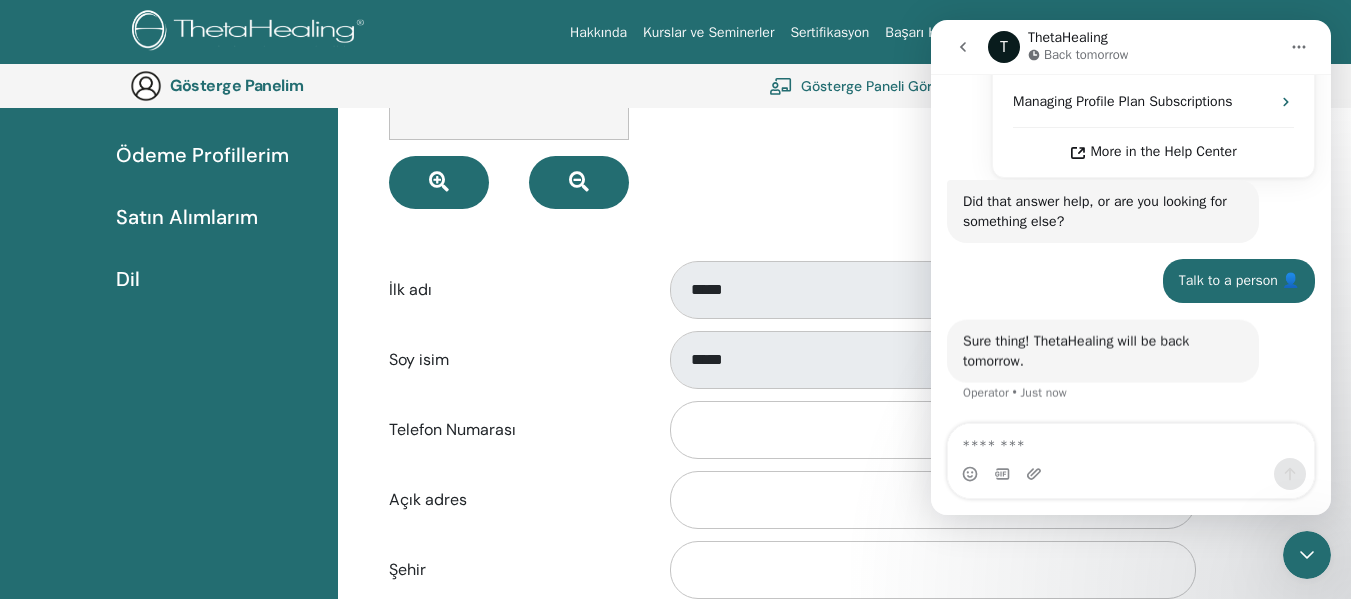 scroll, scrollTop: 1035, scrollLeft: 0, axis: vertical 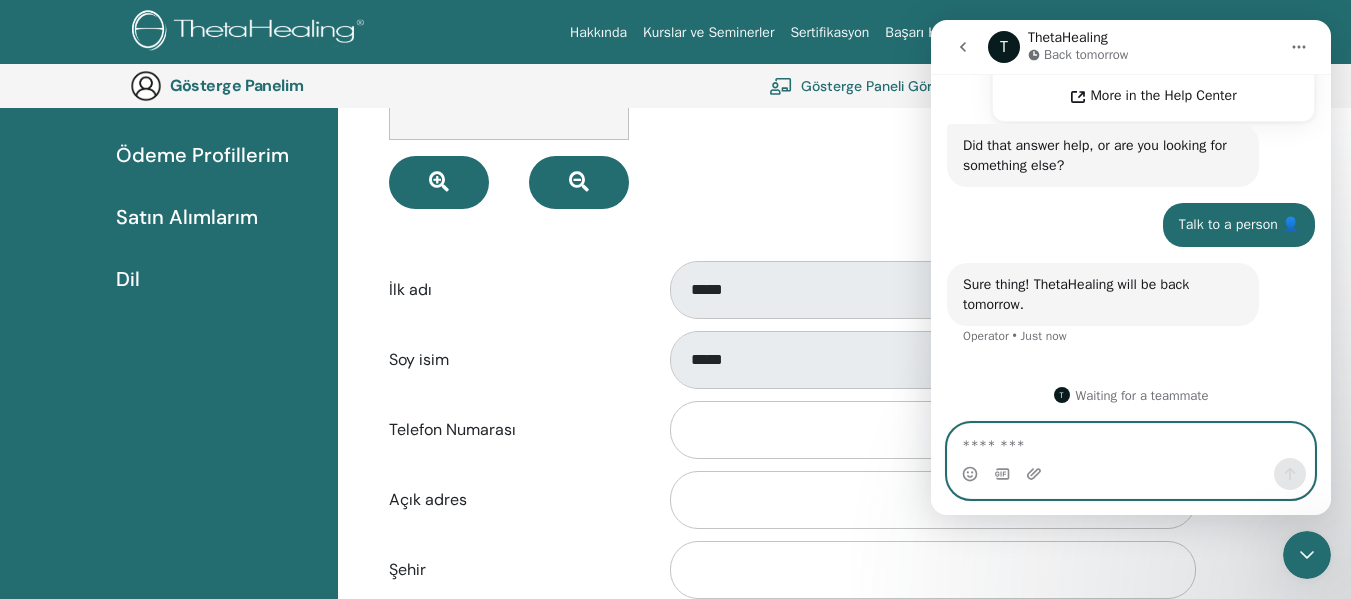 click at bounding box center [1131, 441] 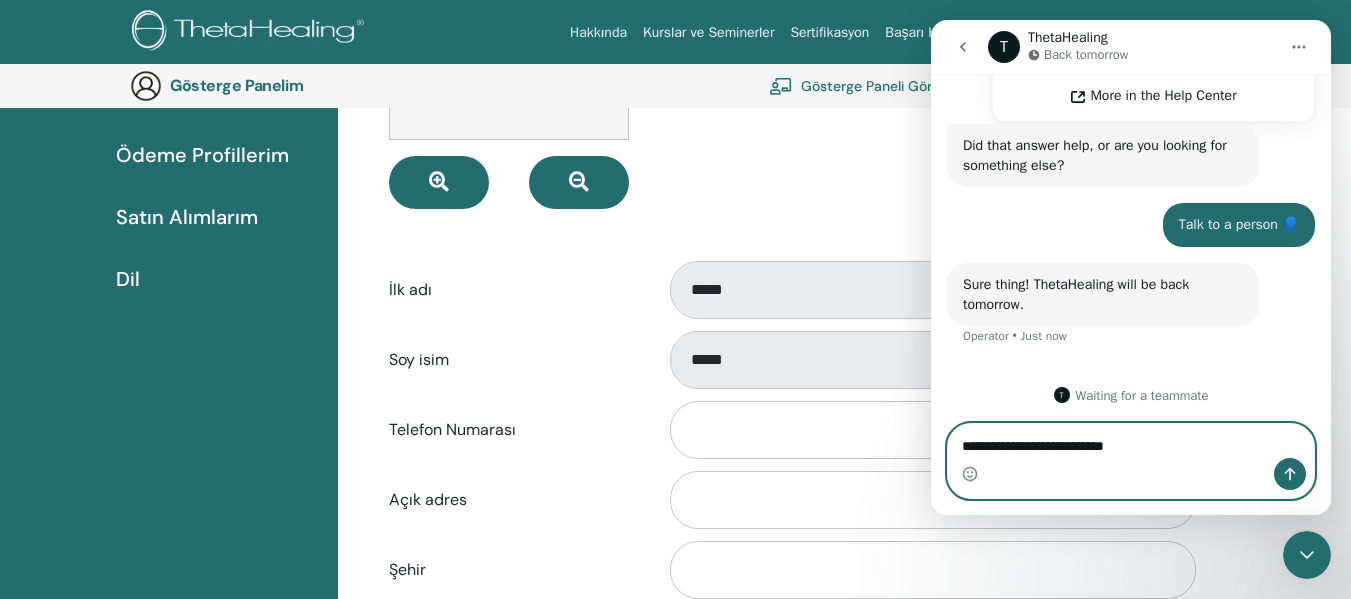 type on "**********" 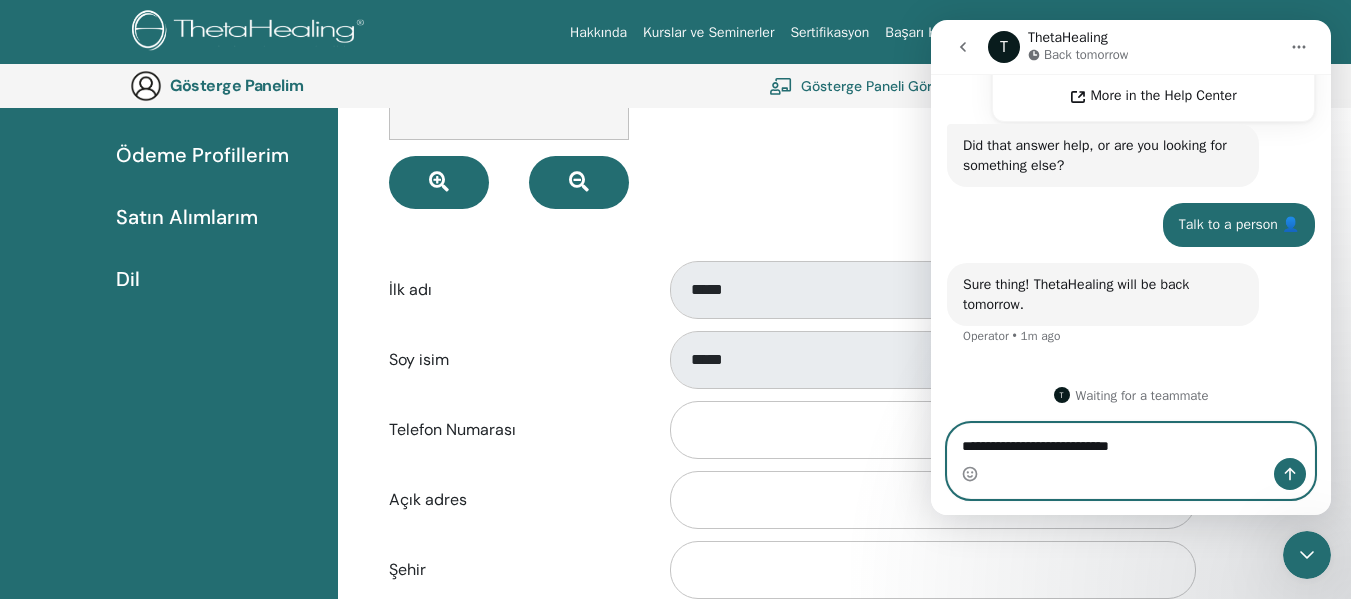 drag, startPoint x: 1180, startPoint y: 441, endPoint x: 940, endPoint y: 436, distance: 240.05208 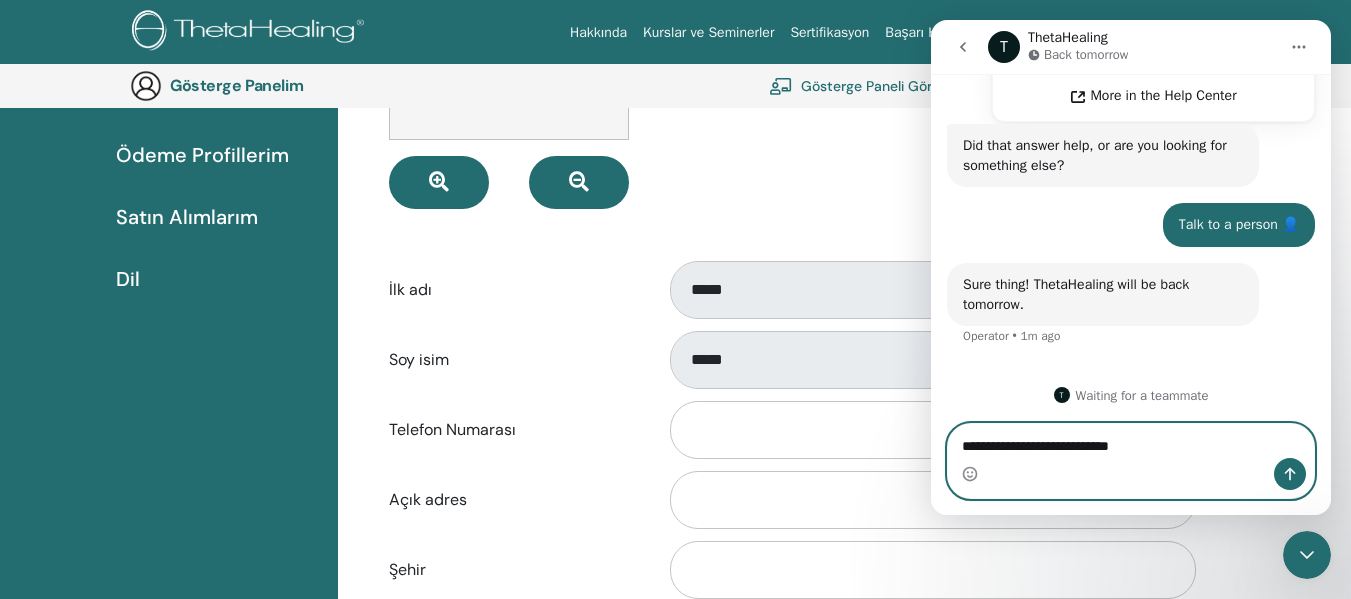 click on "**********" at bounding box center (1131, 461) 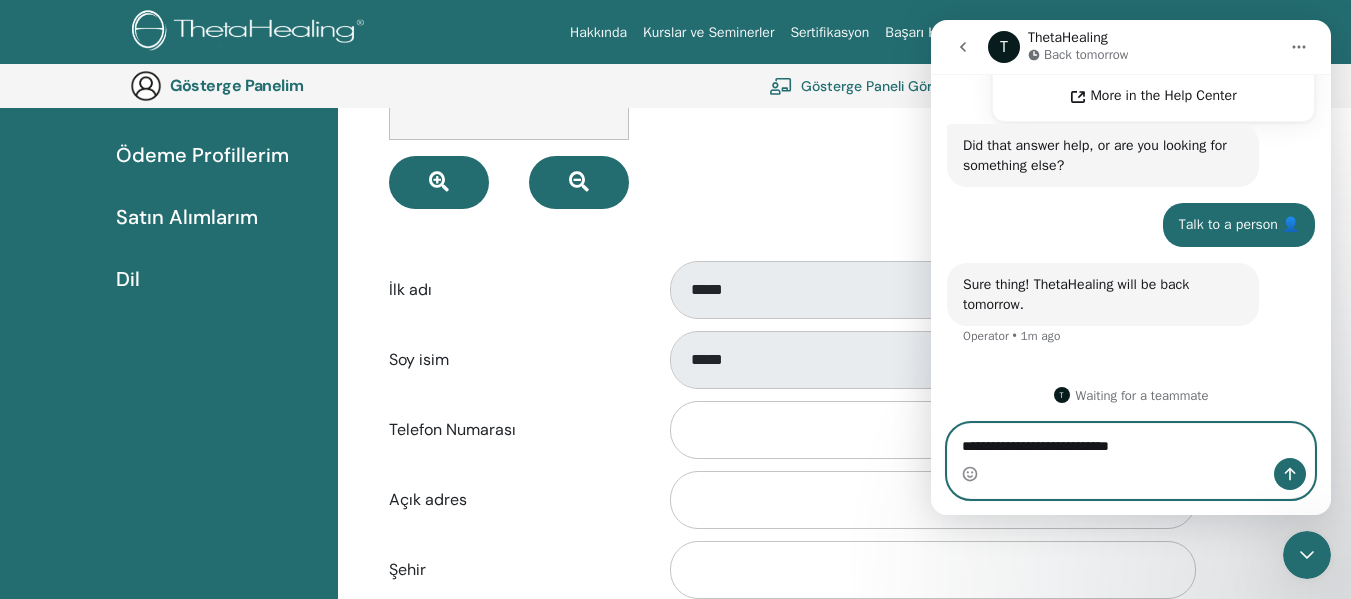 type 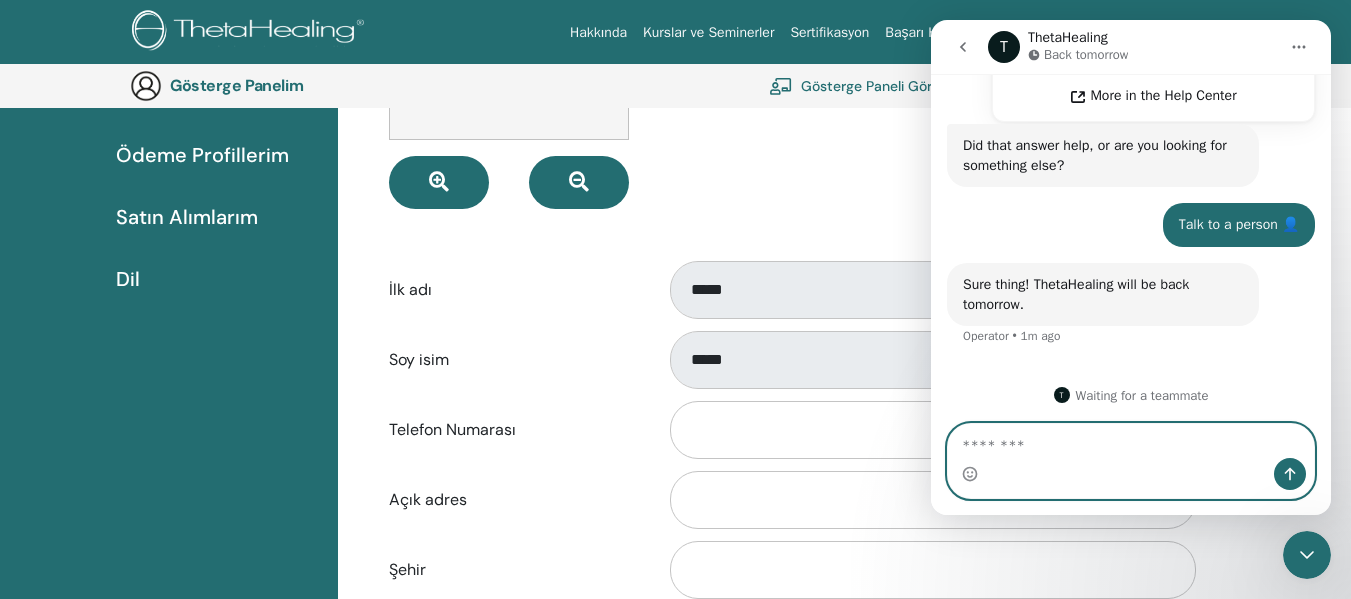 scroll, scrollTop: 1095, scrollLeft: 0, axis: vertical 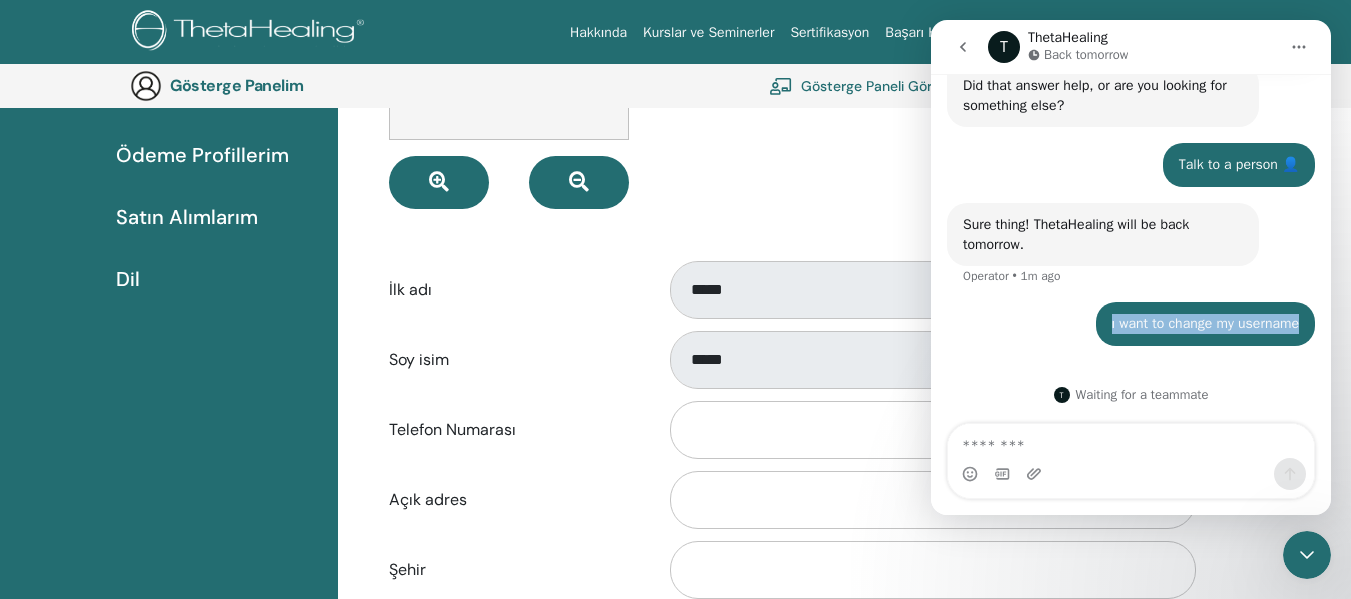 drag, startPoint x: 1096, startPoint y: 321, endPoint x: 1340, endPoint y: 331, distance: 244.20483 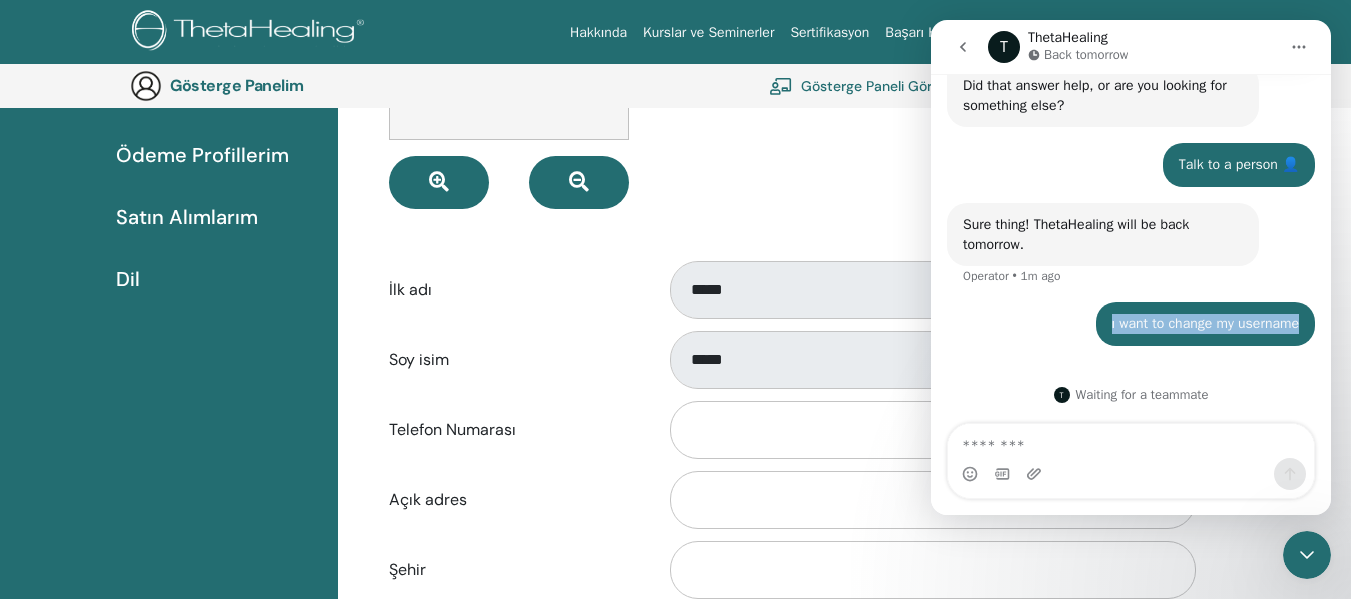 click on "T ThetaHealing Back tomorrow Welcome to ThetaHealing FAQs and Support!  Ask us anything, or share your feedback. We're here to help or put you in contact with someone who can. You have a new login experience!  Thetahealing now uses email as your user ID.  To log in, just enter the email address you used to set up your account. You'll use the same password you used on the old site.
If you've forgotten your email, text us below and we'll look it up for you!
Best Regards,
The ThetaHealing Team ismimi değiştirmek istiyorum Semra    •   6m ago Why can't I log in?  Where is my user name? Managing Your Account Managing Profile Plan Subscriptions More in the Help Center Did that answer help, or are you looking for something else? Operator   • AI Agent  •   6m ago If you didn’t get what you needed, reply here to continue the conversation. Operator    •   3m ago kullanıcı adımı değiştirmek istiyorum Semra    •   2m ago How do I print my attendee's certifications? Operator    •" 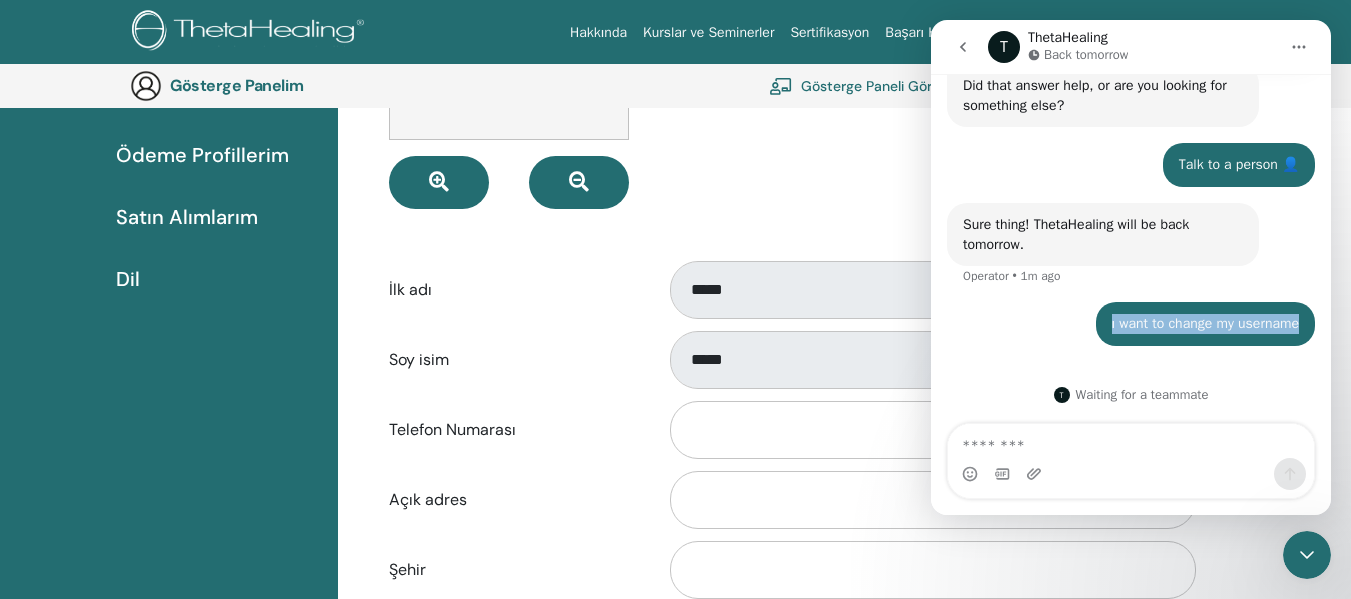 copy on "ı want to change my username" 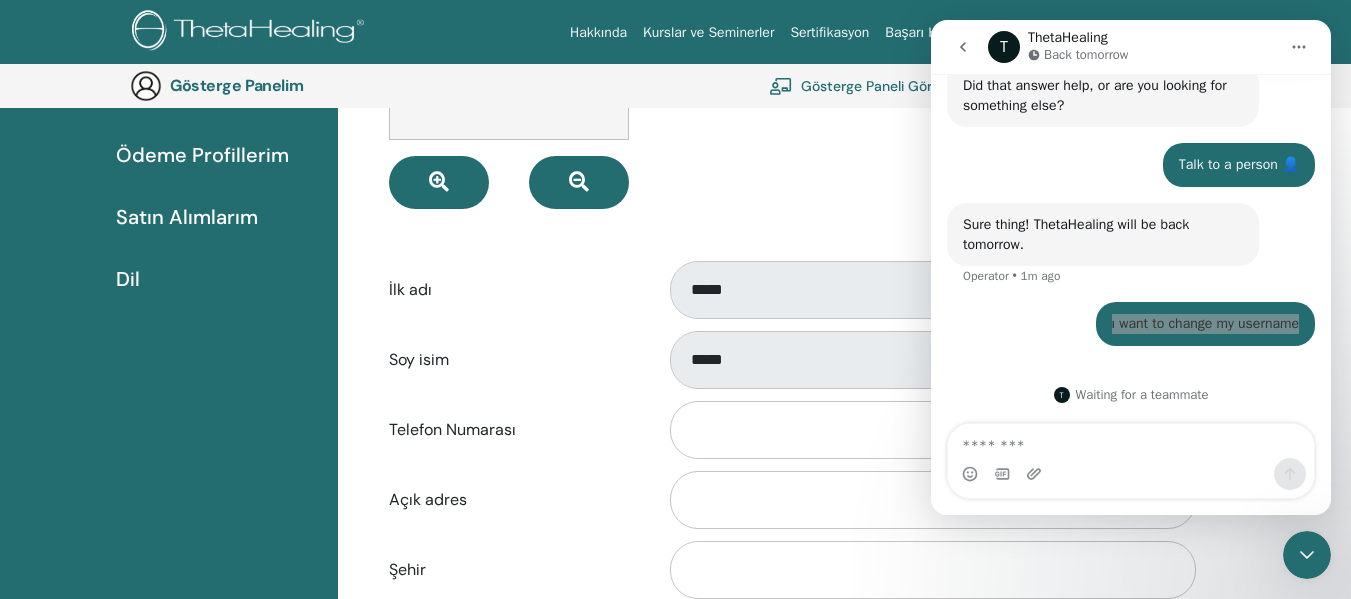 click on "Gösterge Paneli Görünümü" at bounding box center [889, 87] 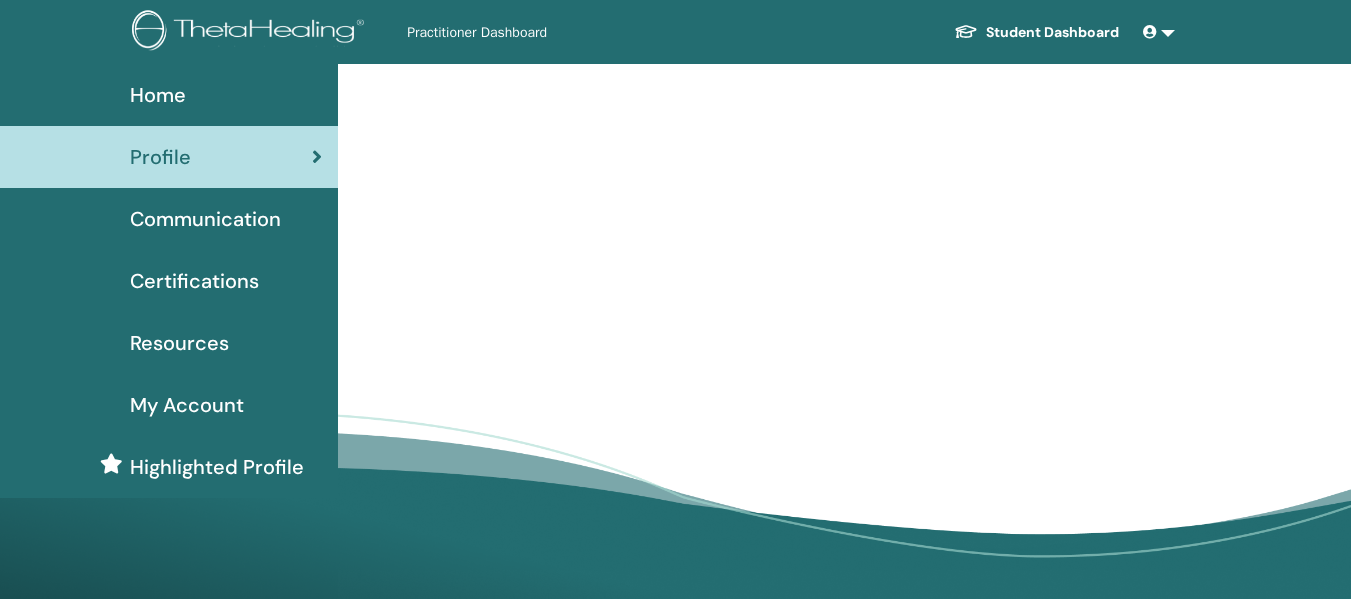 scroll, scrollTop: 0, scrollLeft: 0, axis: both 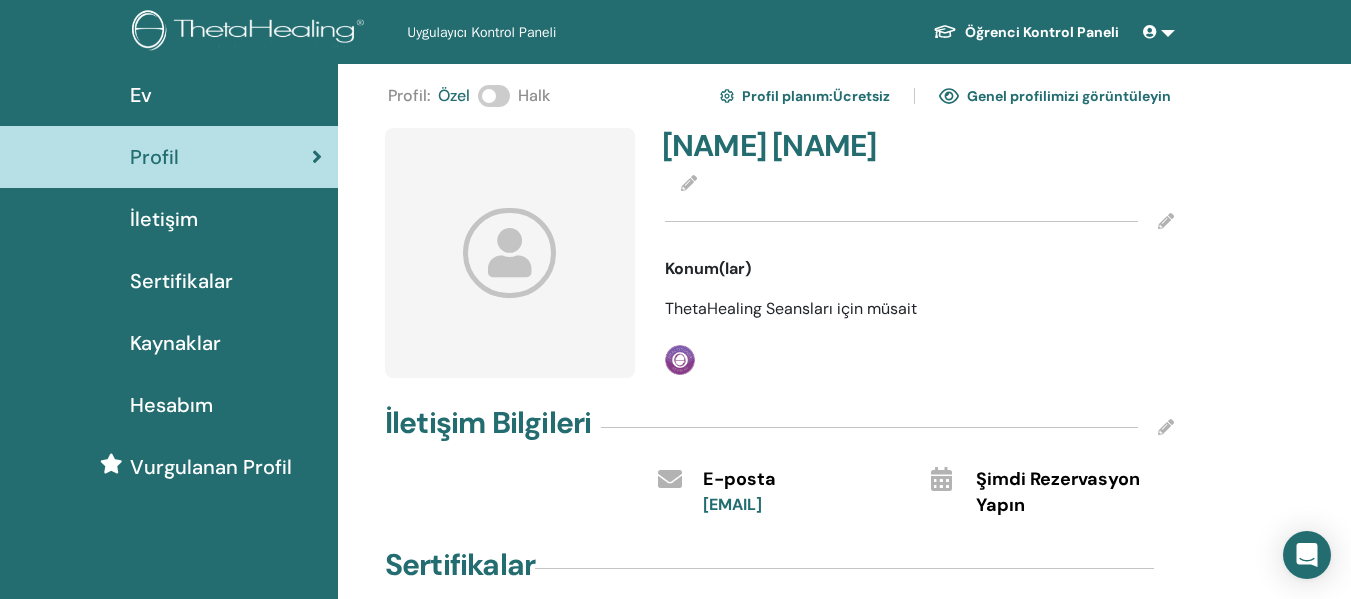 click at bounding box center (689, 183) 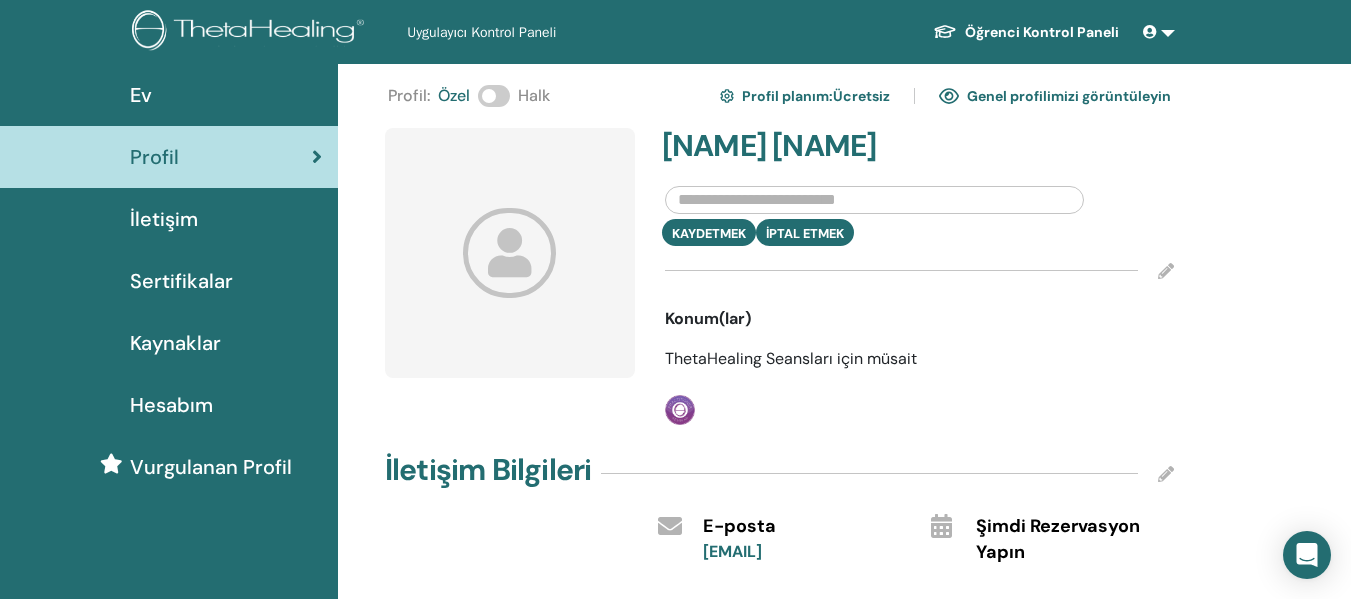 click on "[FIRST]" at bounding box center [714, 145] 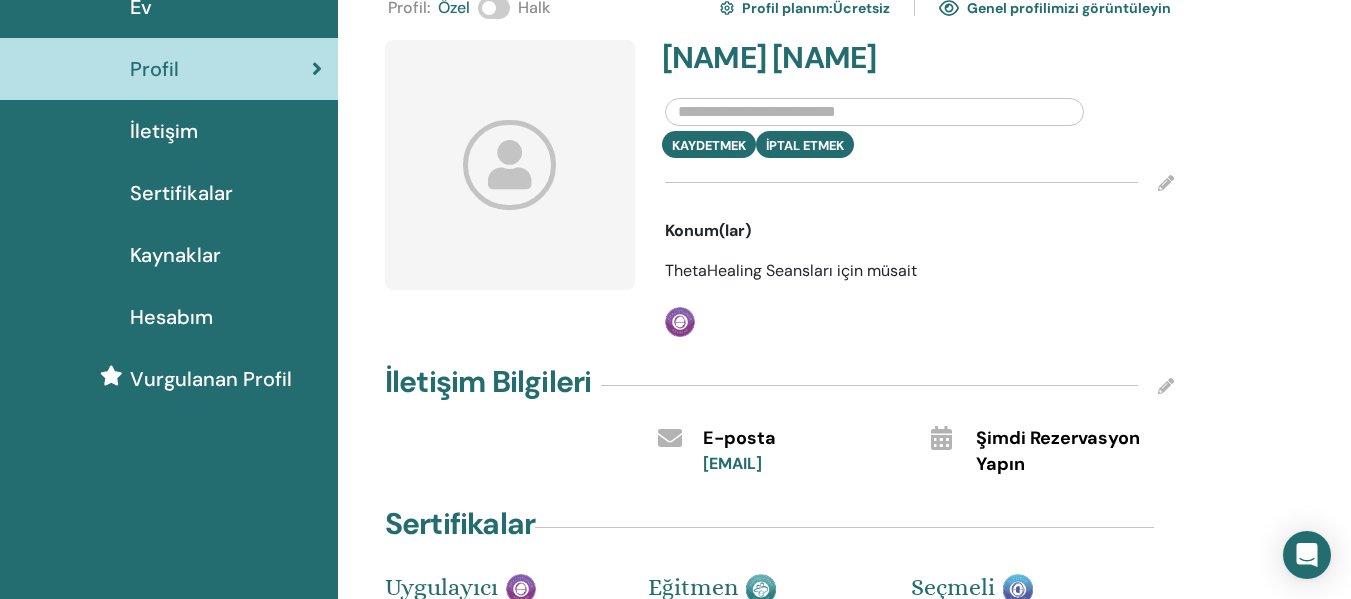scroll, scrollTop: 0, scrollLeft: 0, axis: both 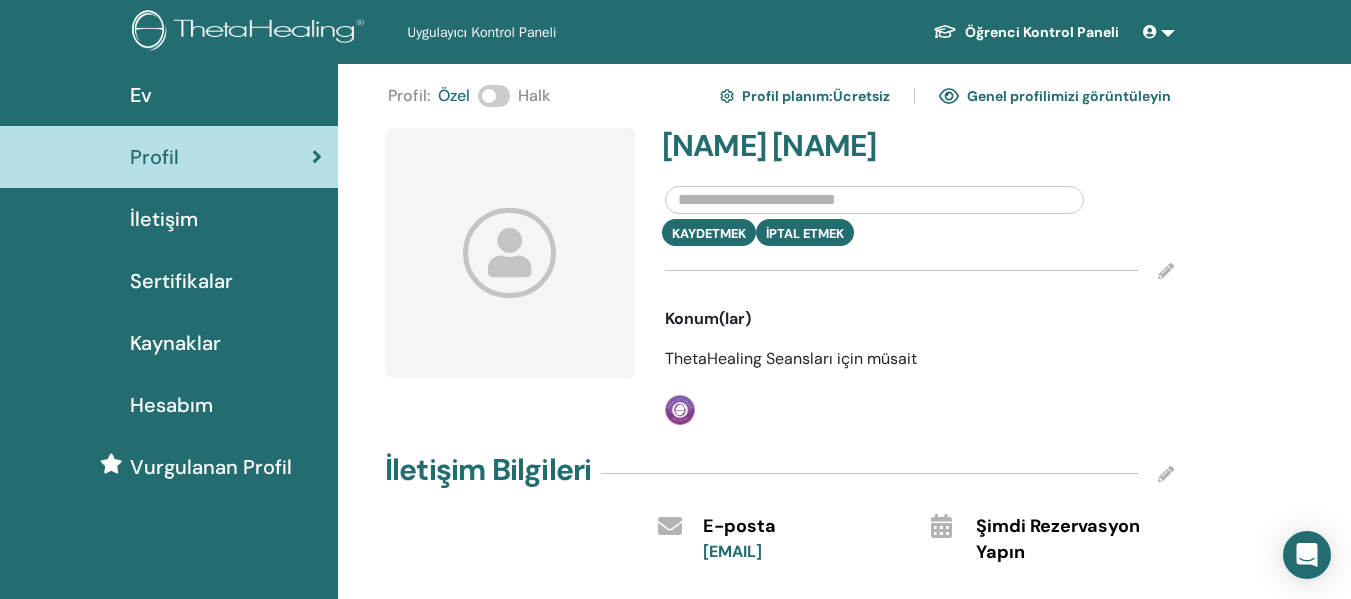 click at bounding box center (874, 200) 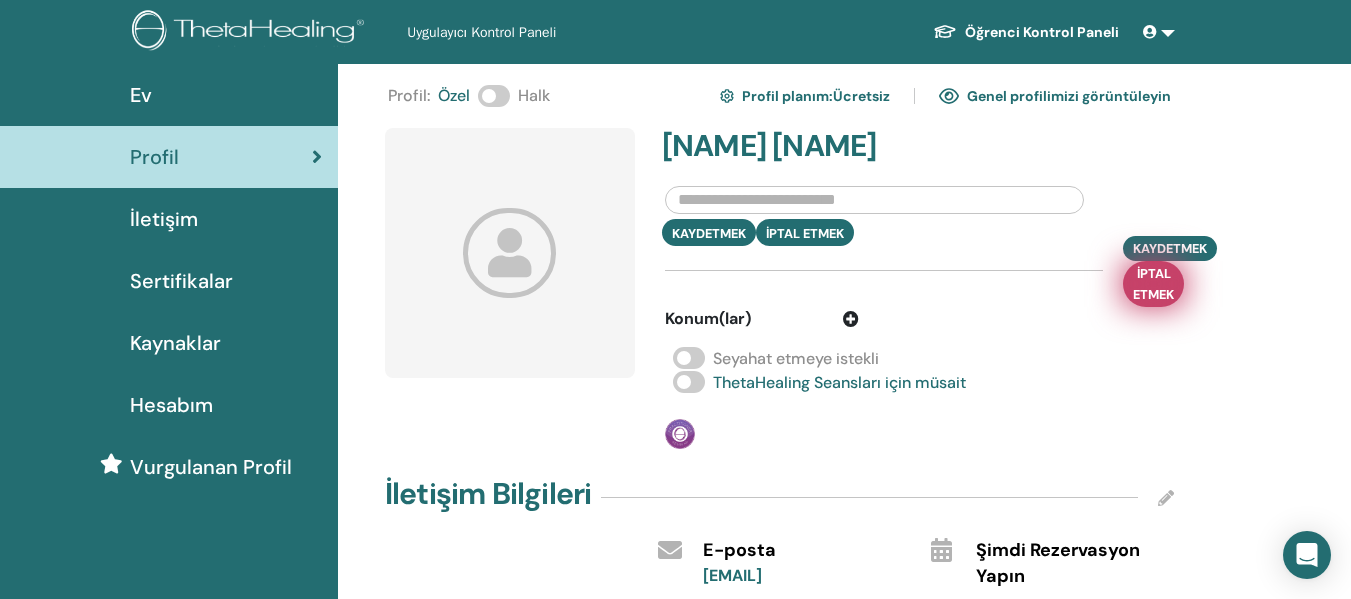 click on "İptal etmek" at bounding box center [1153, 284] 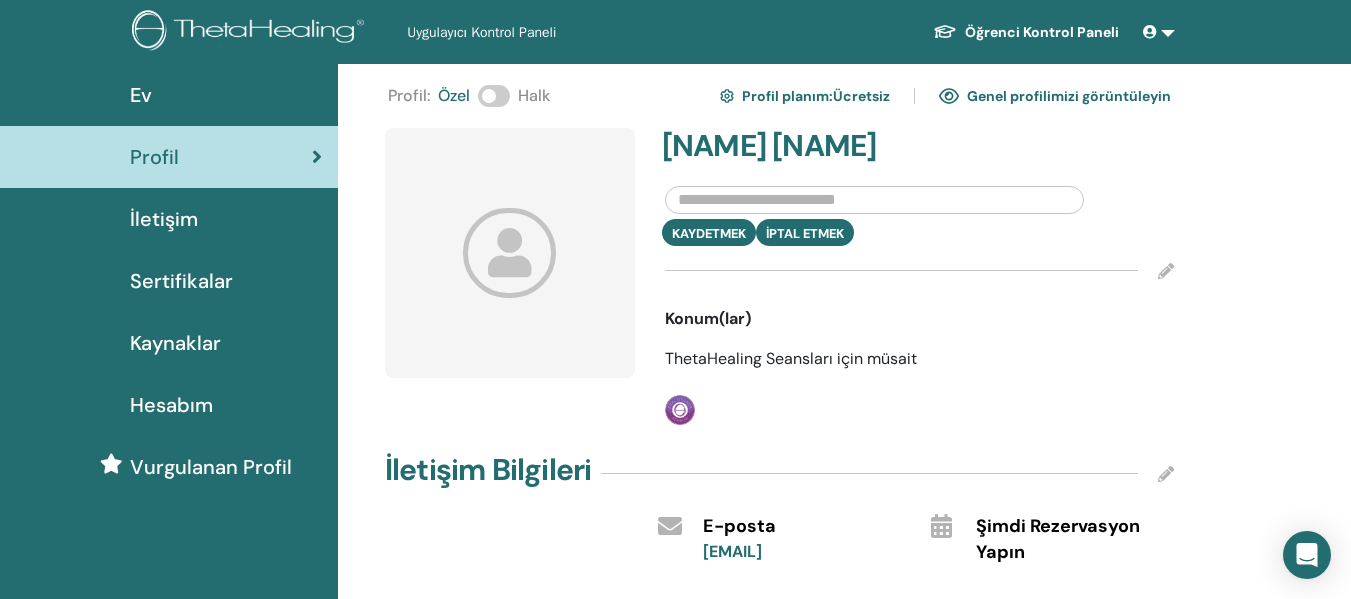 click at bounding box center [1166, 271] 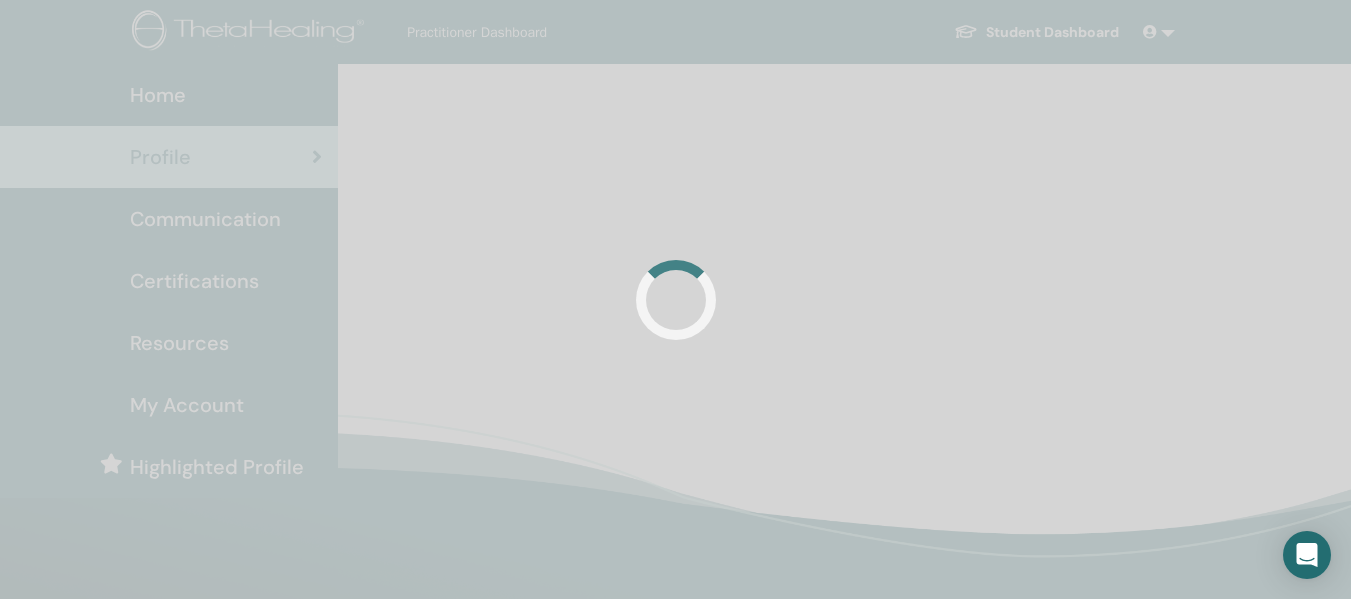 scroll, scrollTop: 0, scrollLeft: 0, axis: both 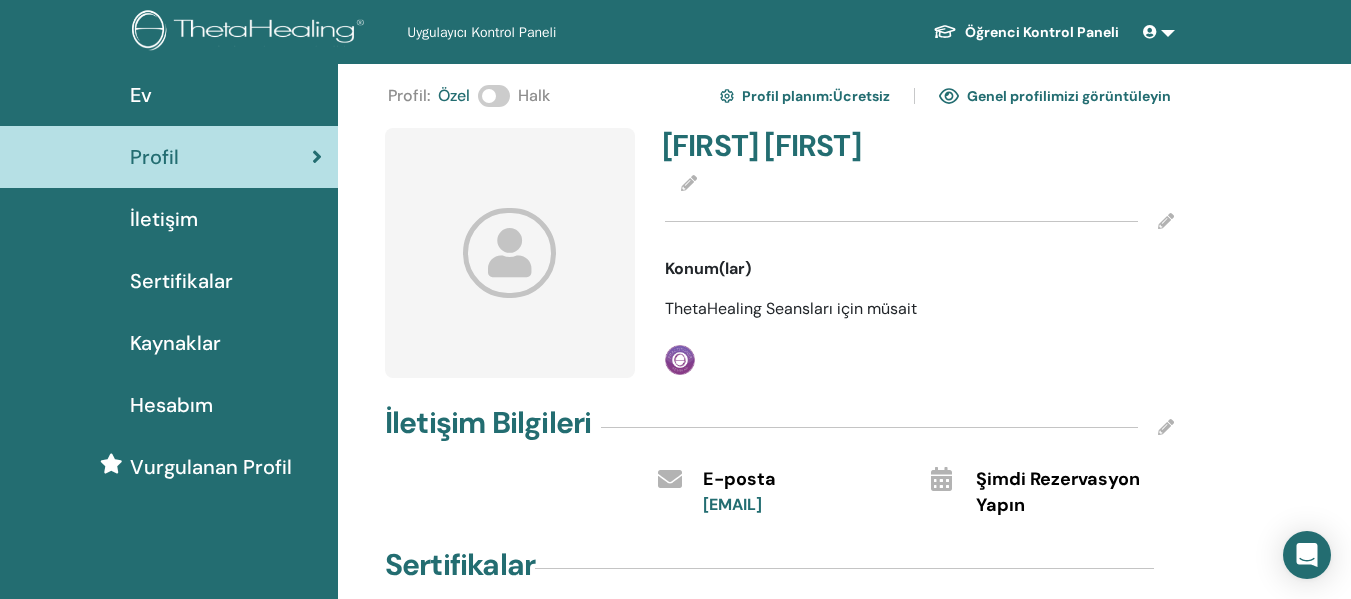click at bounding box center [689, 183] 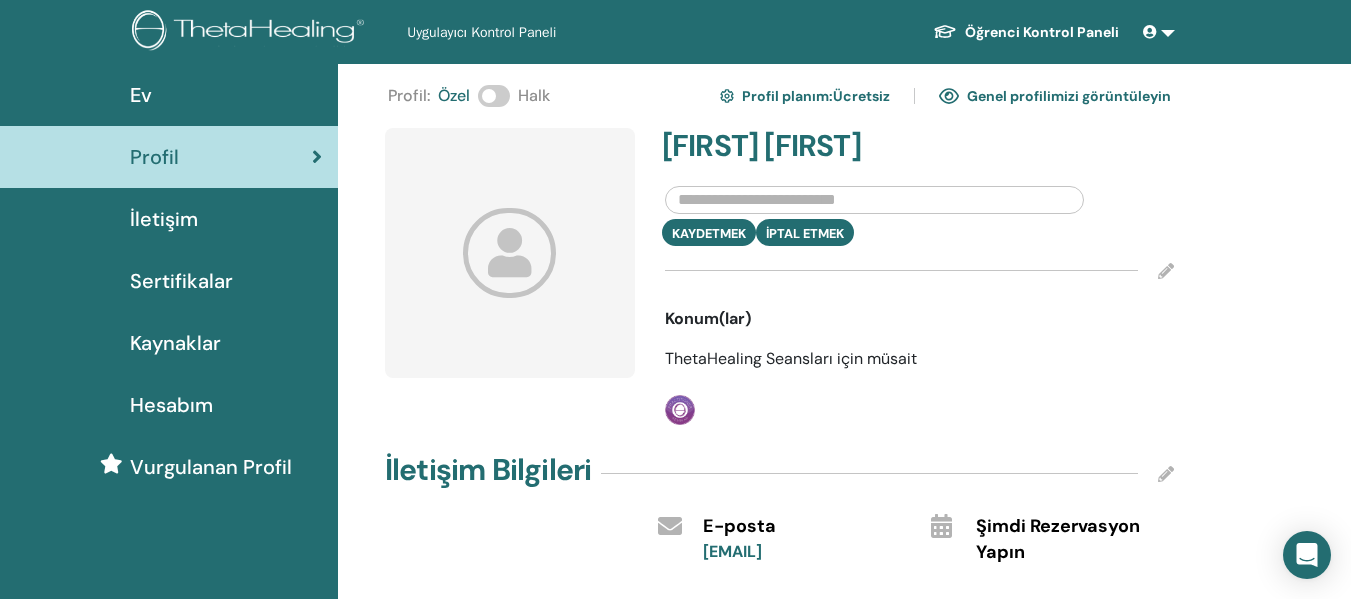 click at bounding box center [874, 200] 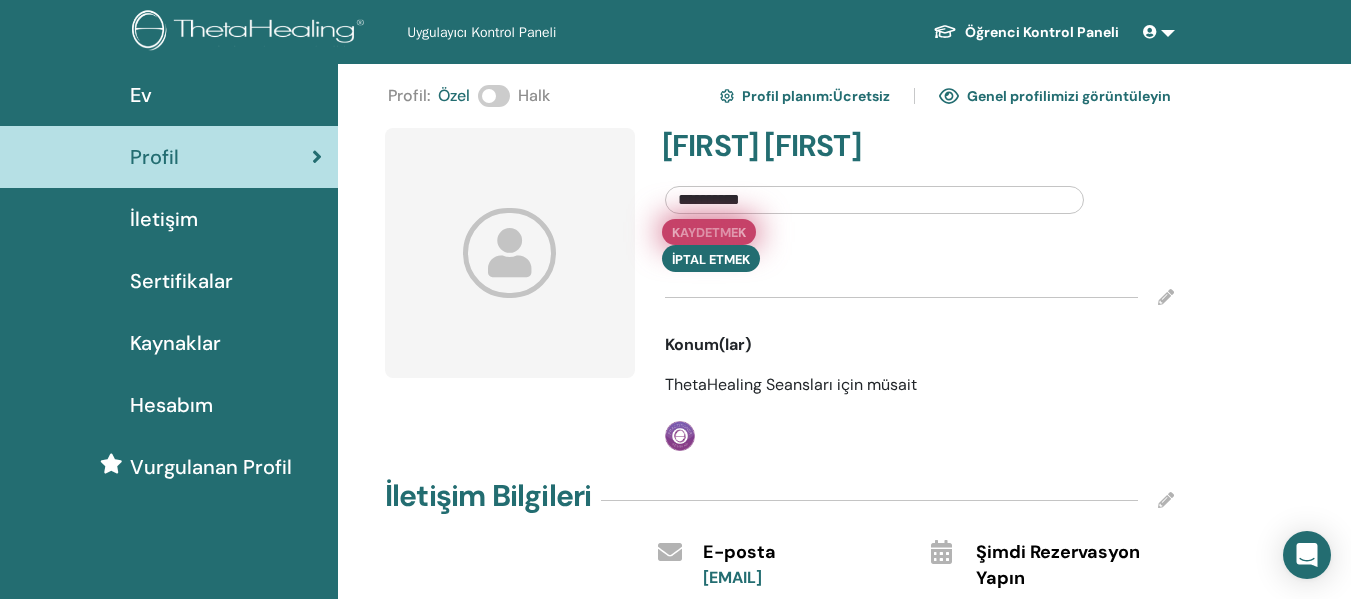 type on "**********" 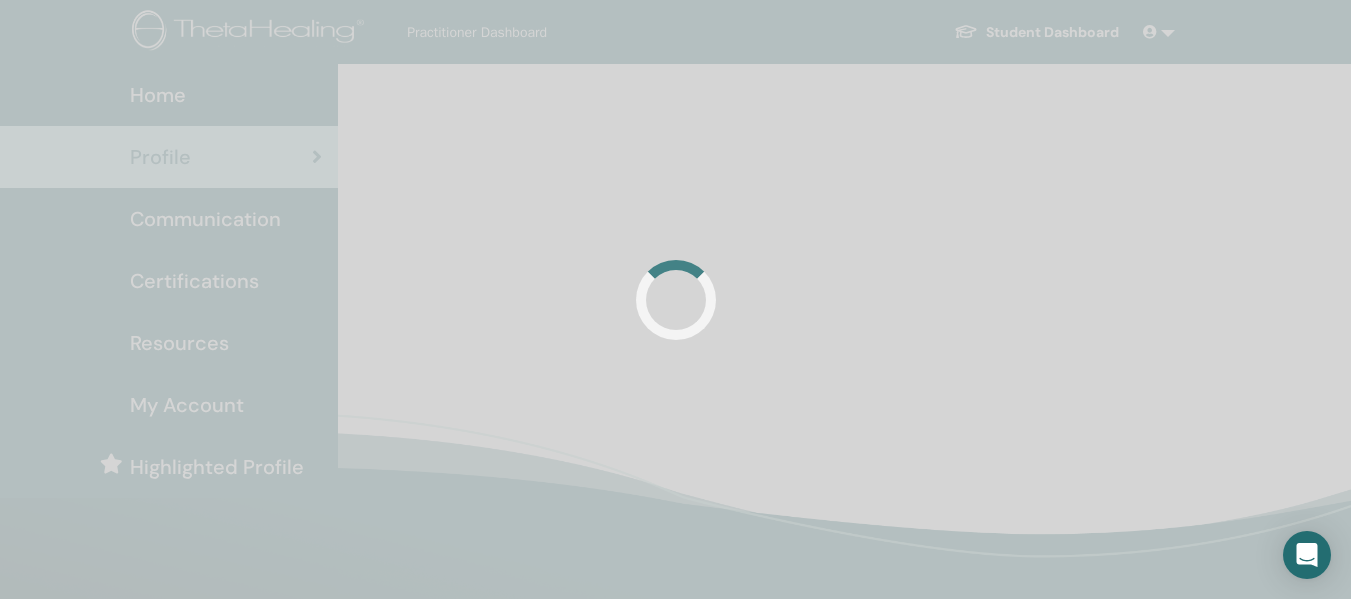 scroll, scrollTop: 0, scrollLeft: 0, axis: both 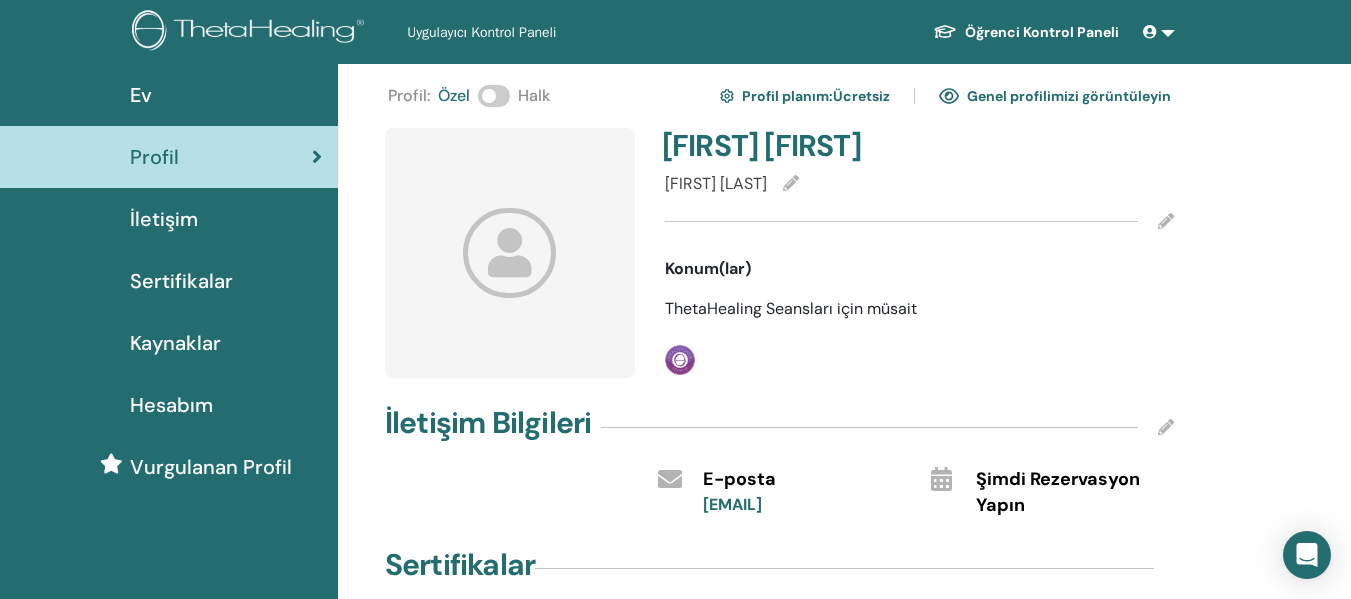 click at bounding box center (1150, 32) 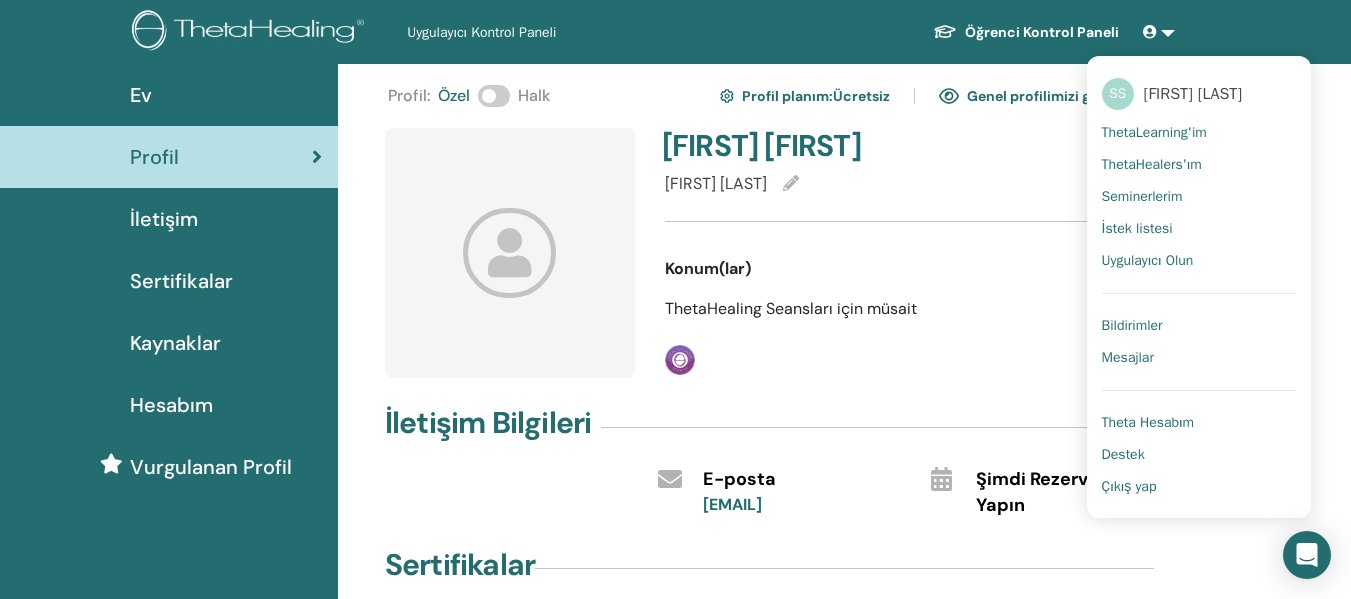 click on "[FIRST] [LAST]" at bounding box center [1193, 94] 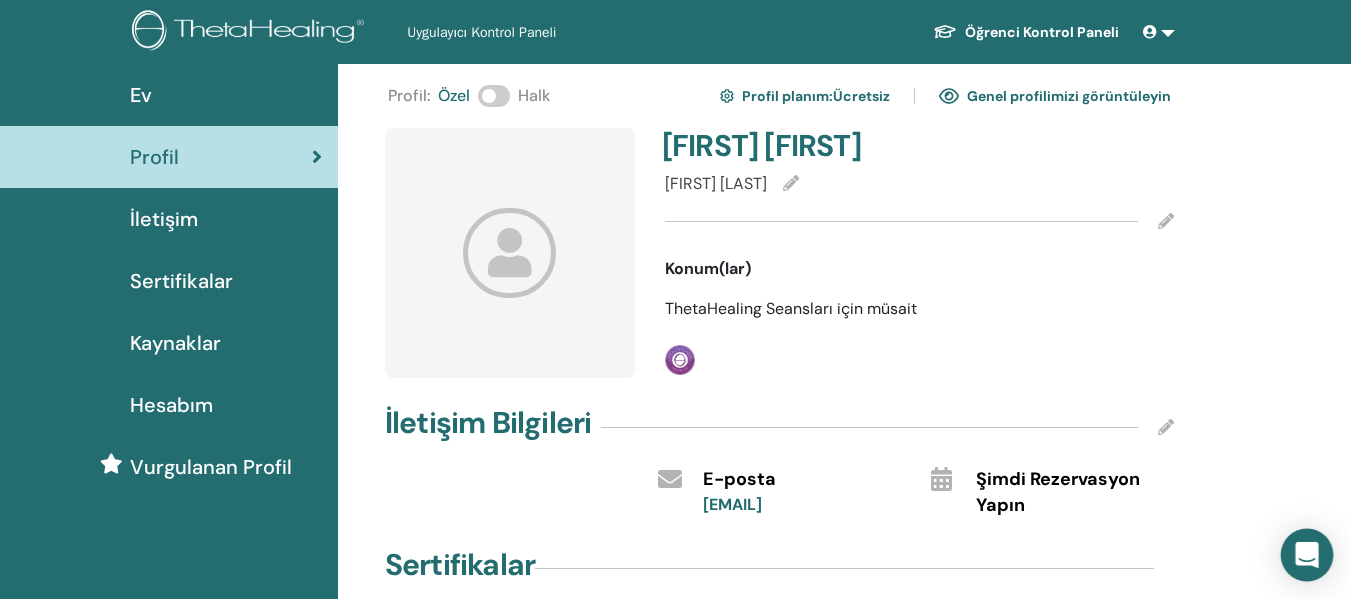 click 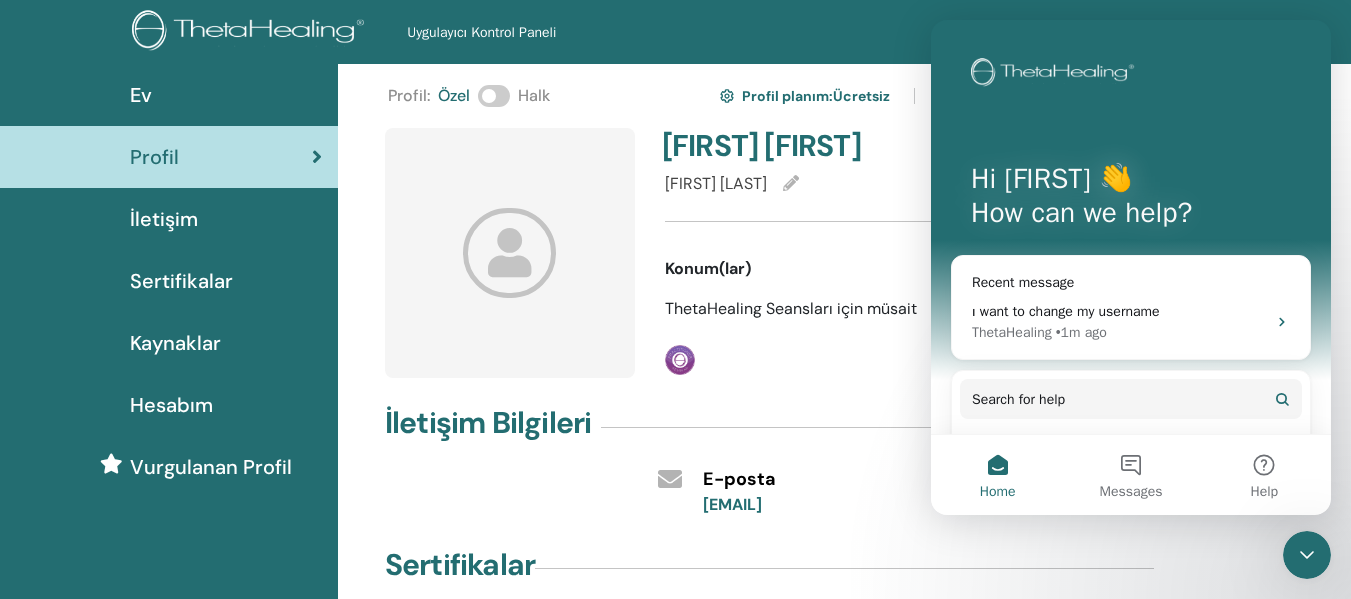 scroll, scrollTop: 0, scrollLeft: 0, axis: both 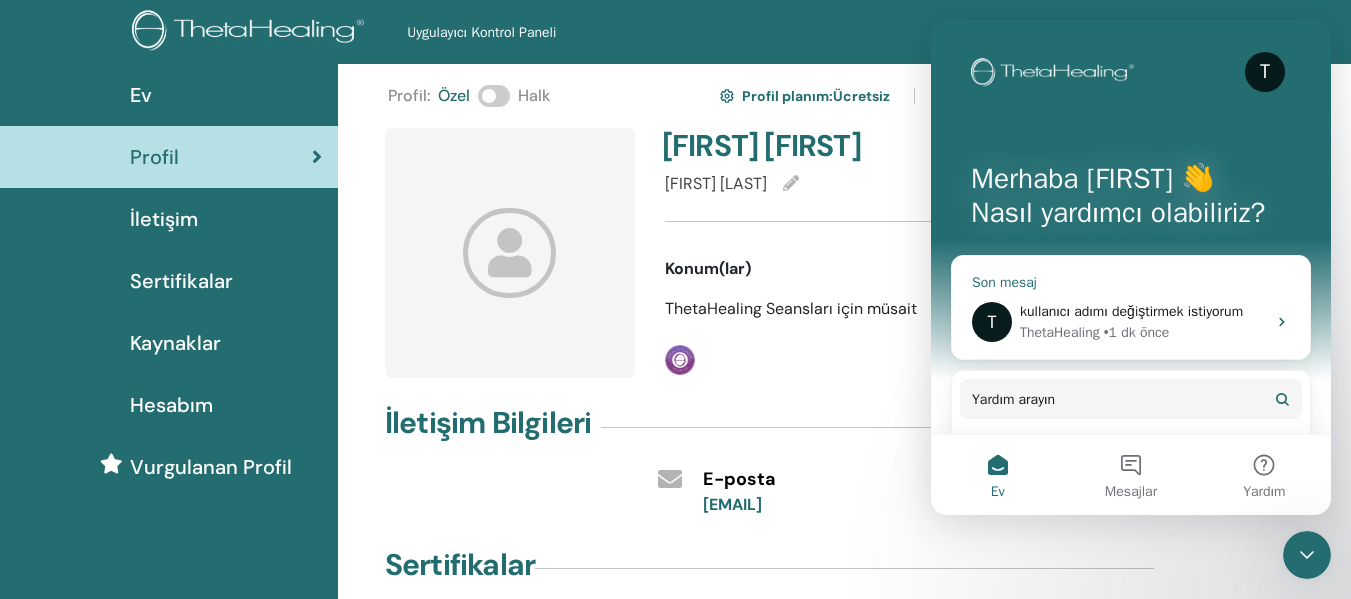 click 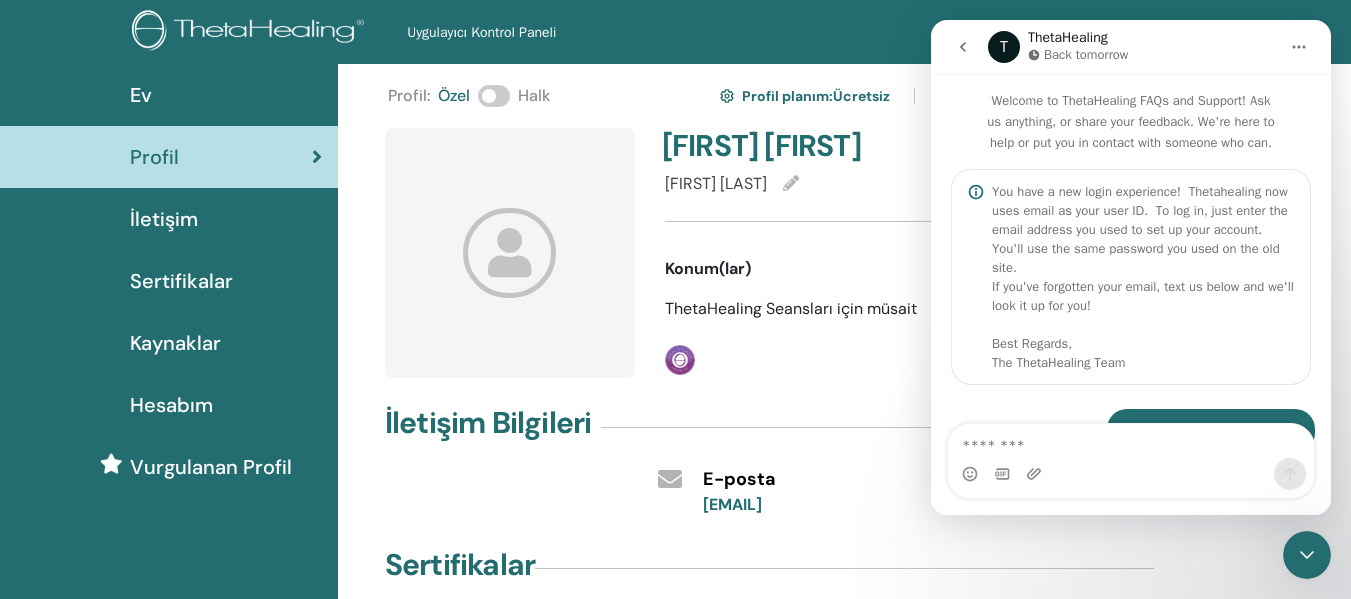 scroll, scrollTop: 1095, scrollLeft: 0, axis: vertical 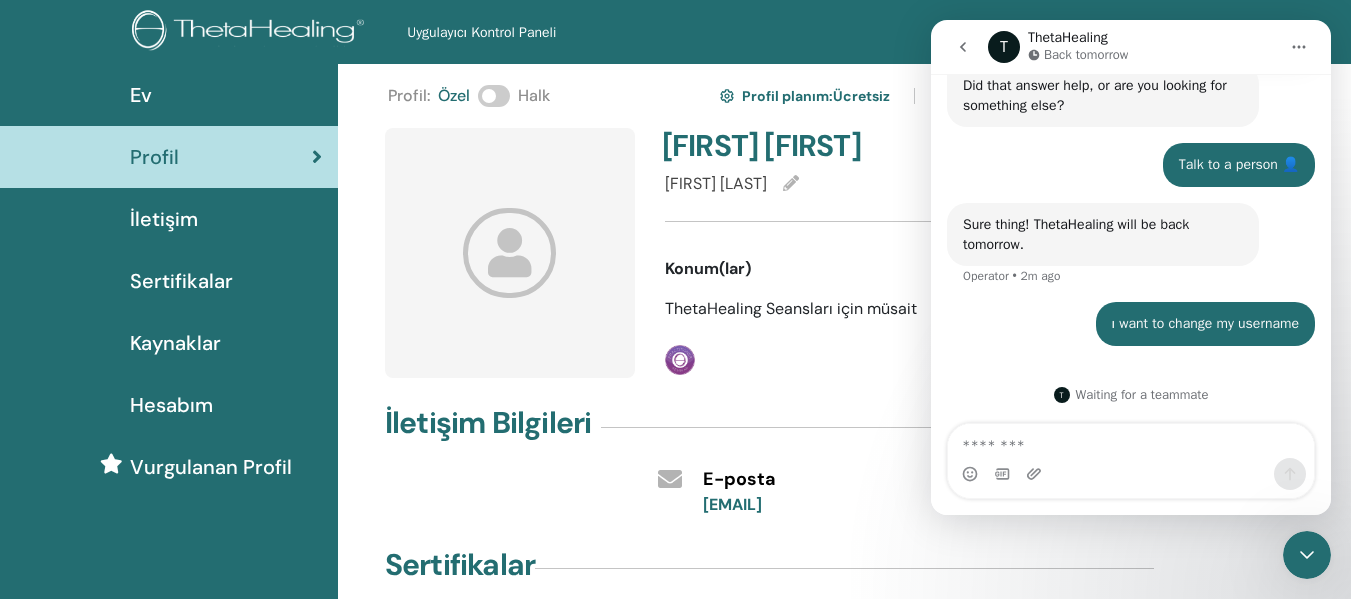 click on "Profil  : Özel Halk Profil planım  :  Ücretsiz Genel profilimizi görüntüleyin Semra    Semra Semra Kurt Konum(lar) ThetaHealing Seansları için müsait Uygulayıcı İletişim Bilgileri E-posta semrakrt203@gmail.com Şimdi Rezervasyon Yapın Sertifikalar Uygulayıcı Temel DNA Eğitmen Seçmeli" at bounding box center (844, 500) 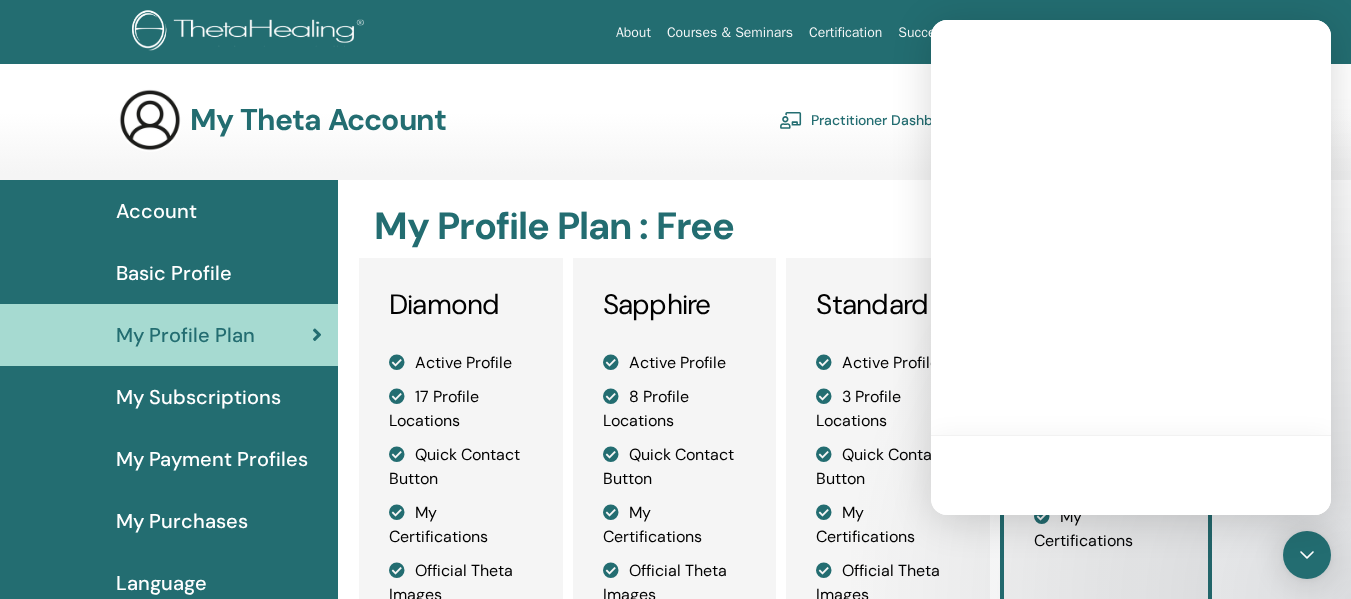 scroll, scrollTop: 0, scrollLeft: 0, axis: both 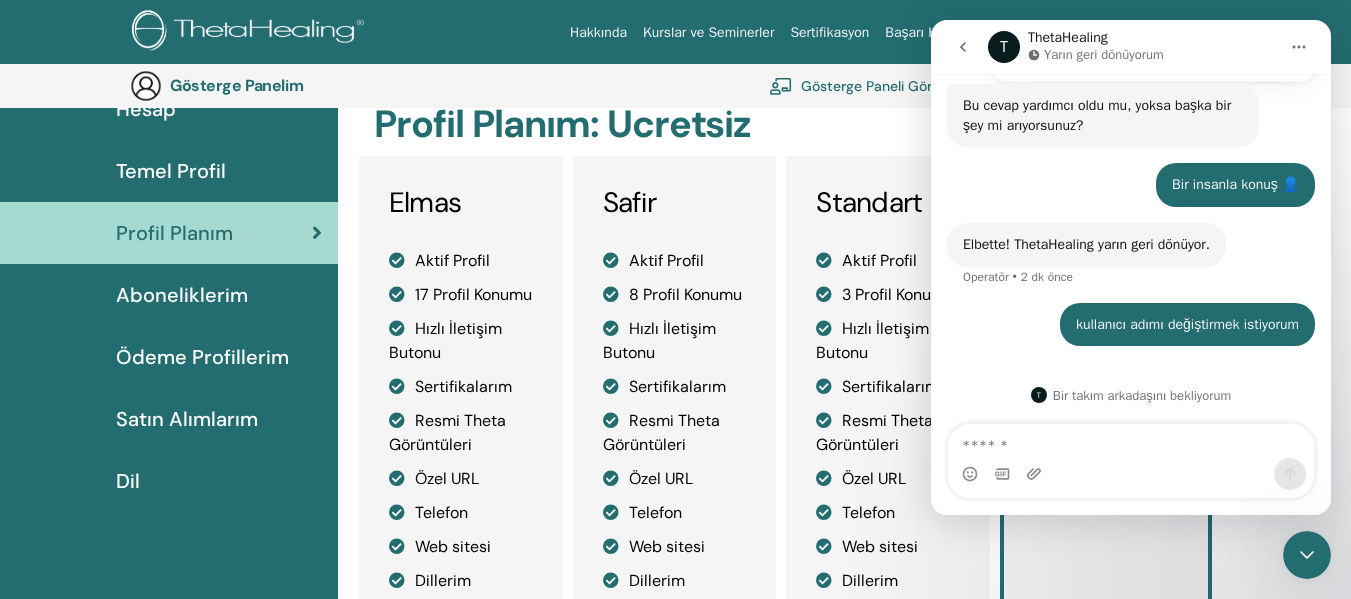 click on "Aboneliklerim" at bounding box center (182, 295) 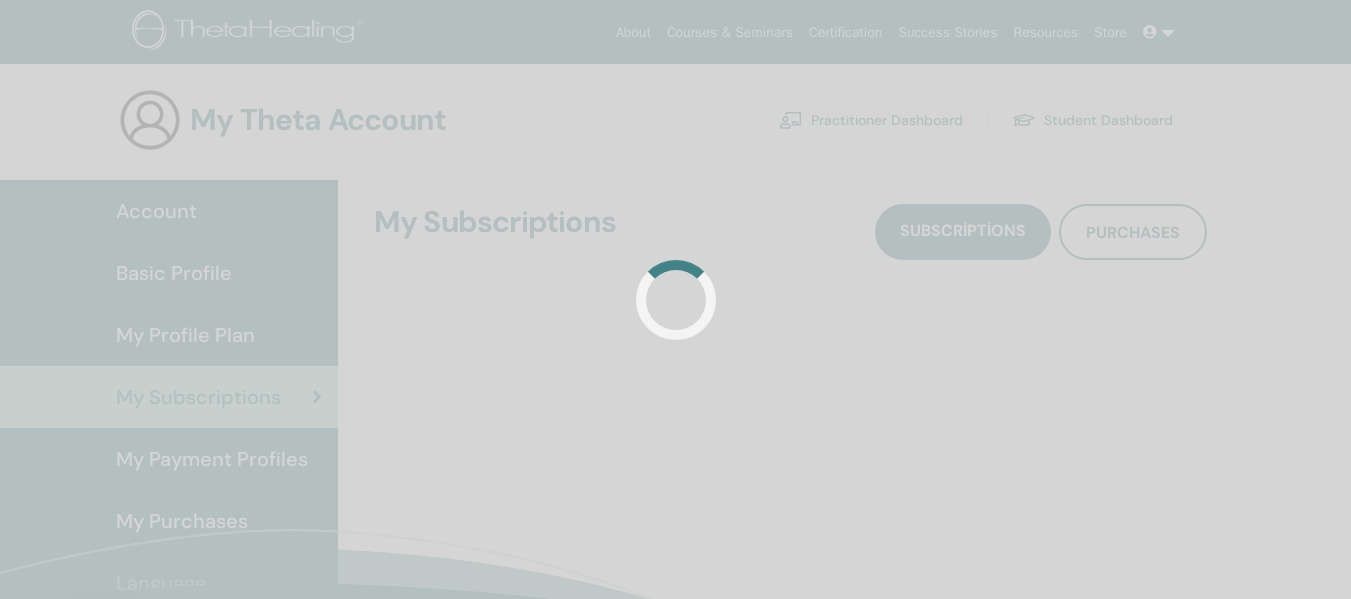 scroll, scrollTop: 0, scrollLeft: 0, axis: both 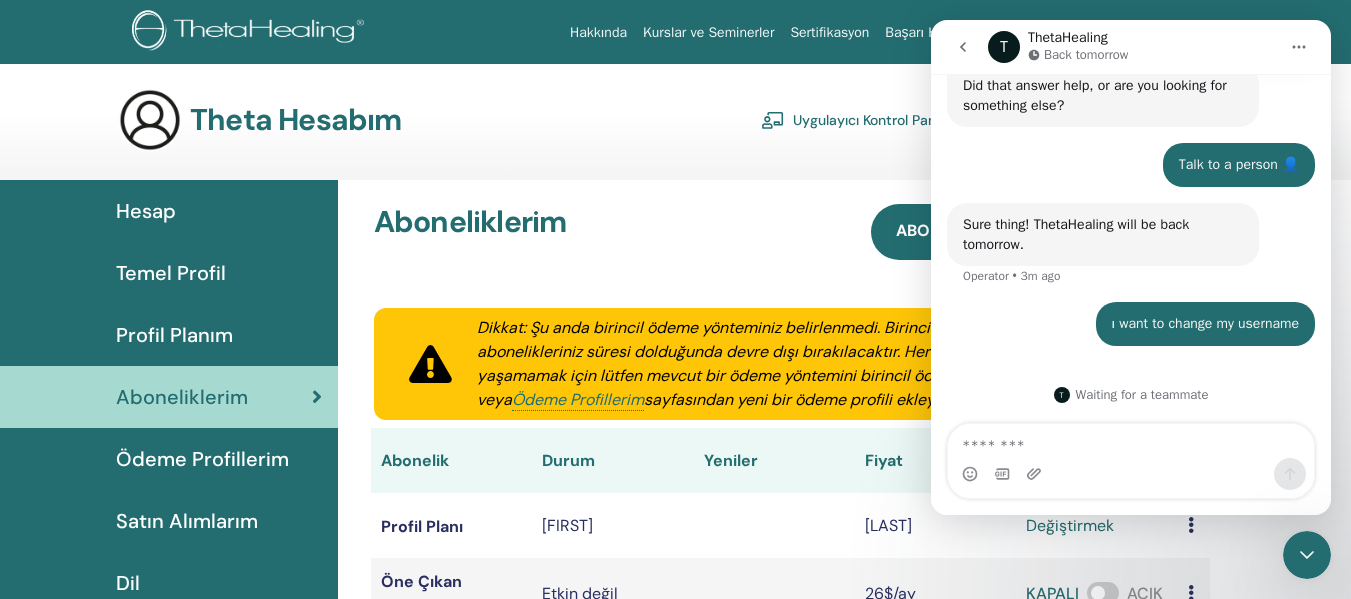 click on "Hesap" at bounding box center (169, 211) 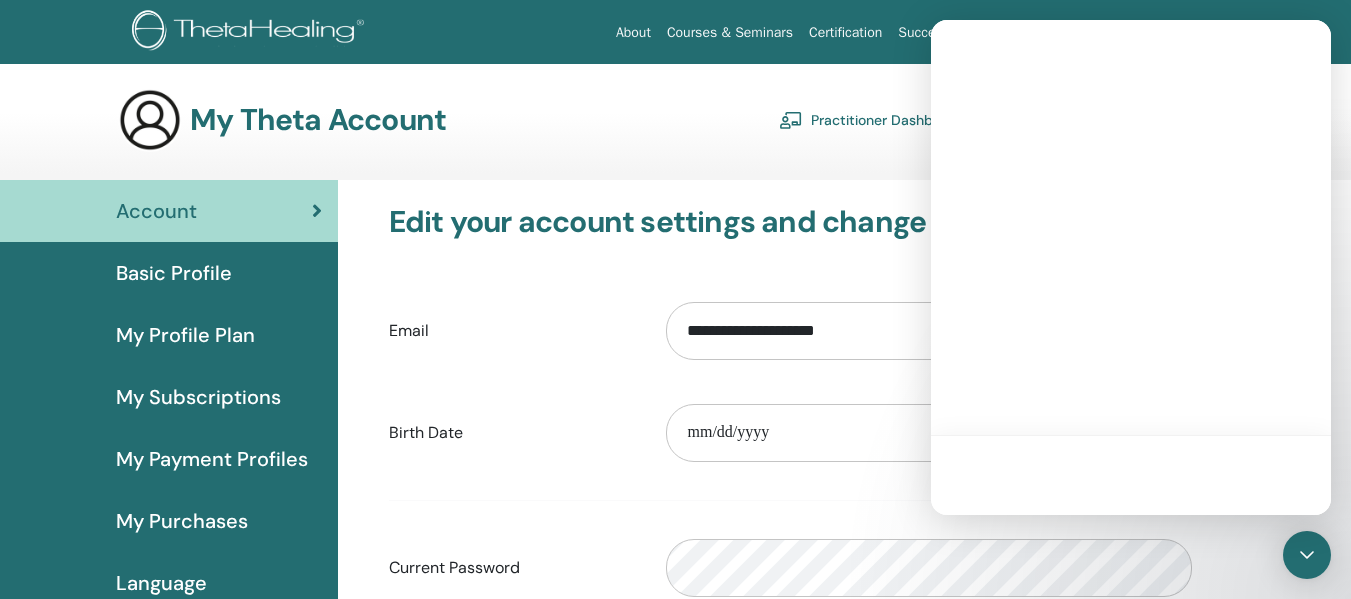 scroll, scrollTop: 0, scrollLeft: 0, axis: both 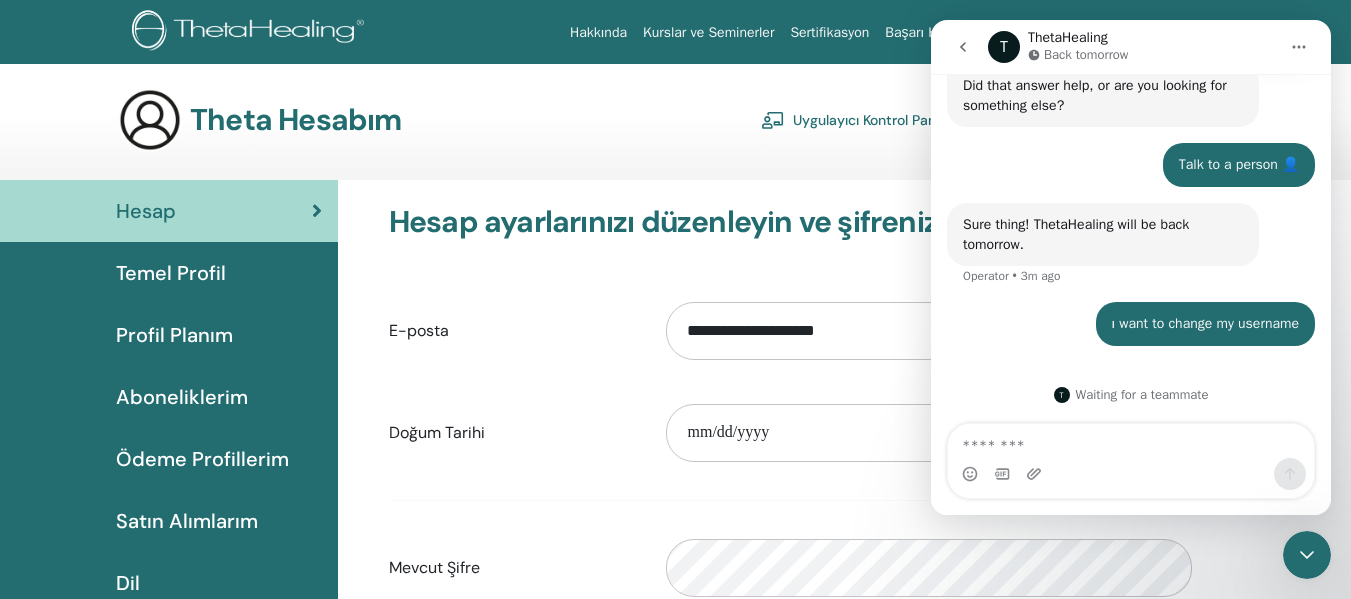 click 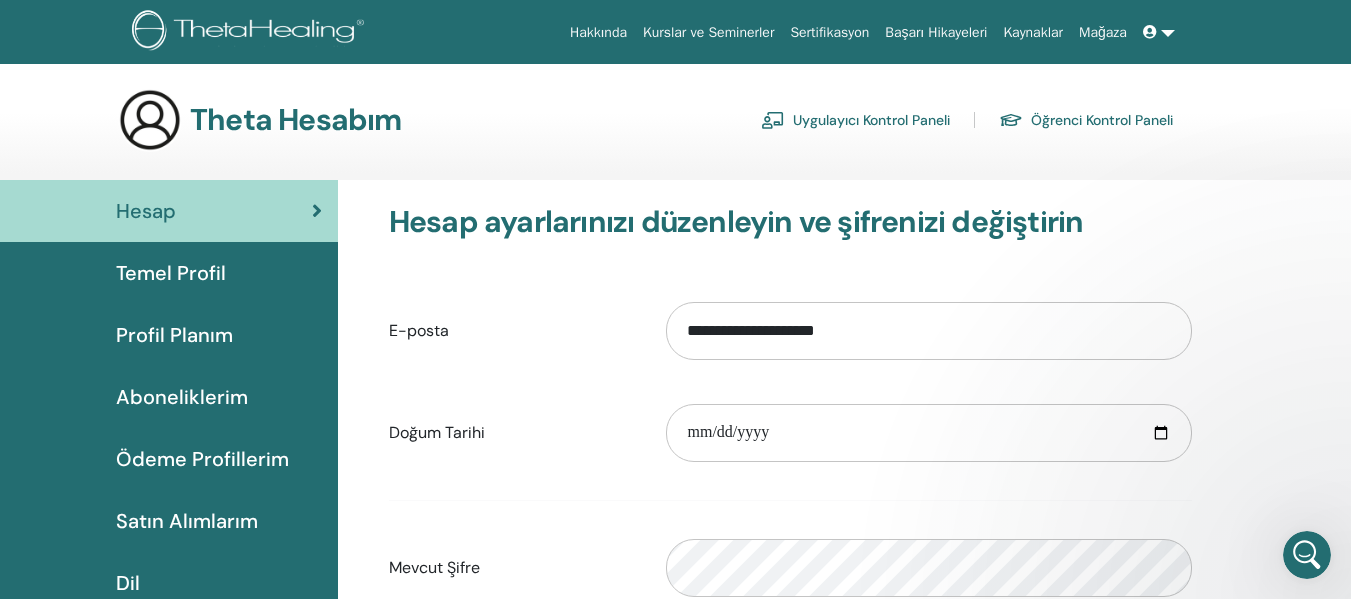 scroll, scrollTop: 0, scrollLeft: 0, axis: both 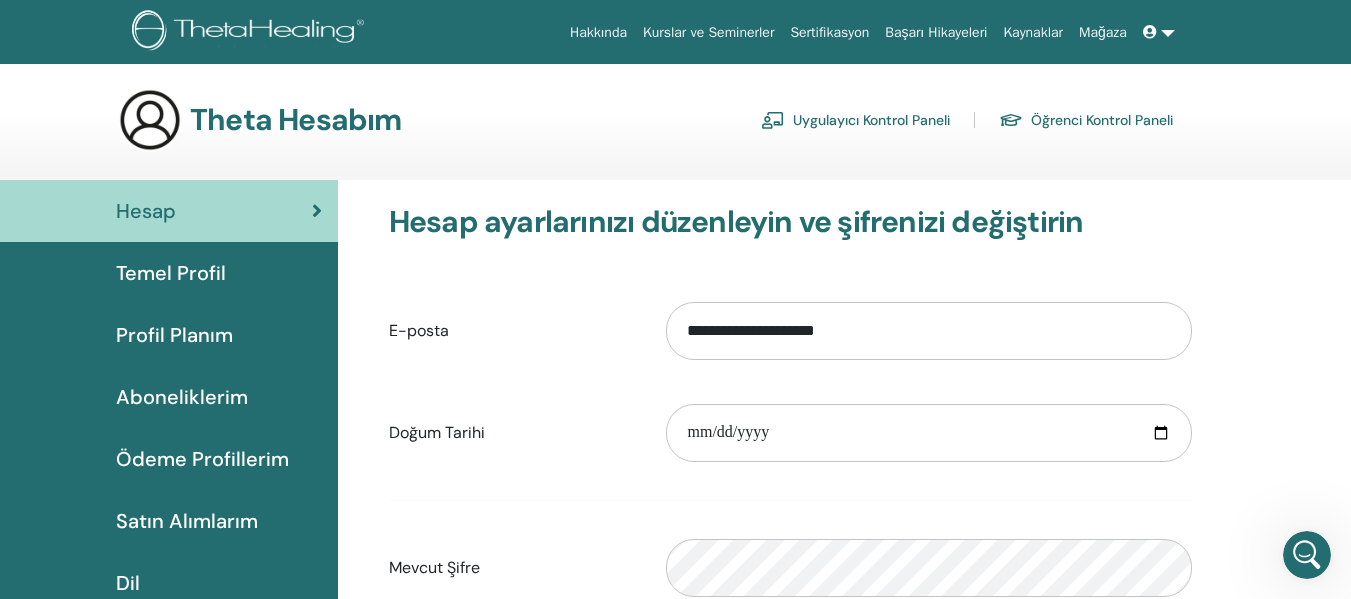 click on "Öğrenci Kontrol Paneli" at bounding box center (1102, 121) 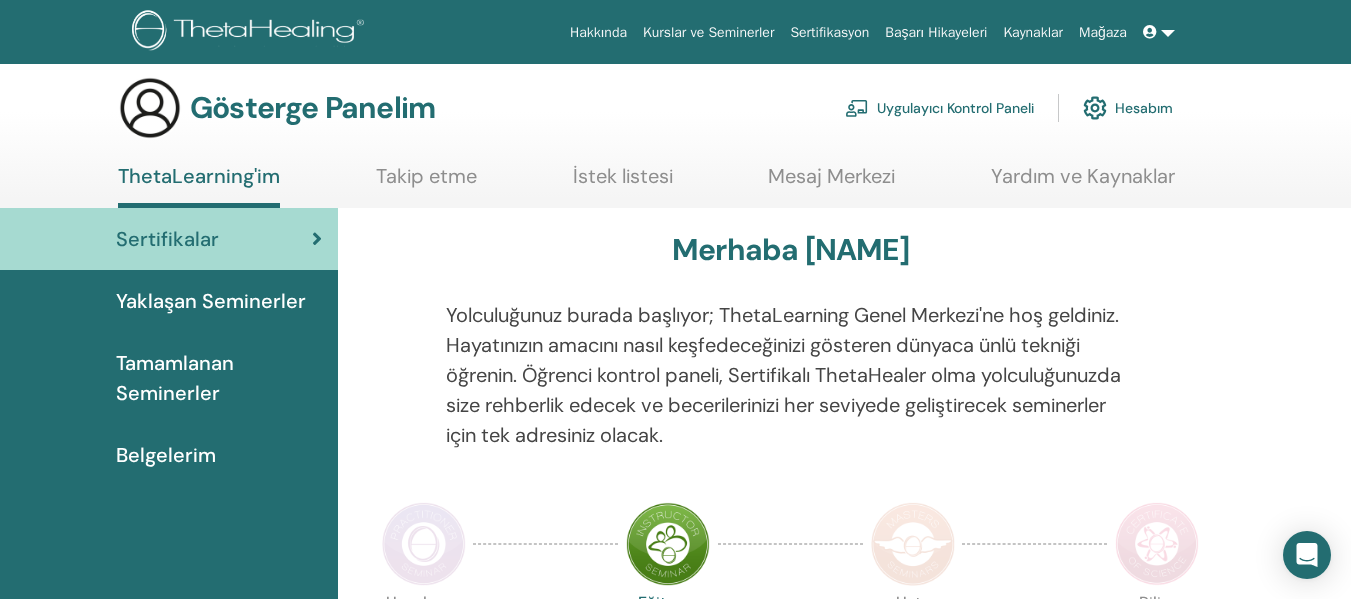 scroll, scrollTop: 0, scrollLeft: 0, axis: both 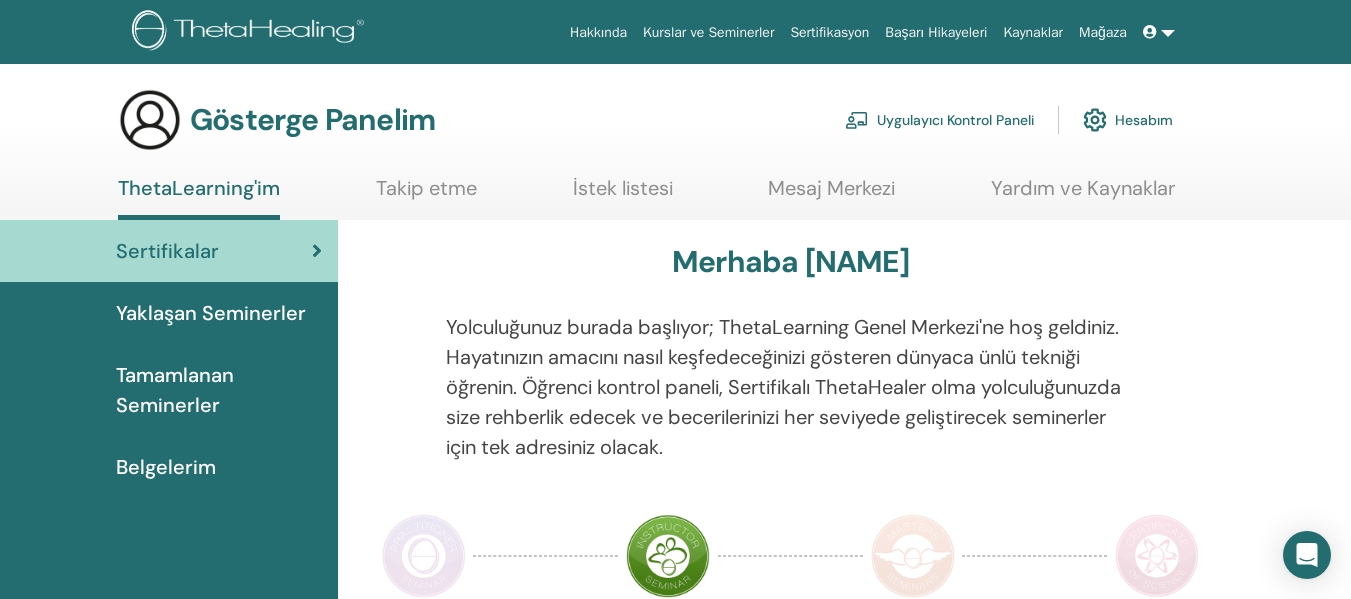 click on "Yardım ve Kaynaklar" at bounding box center (1083, 188) 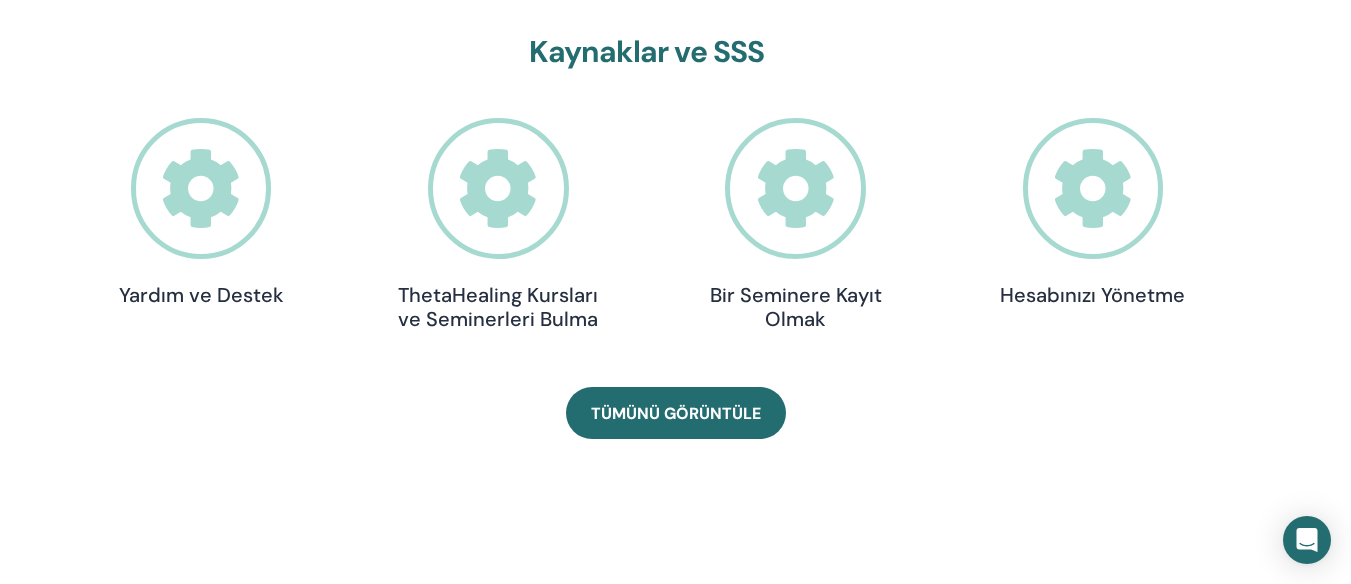 scroll, scrollTop: 693, scrollLeft: 0, axis: vertical 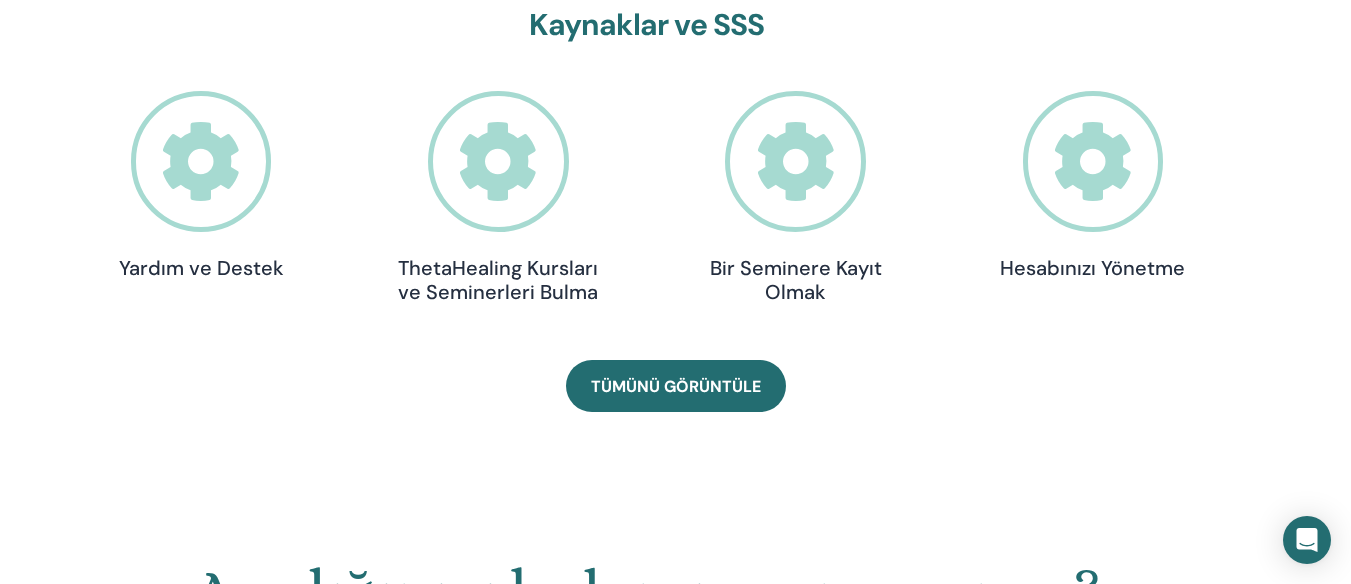 click at bounding box center [1093, 161] 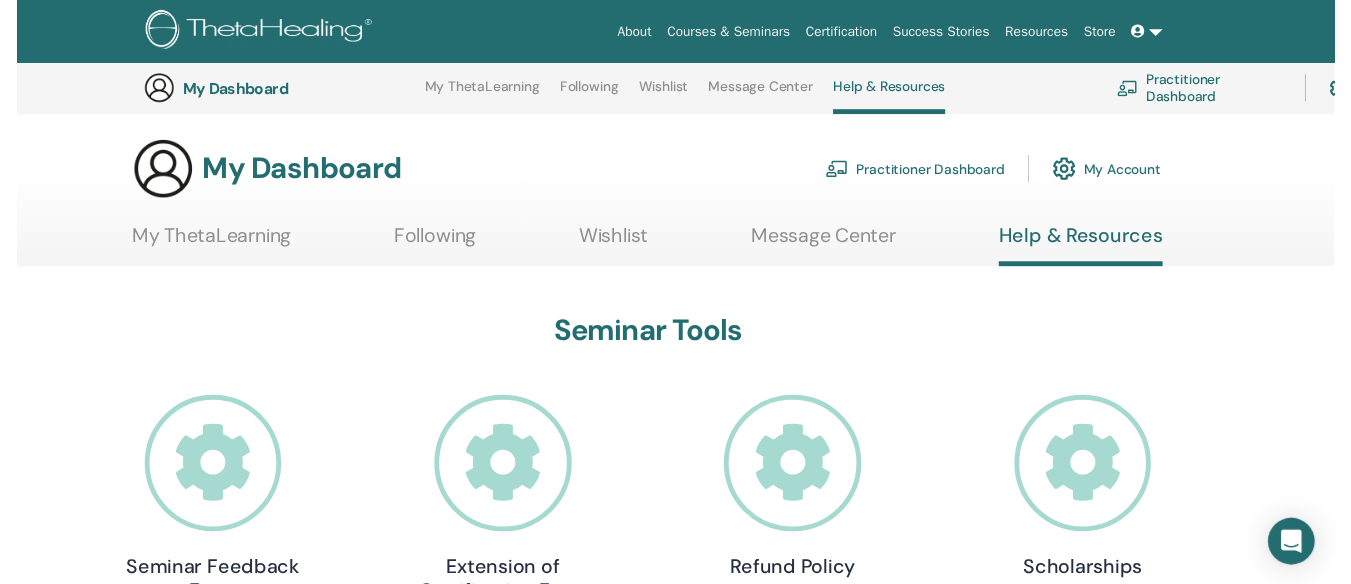 scroll, scrollTop: 693, scrollLeft: 0, axis: vertical 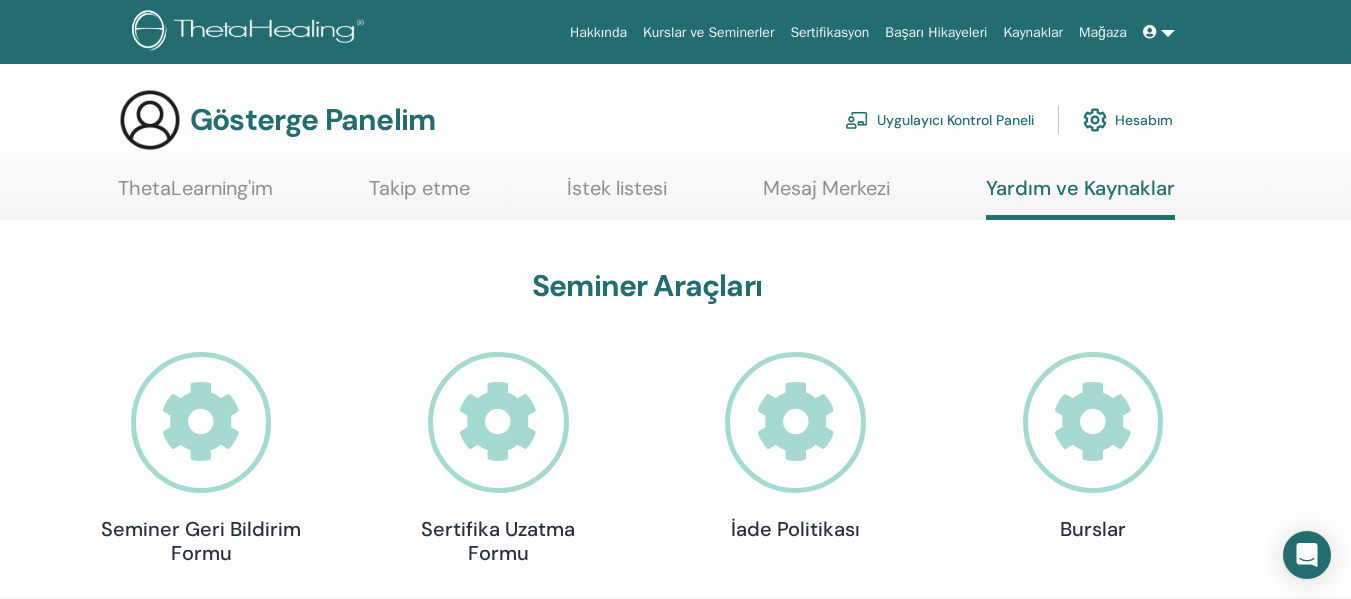 click on "Hesabım" at bounding box center (1128, 120) 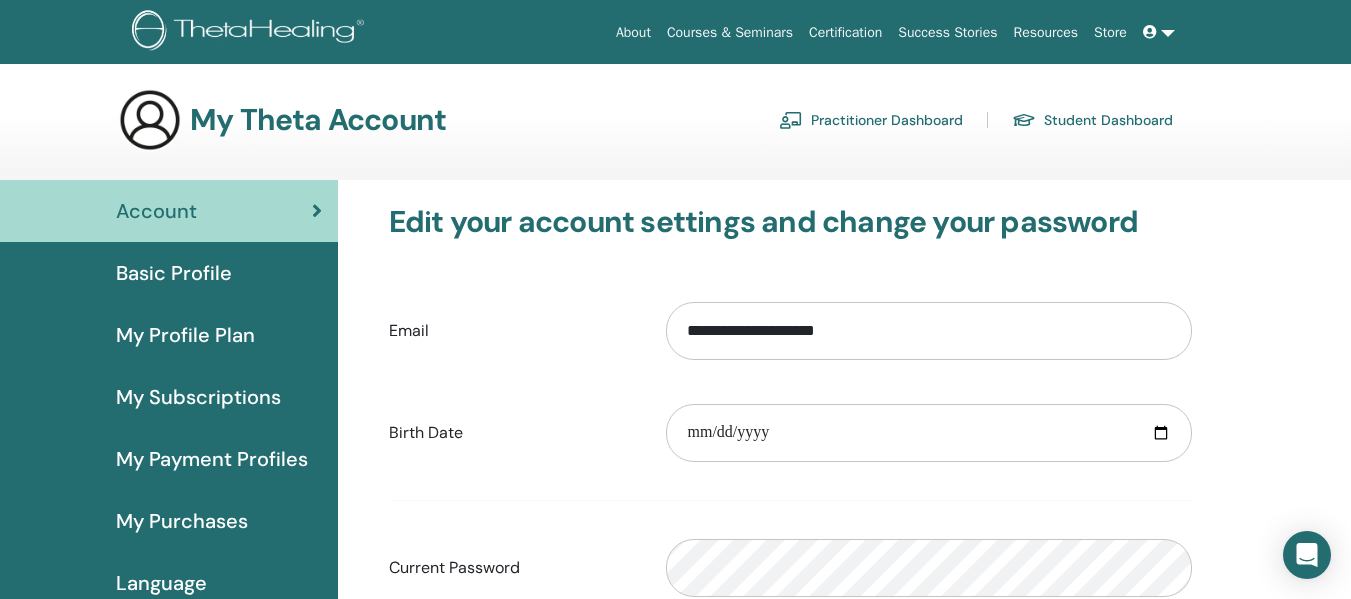 scroll, scrollTop: 0, scrollLeft: 0, axis: both 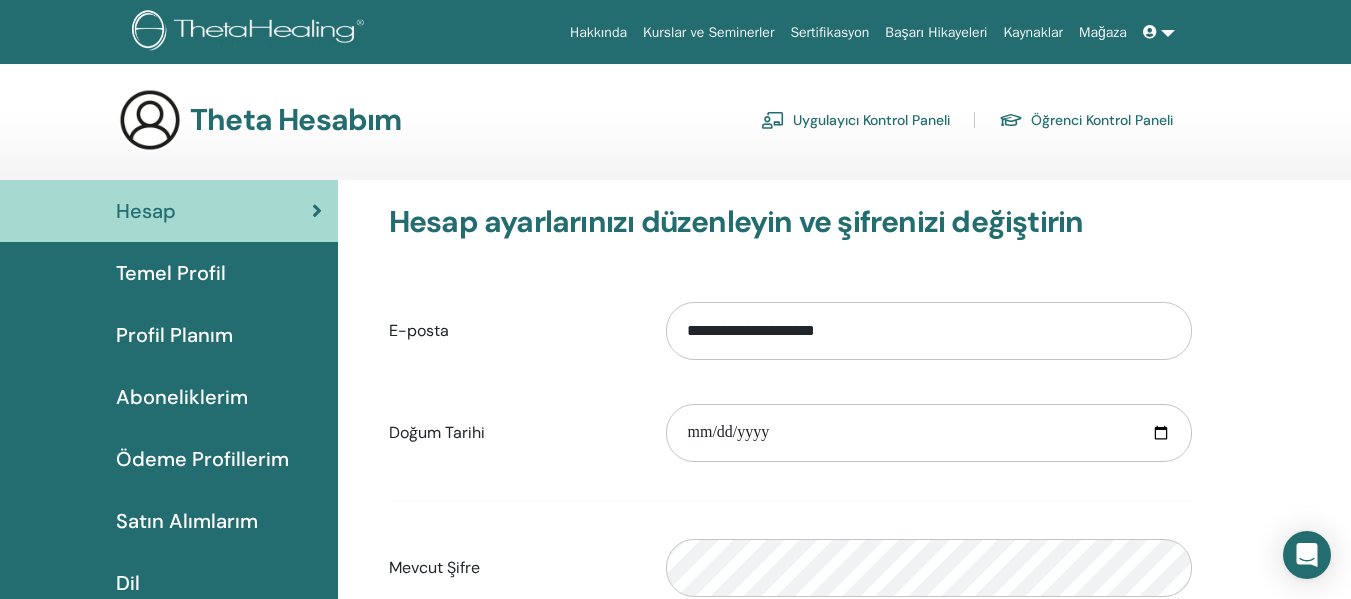 click on "Temel Profil" at bounding box center [171, 273] 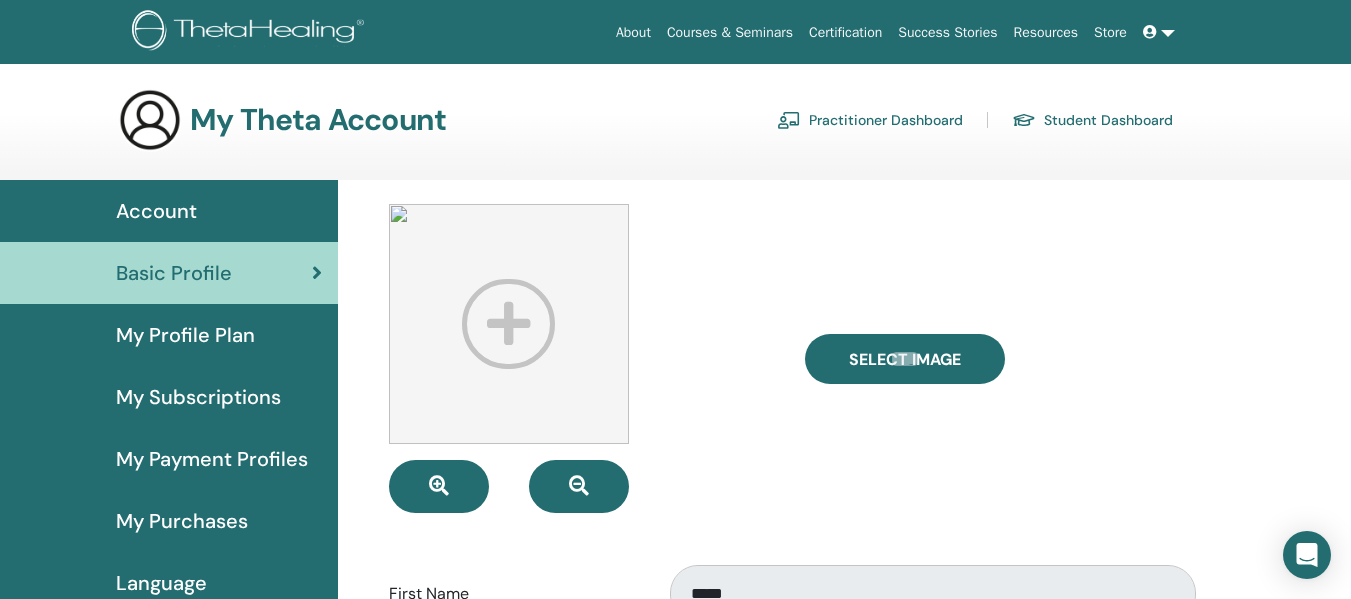 scroll, scrollTop: 0, scrollLeft: 0, axis: both 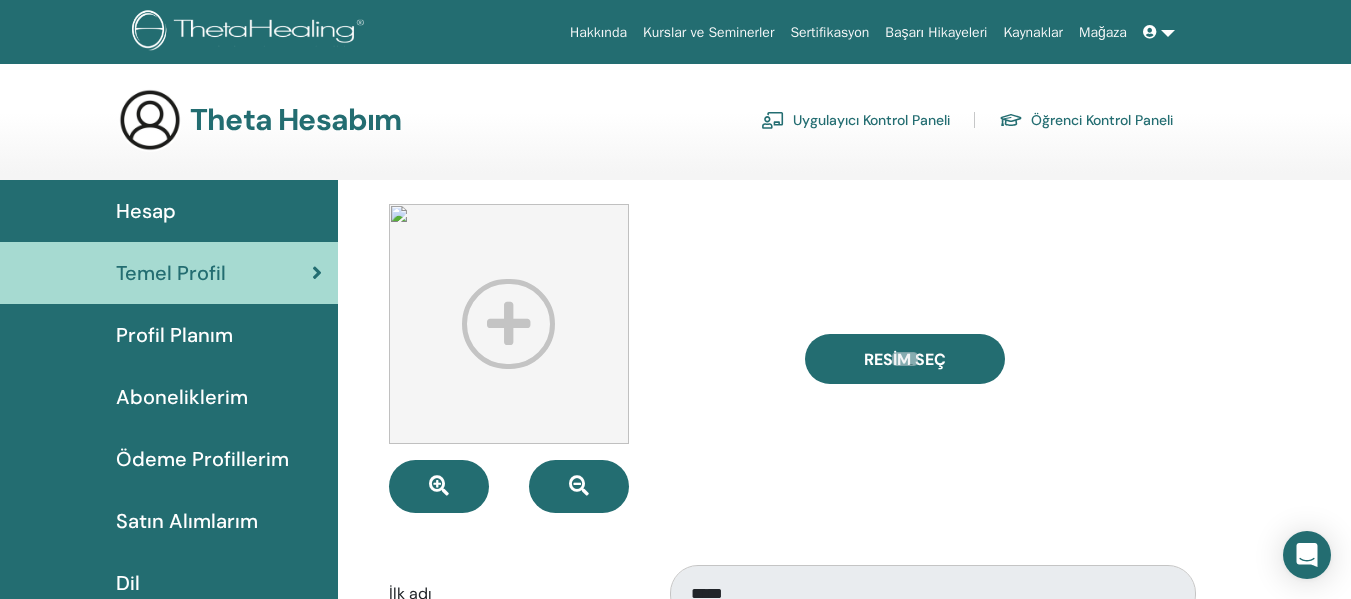 click on "Resim Seç" at bounding box center (998, 358) 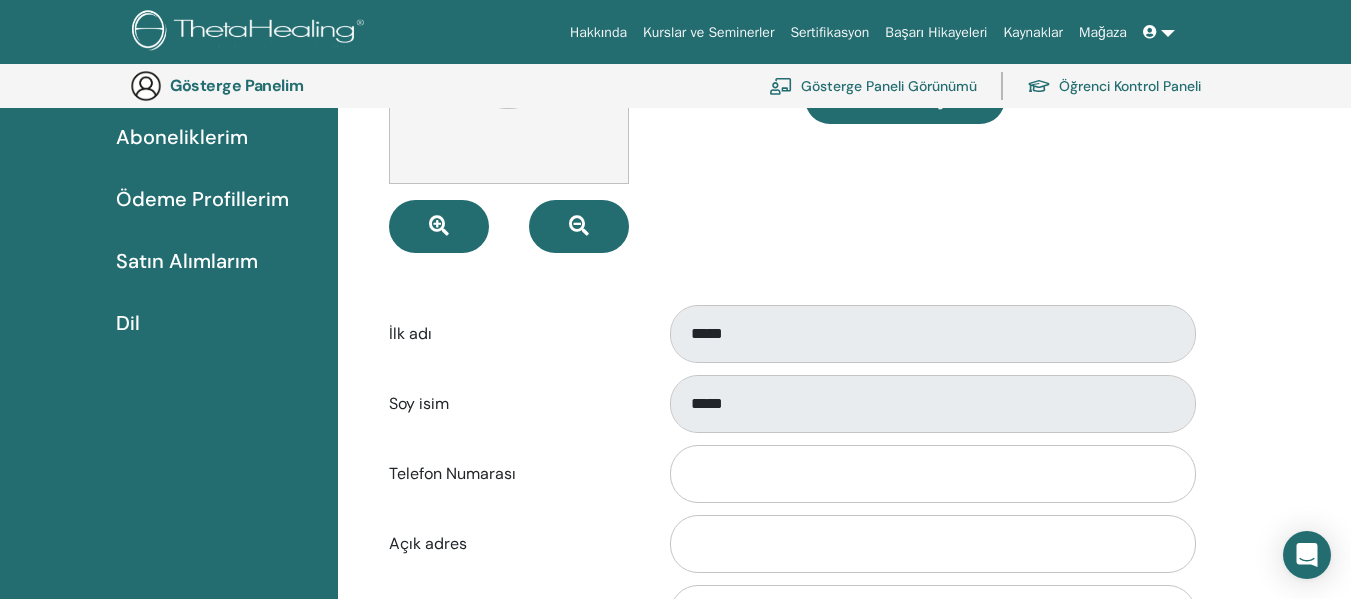 scroll, scrollTop: 369, scrollLeft: 0, axis: vertical 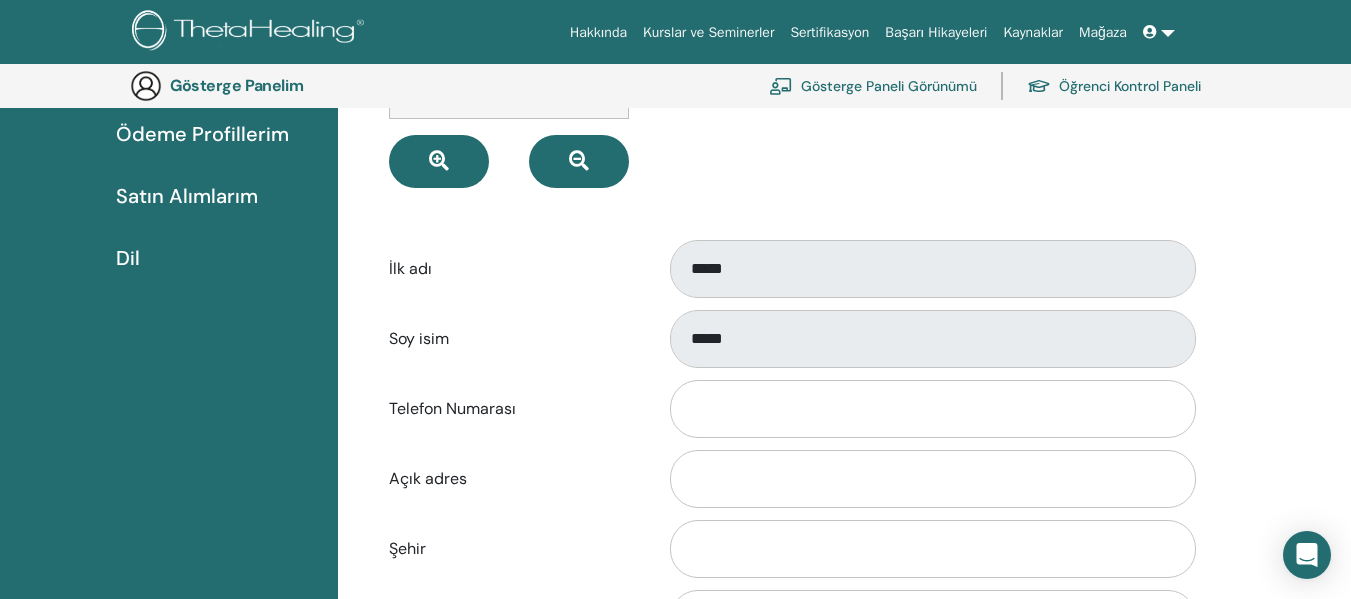 click at bounding box center [1159, 32] 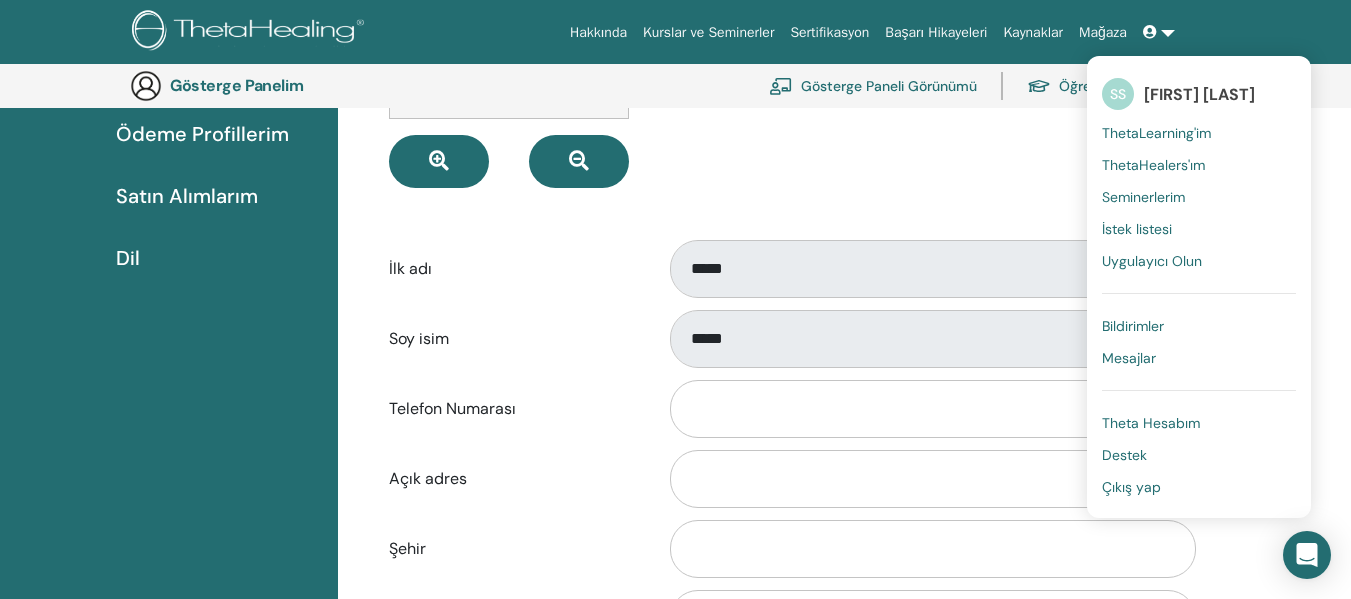 click on "Çıkış yap" at bounding box center [1131, 487] 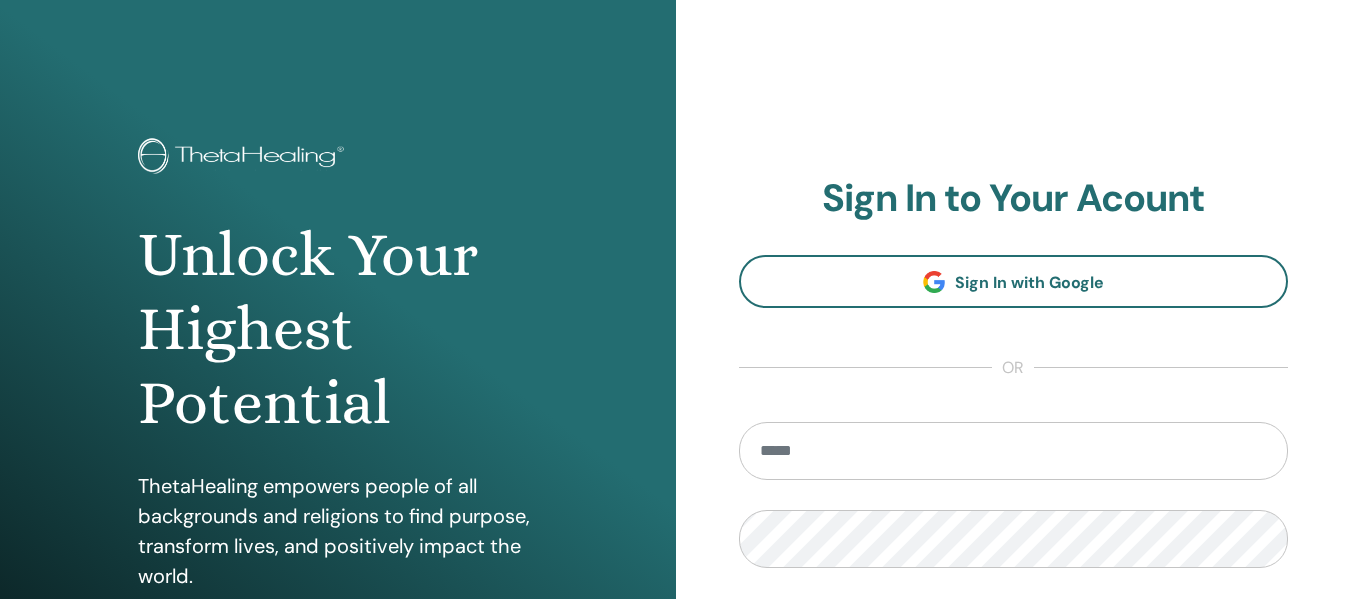 scroll, scrollTop: 0, scrollLeft: 0, axis: both 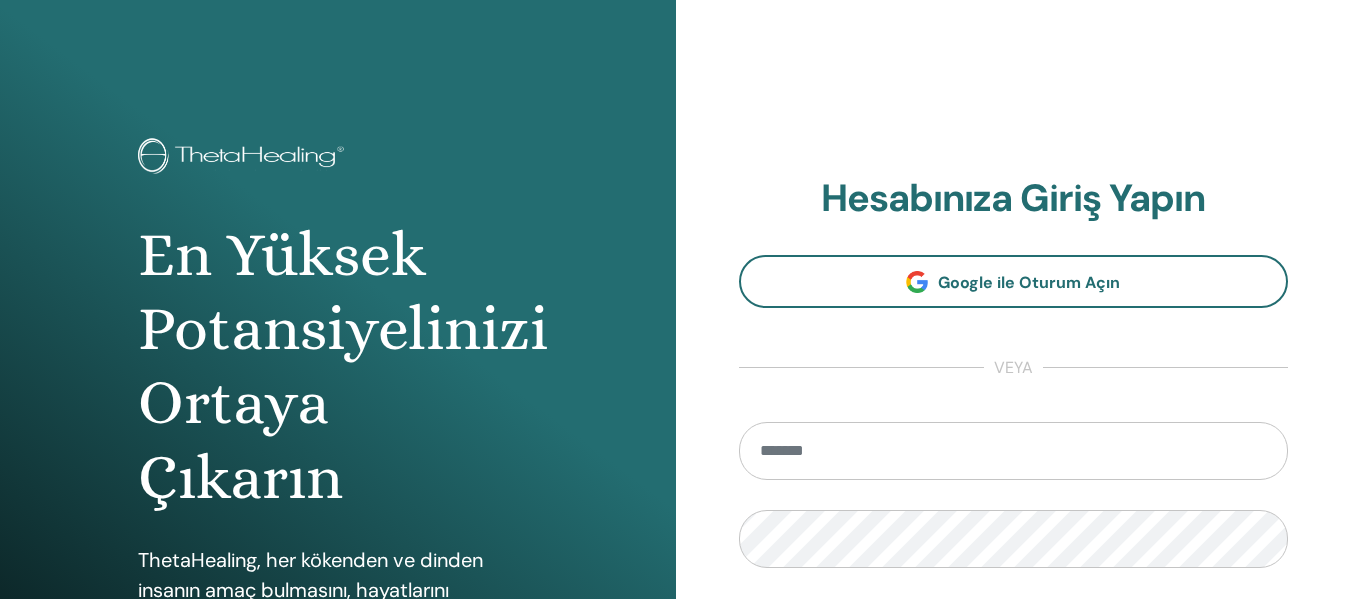 type on "**********" 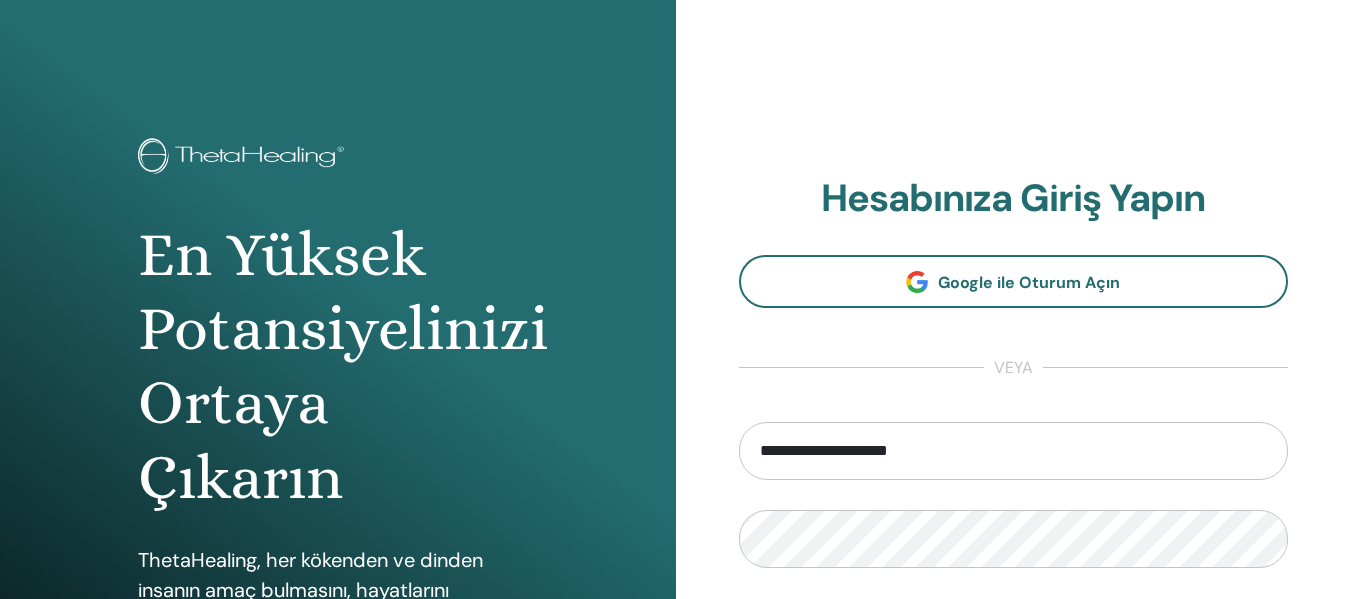 scroll, scrollTop: 184, scrollLeft: 0, axis: vertical 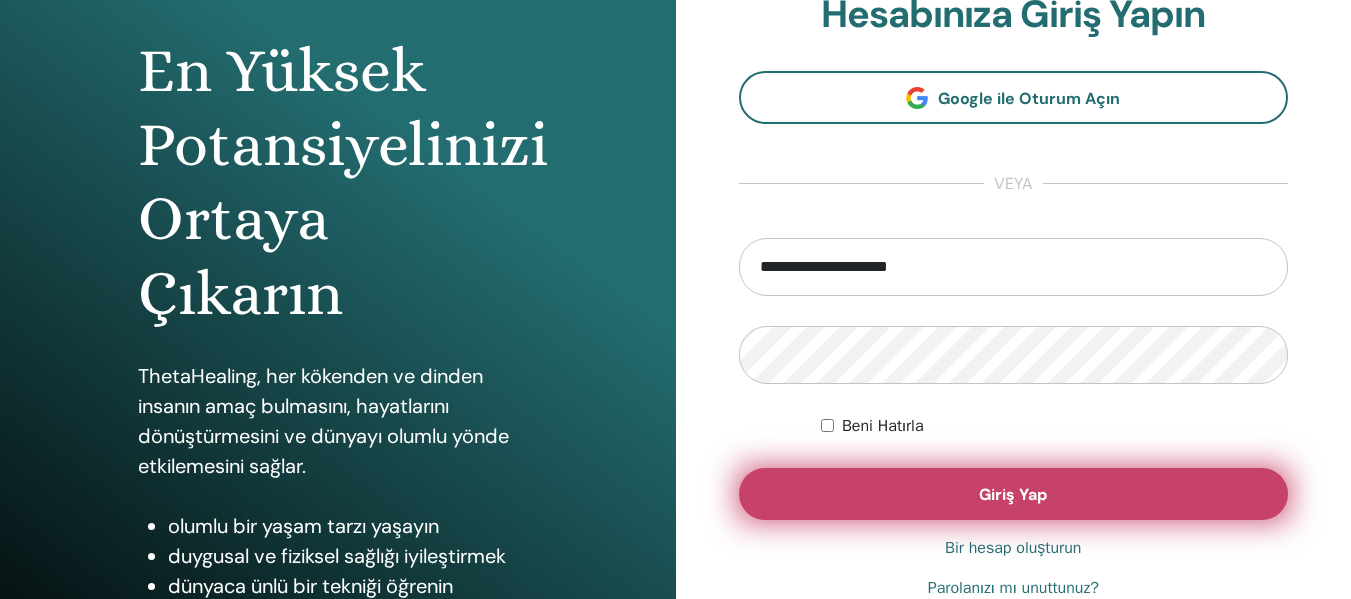 click on "Giriş Yap" at bounding box center [1014, 494] 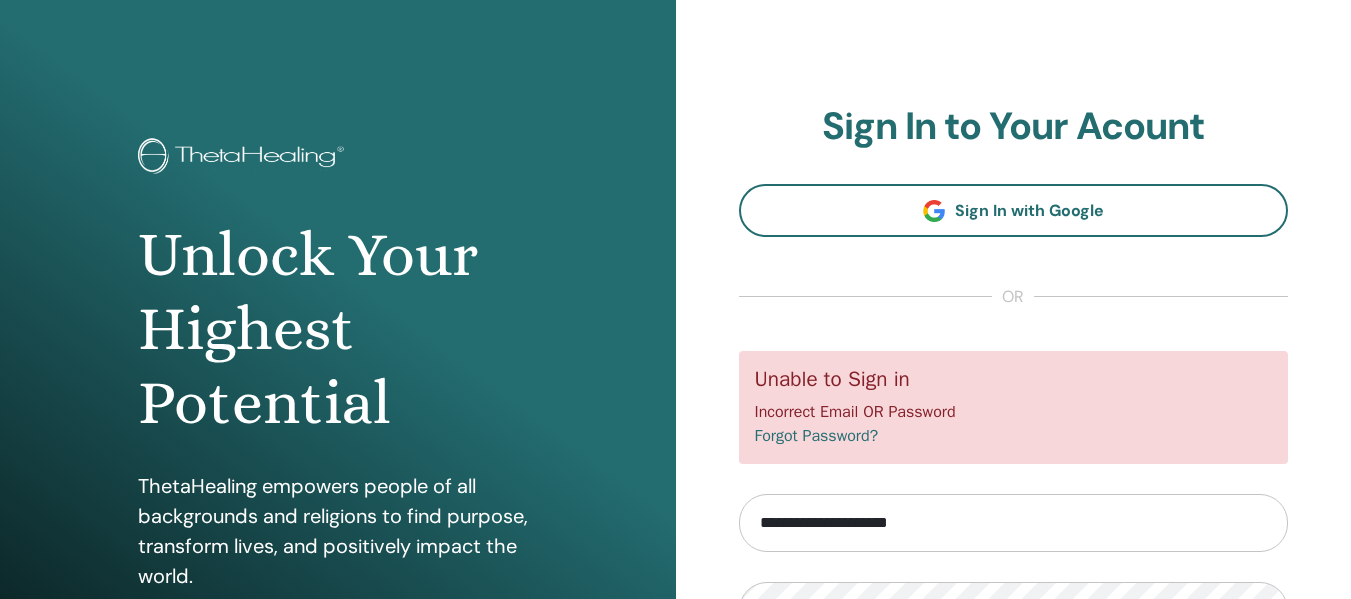 scroll, scrollTop: 0, scrollLeft: 0, axis: both 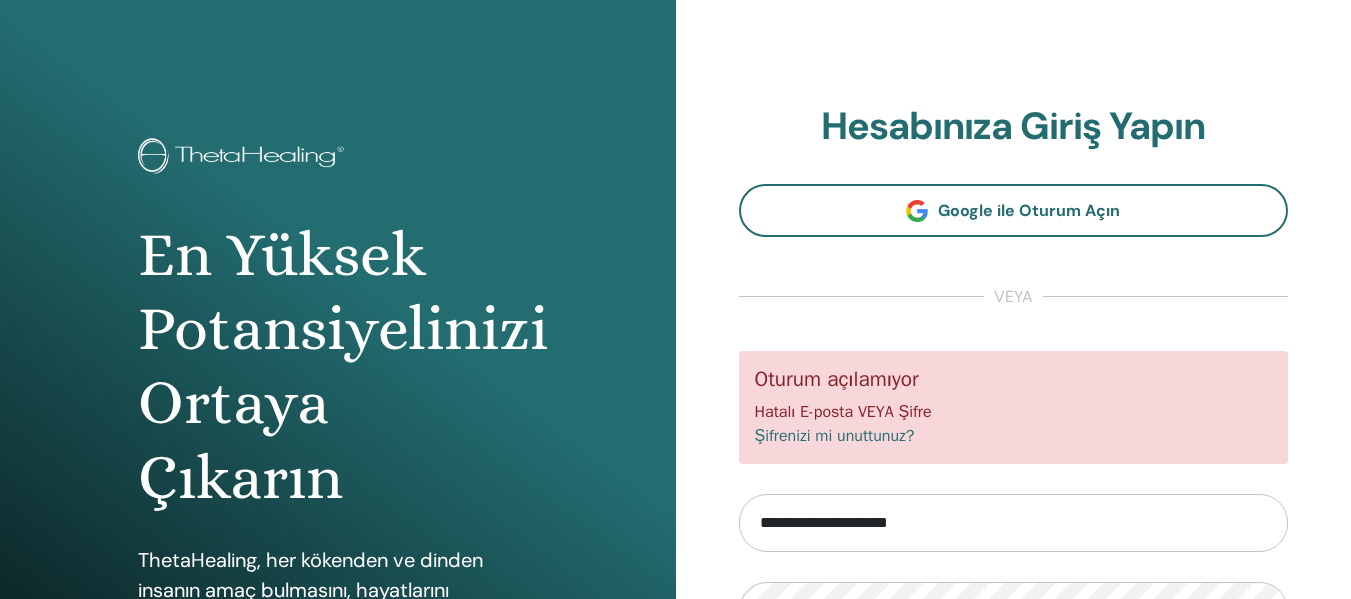 click on "**********" at bounding box center [1014, 440] 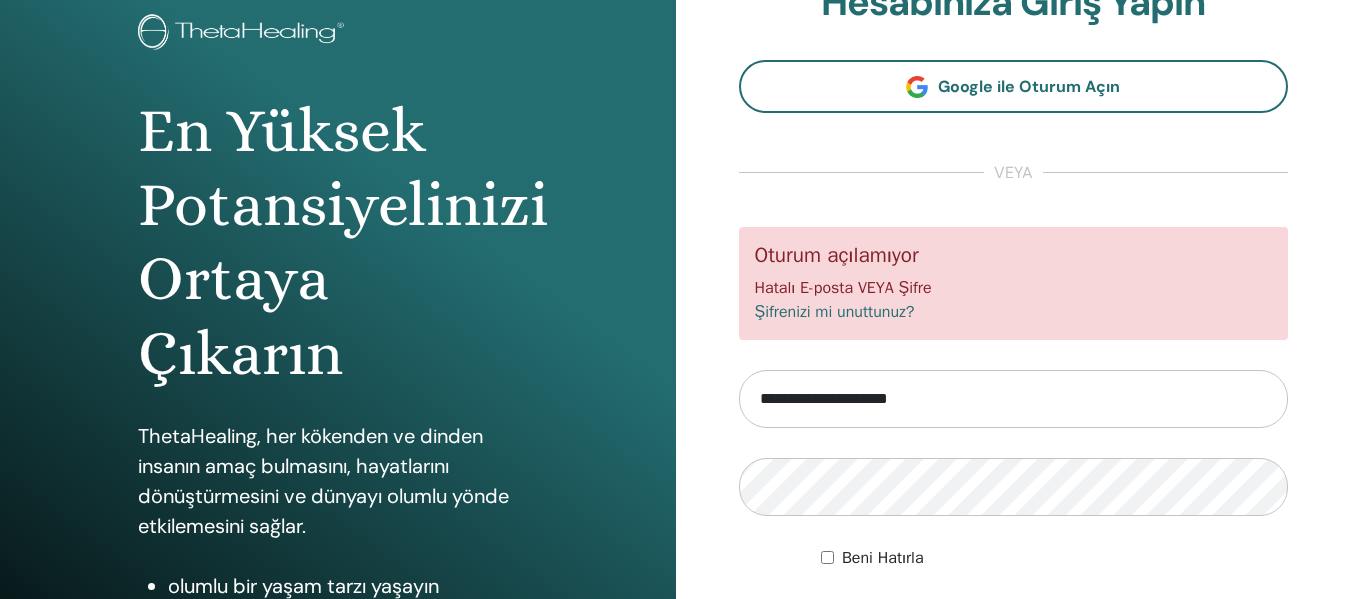 scroll, scrollTop: 82, scrollLeft: 0, axis: vertical 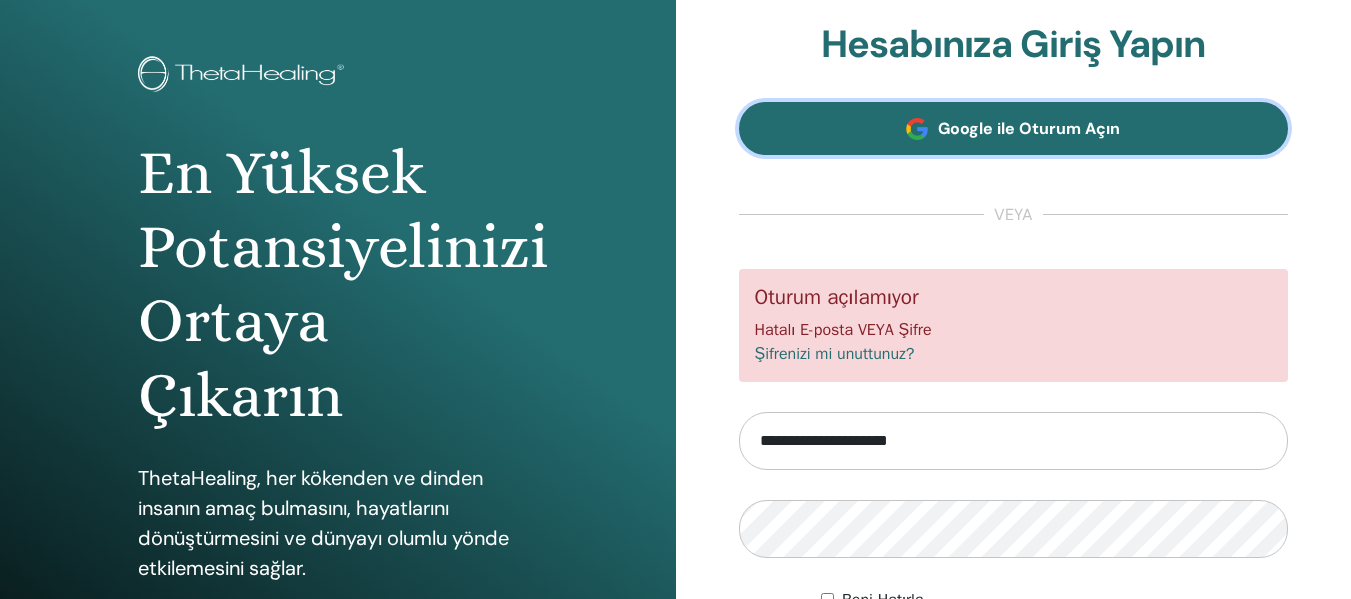 click on "Google ile Oturum Açın" at bounding box center (1014, 128) 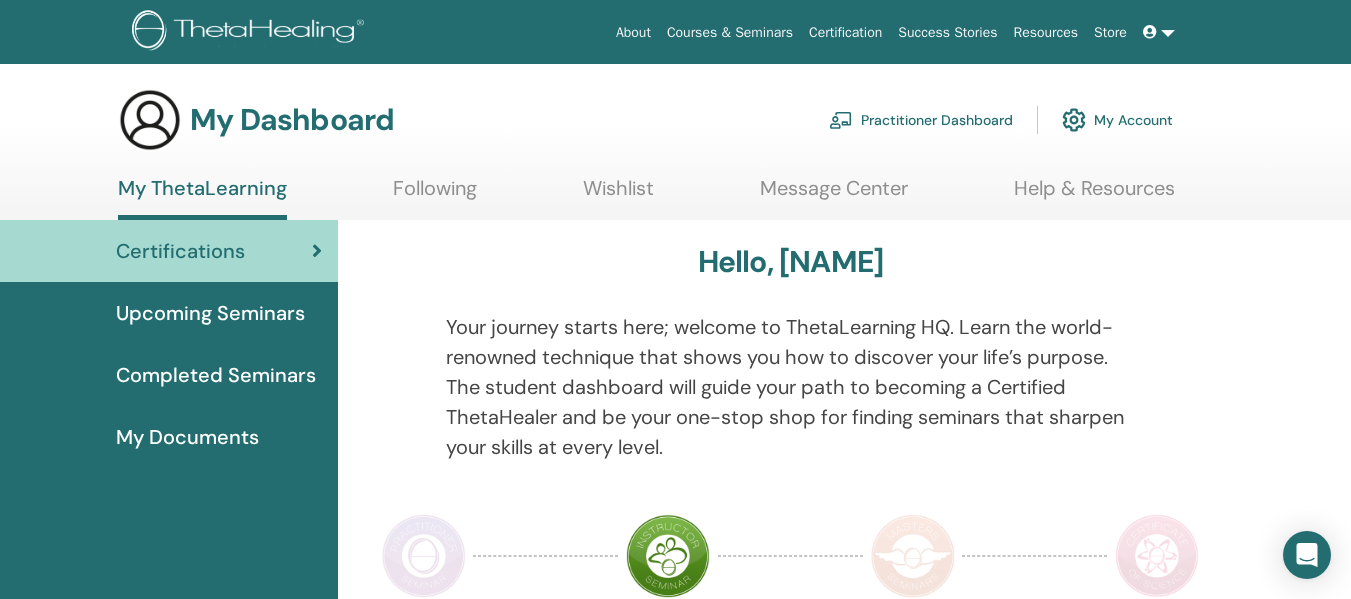 scroll, scrollTop: 0, scrollLeft: 0, axis: both 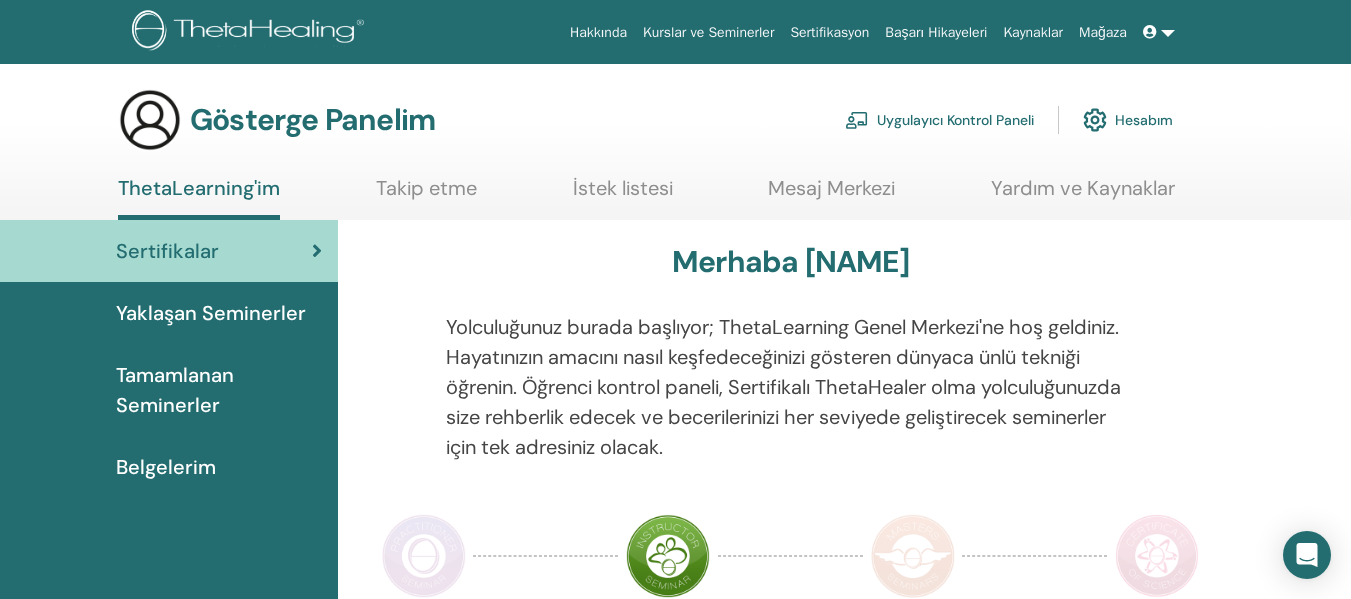 click at bounding box center [1152, 32] 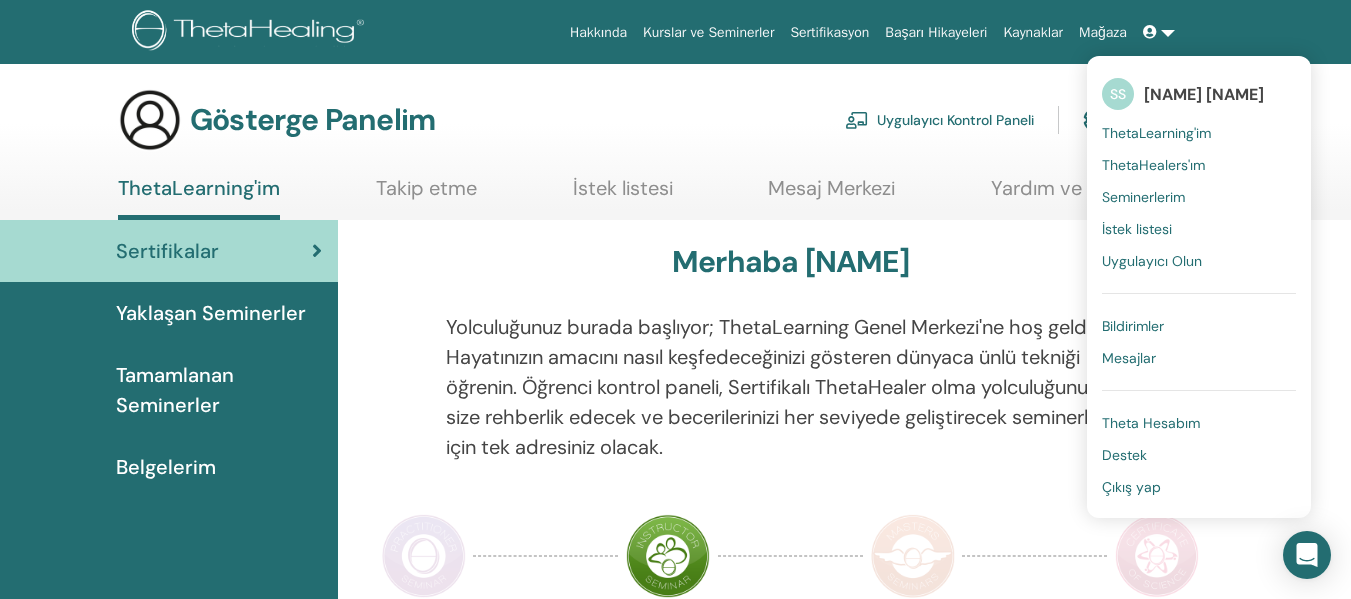 click at bounding box center (1152, 32) 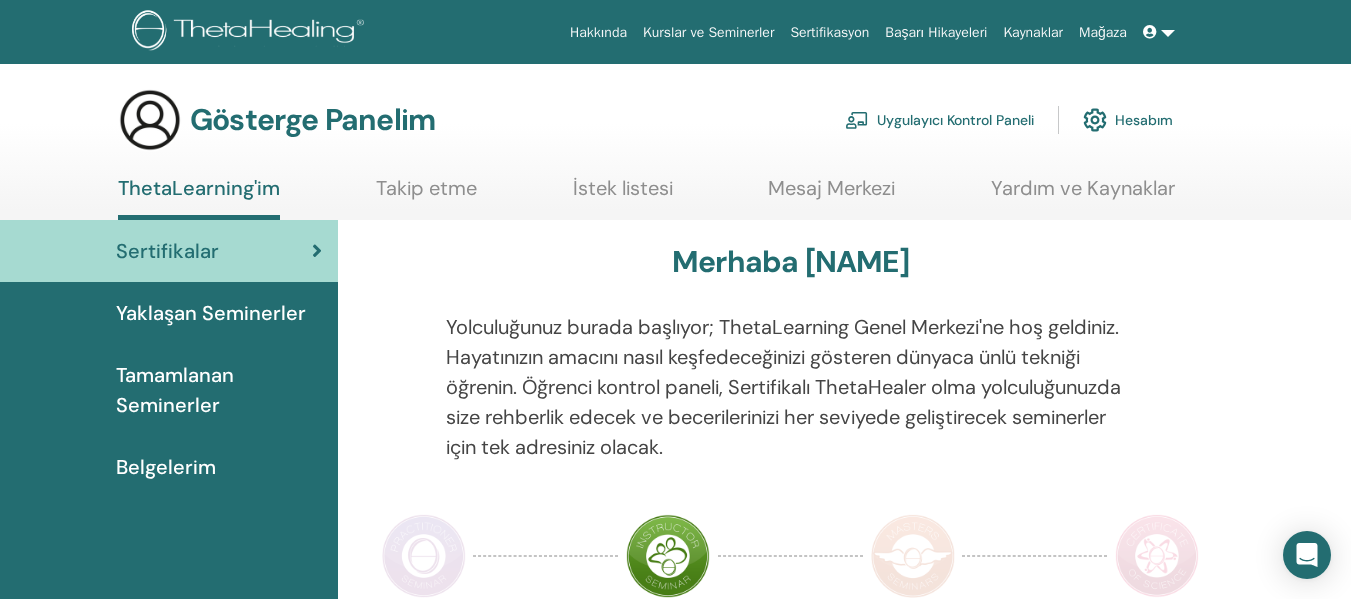 click at bounding box center (1152, 32) 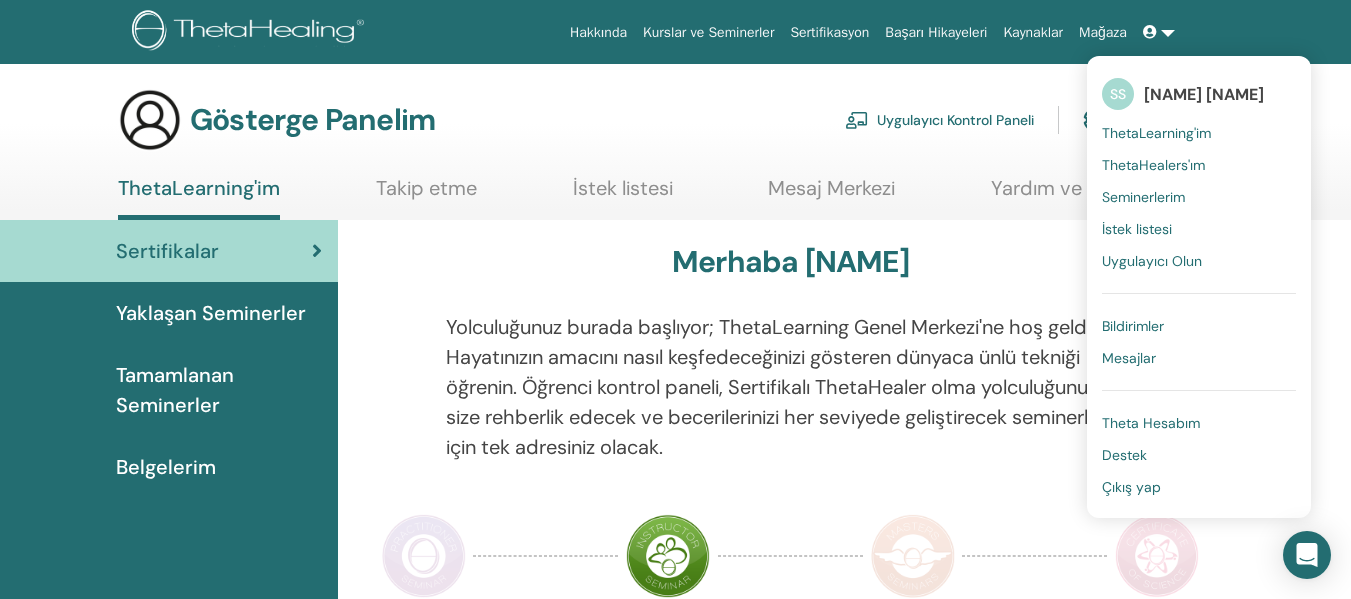 click on "Destek" at bounding box center (1124, 455) 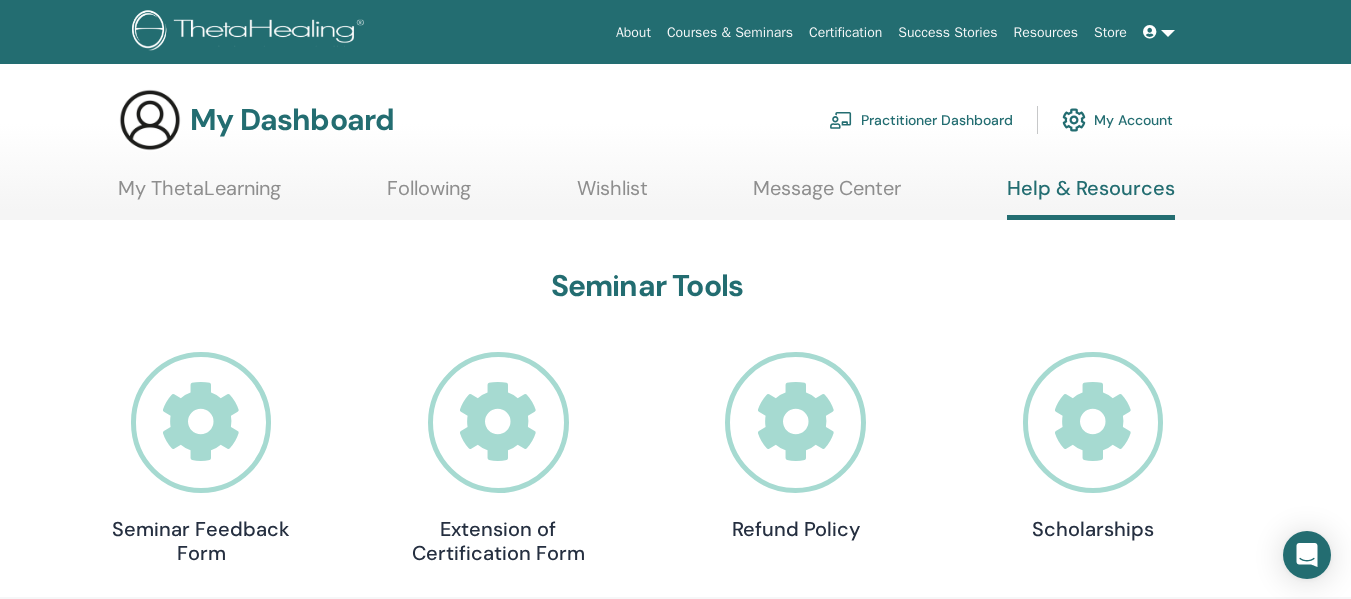 scroll, scrollTop: 0, scrollLeft: 0, axis: both 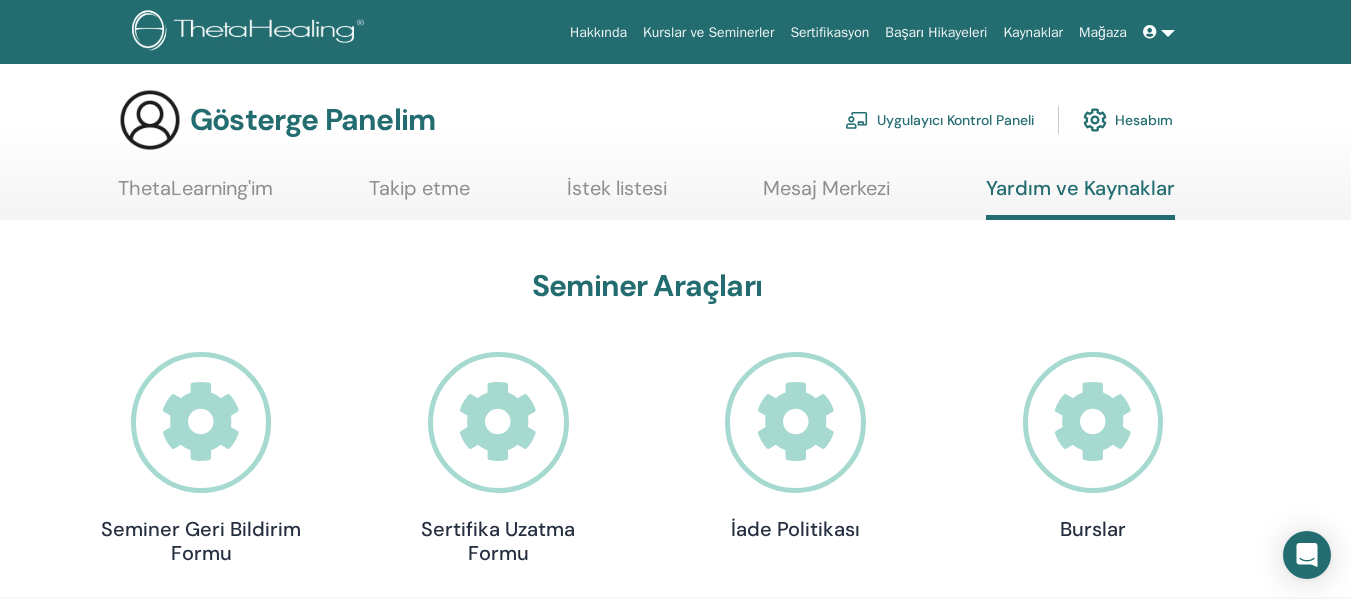 click on "Uygulayıcı Kontrol Paneli
Hesabım" at bounding box center [1009, 120] 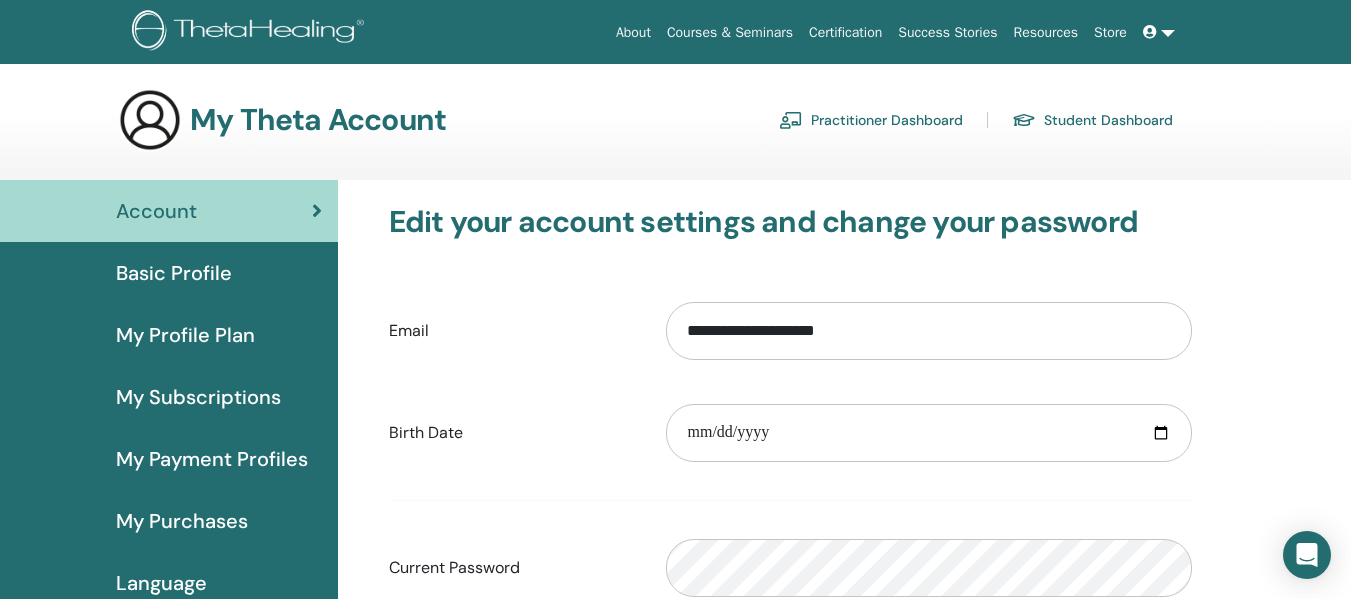 scroll, scrollTop: 0, scrollLeft: 0, axis: both 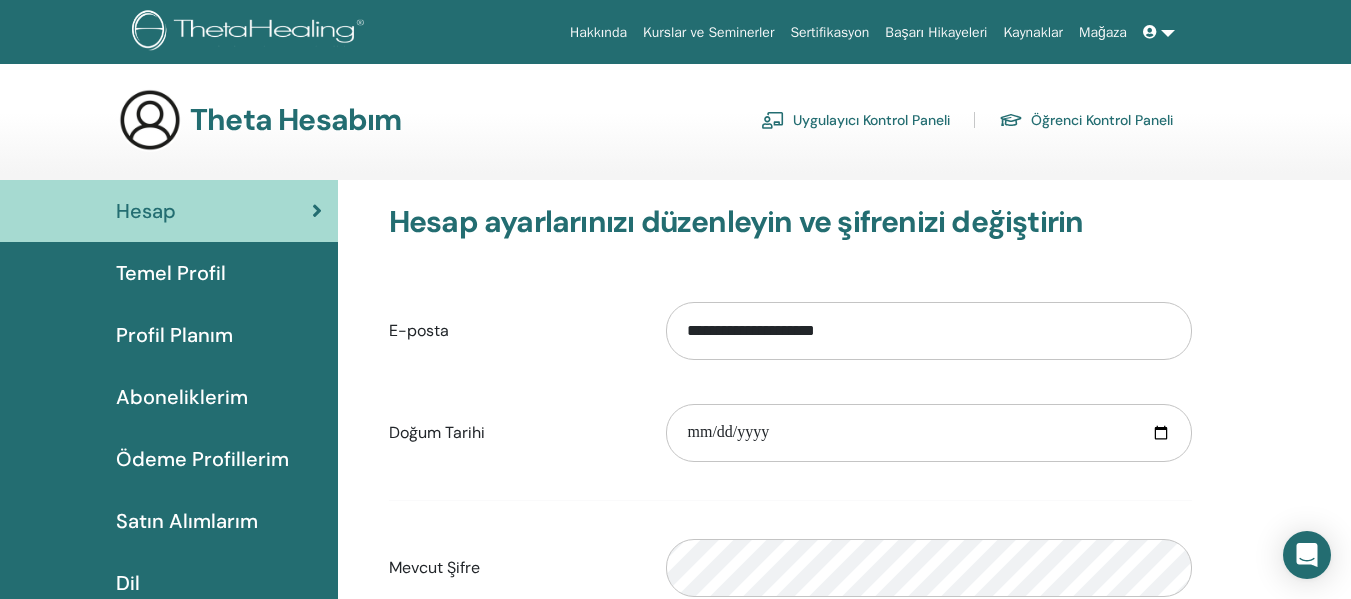 click at bounding box center (1159, 32) 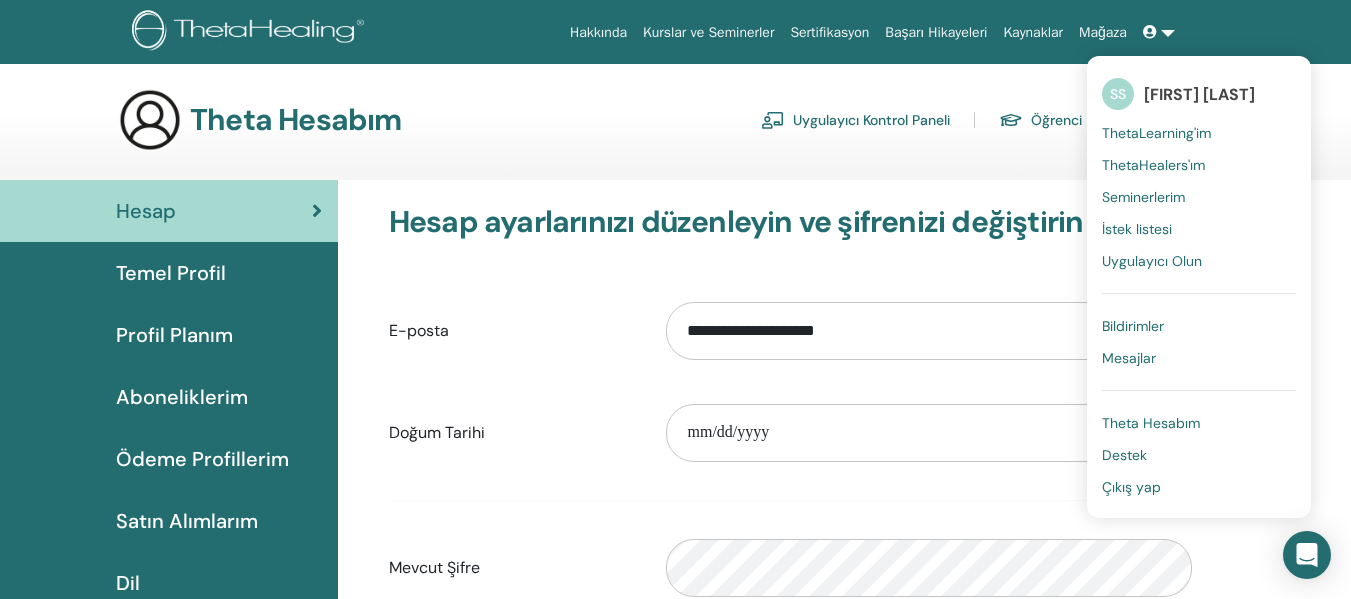 click on "Theta Hesabım" at bounding box center [1151, 423] 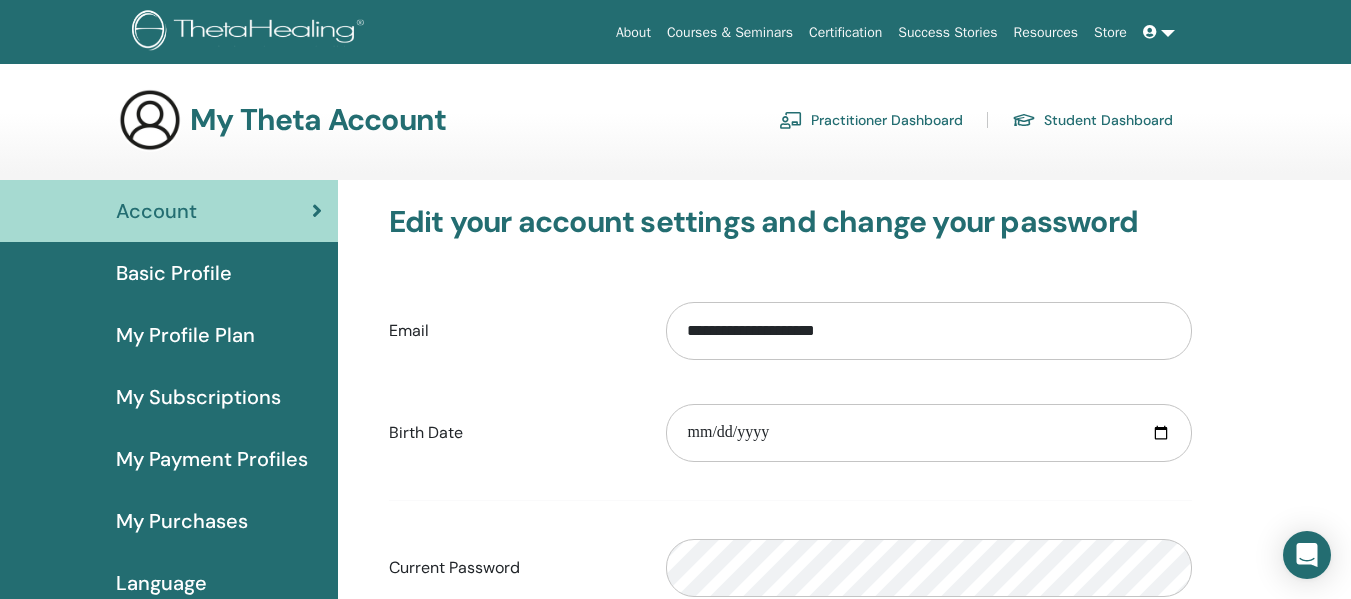 scroll, scrollTop: 0, scrollLeft: 0, axis: both 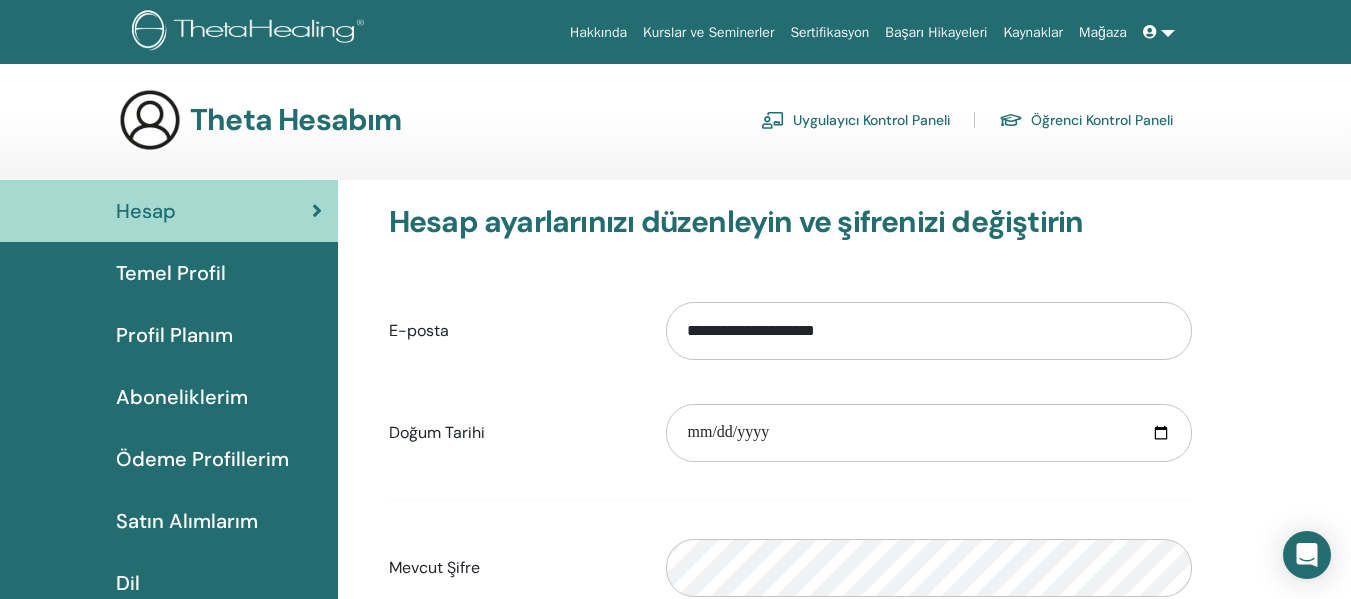 click on "Aboneliklerim" at bounding box center (182, 397) 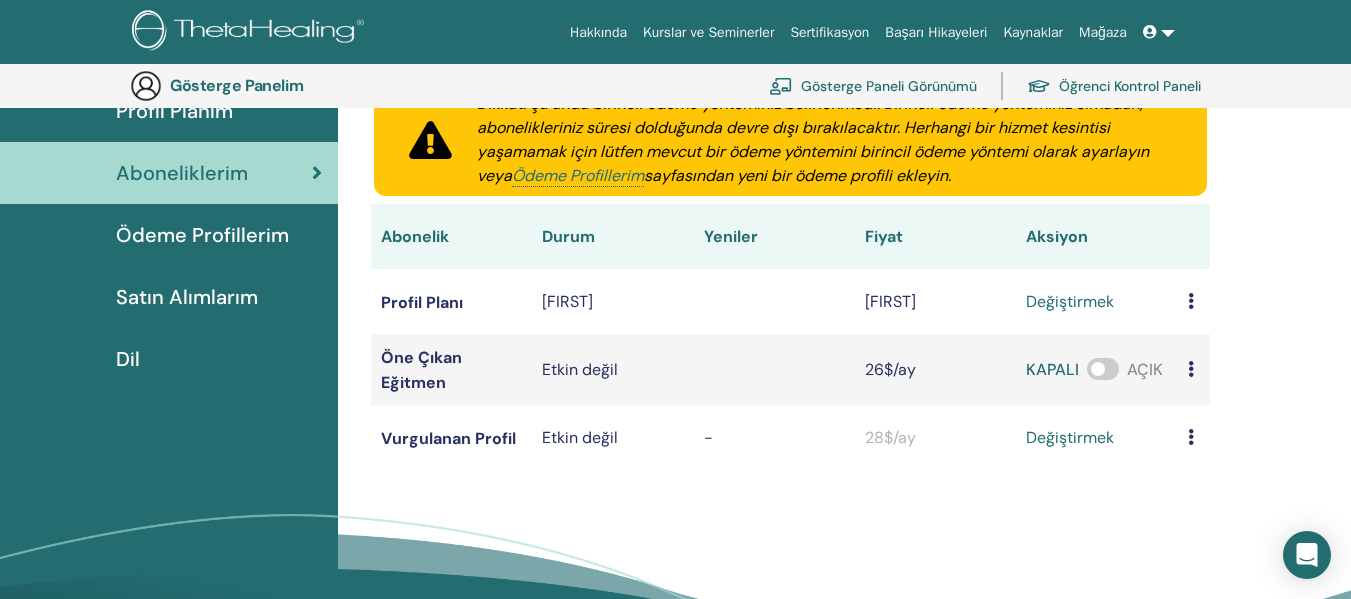 scroll, scrollTop: 284, scrollLeft: 0, axis: vertical 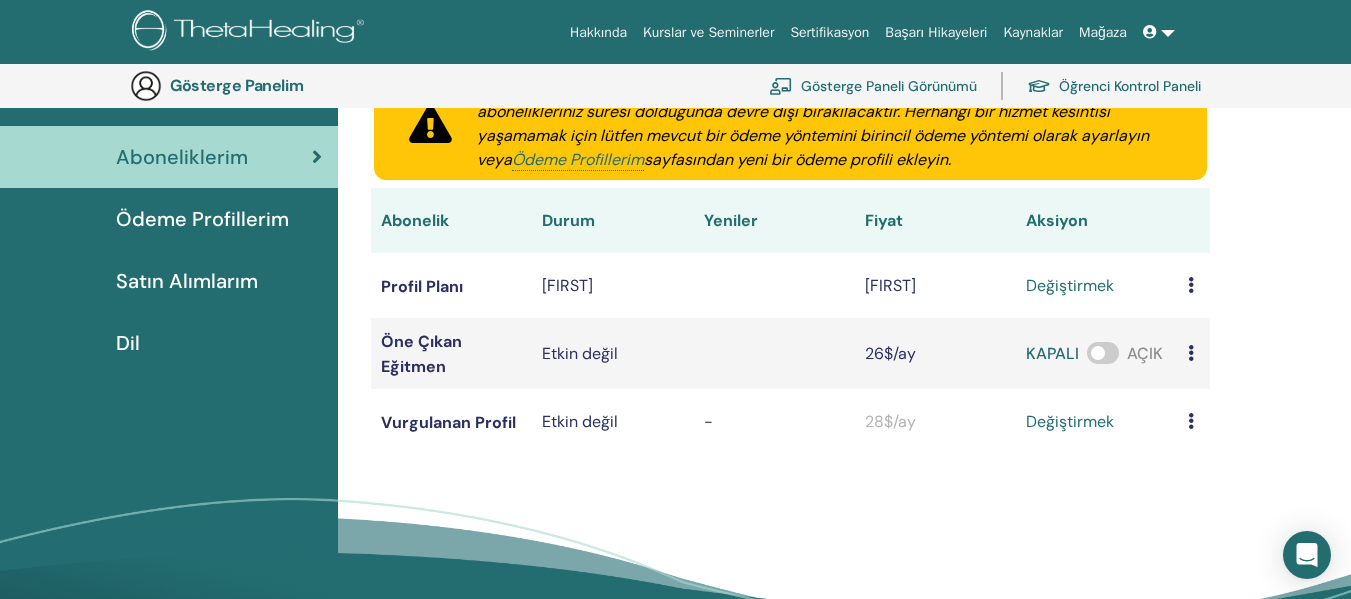 click on "Ödeme Profillerim" at bounding box center (202, 219) 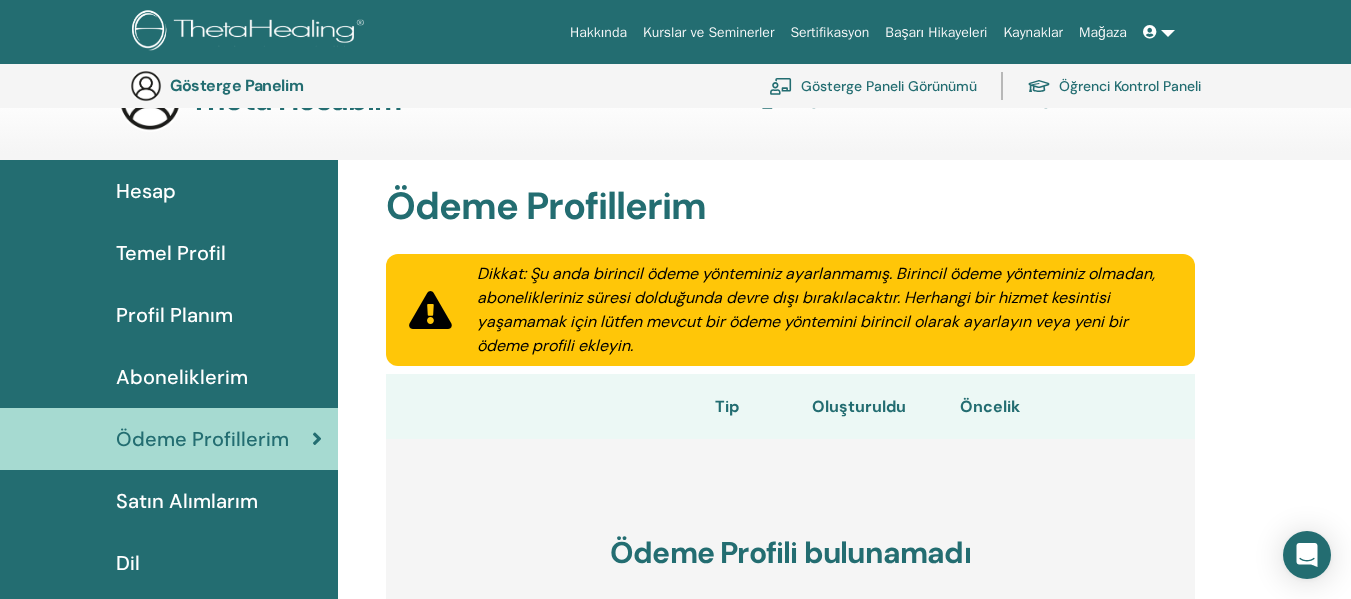 scroll, scrollTop: 0, scrollLeft: 0, axis: both 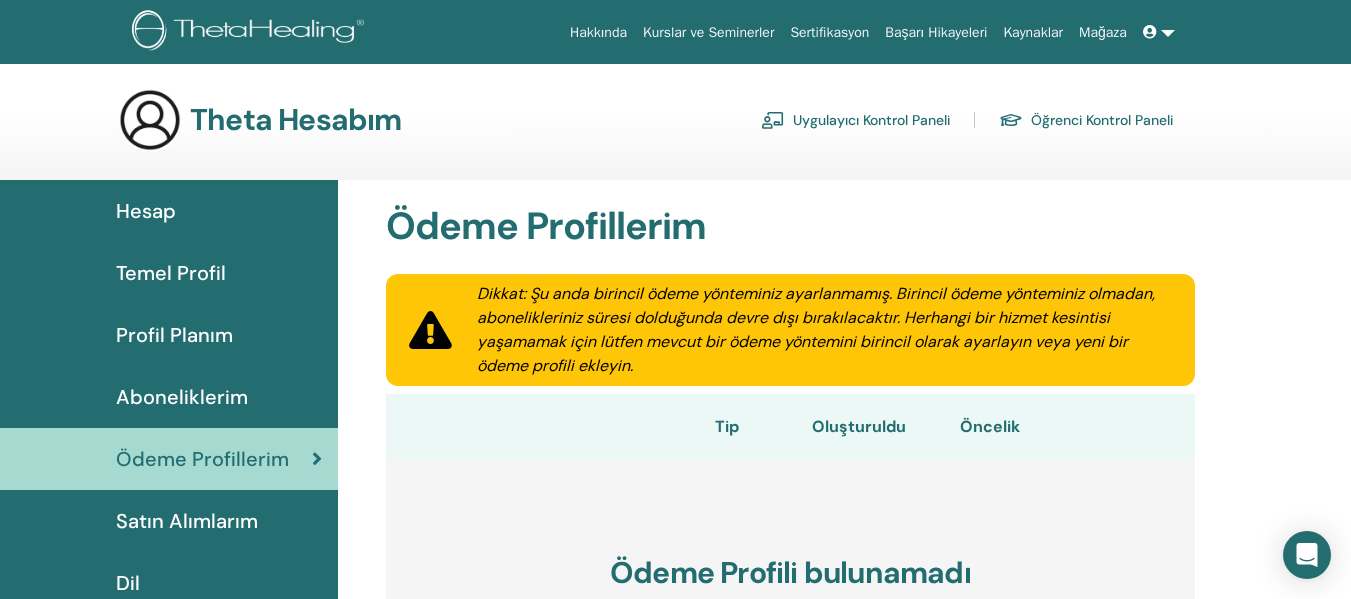 click on "Temel Profil" at bounding box center (171, 273) 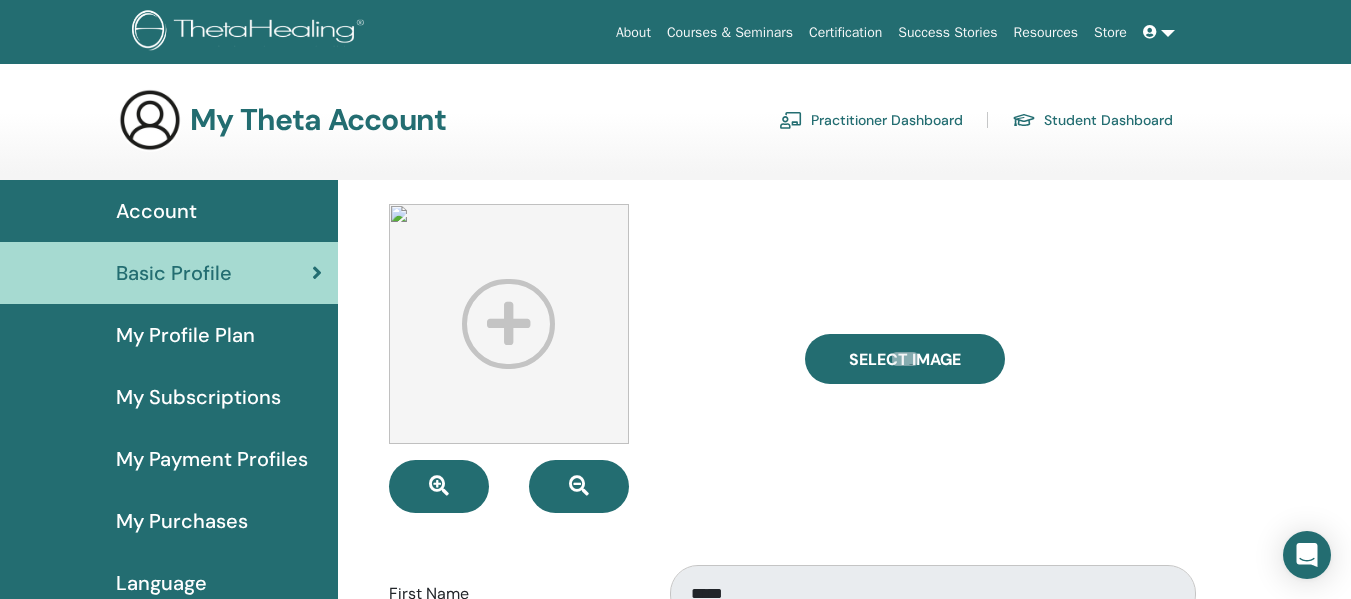 scroll, scrollTop: 0, scrollLeft: 0, axis: both 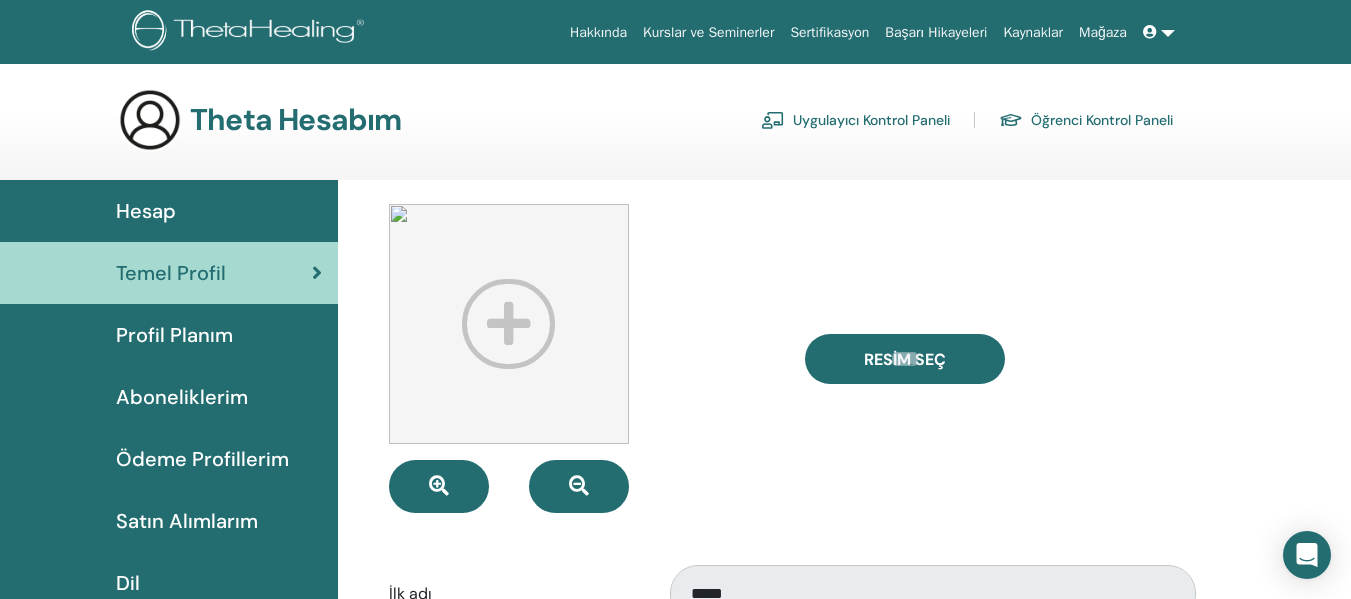 click at bounding box center (582, 358) 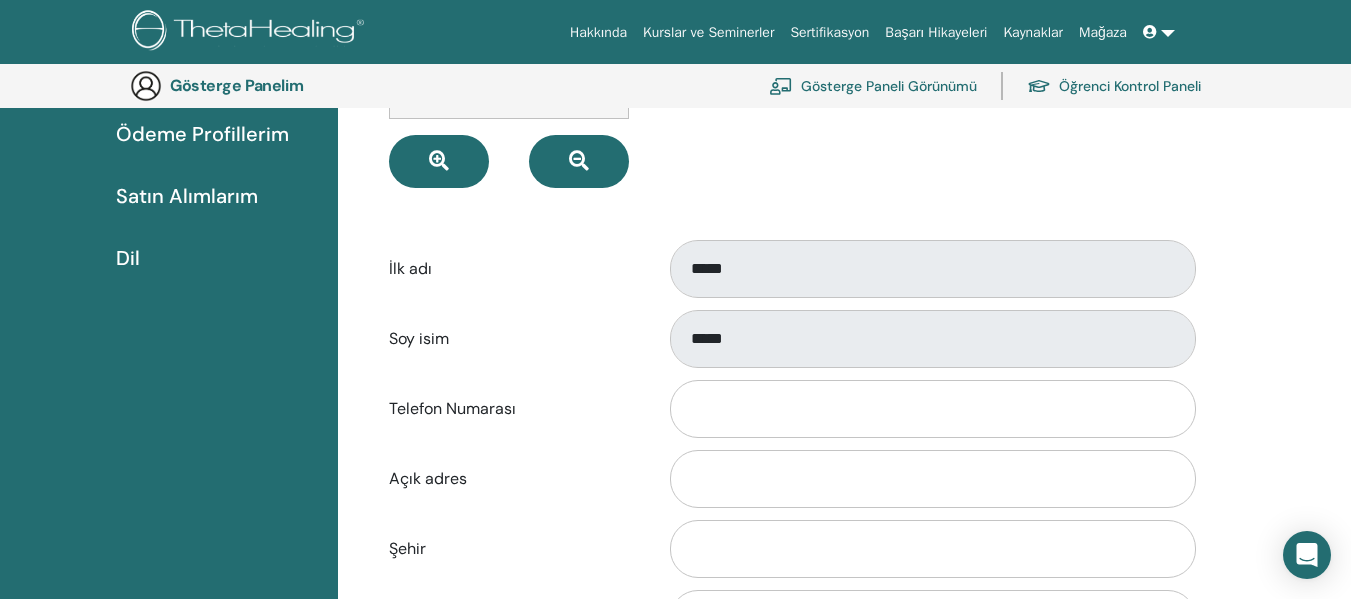 scroll, scrollTop: 365, scrollLeft: 0, axis: vertical 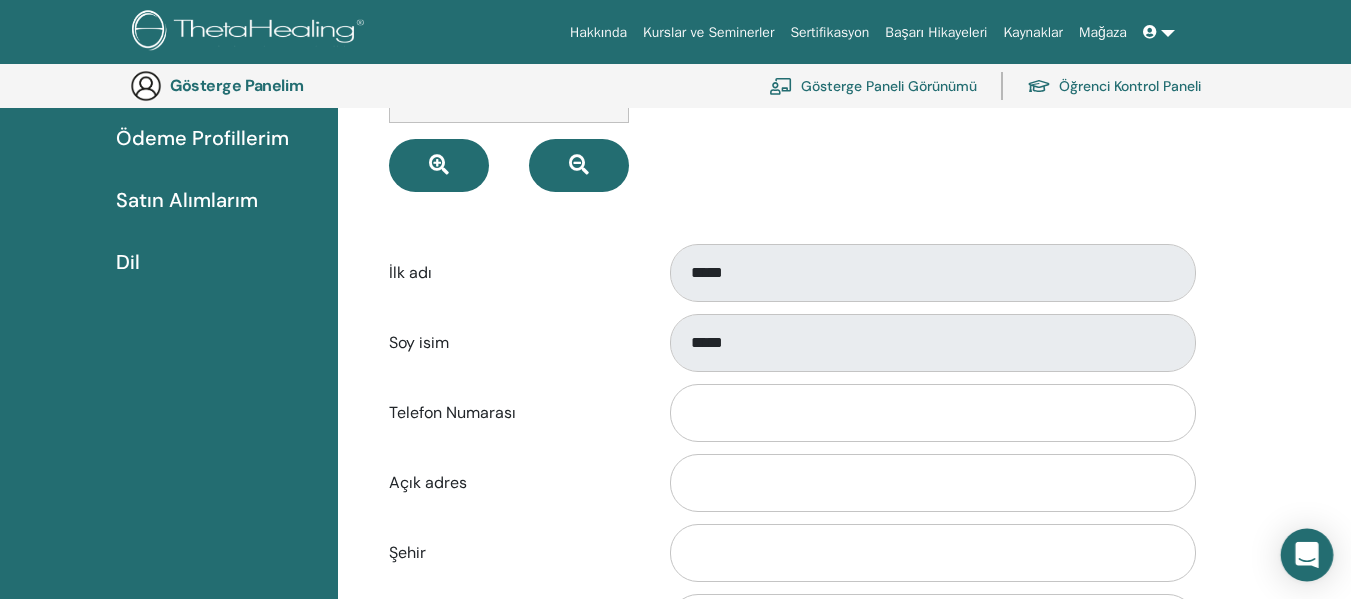 click at bounding box center (1307, 555) 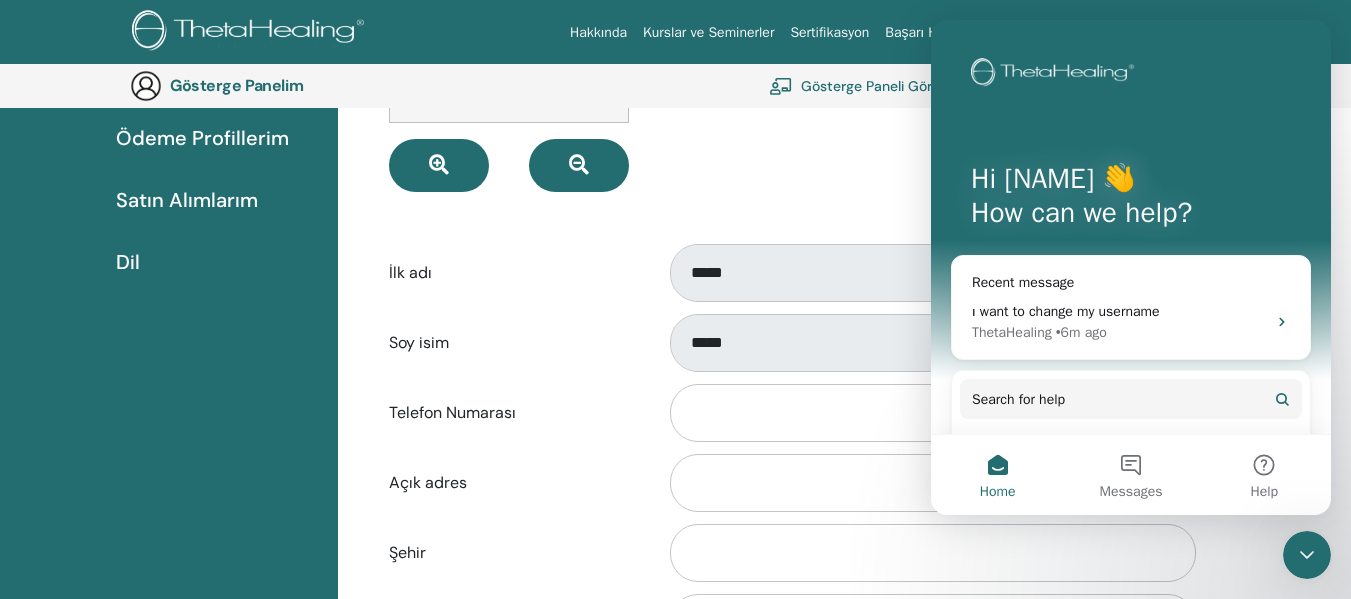 scroll, scrollTop: 0, scrollLeft: 0, axis: both 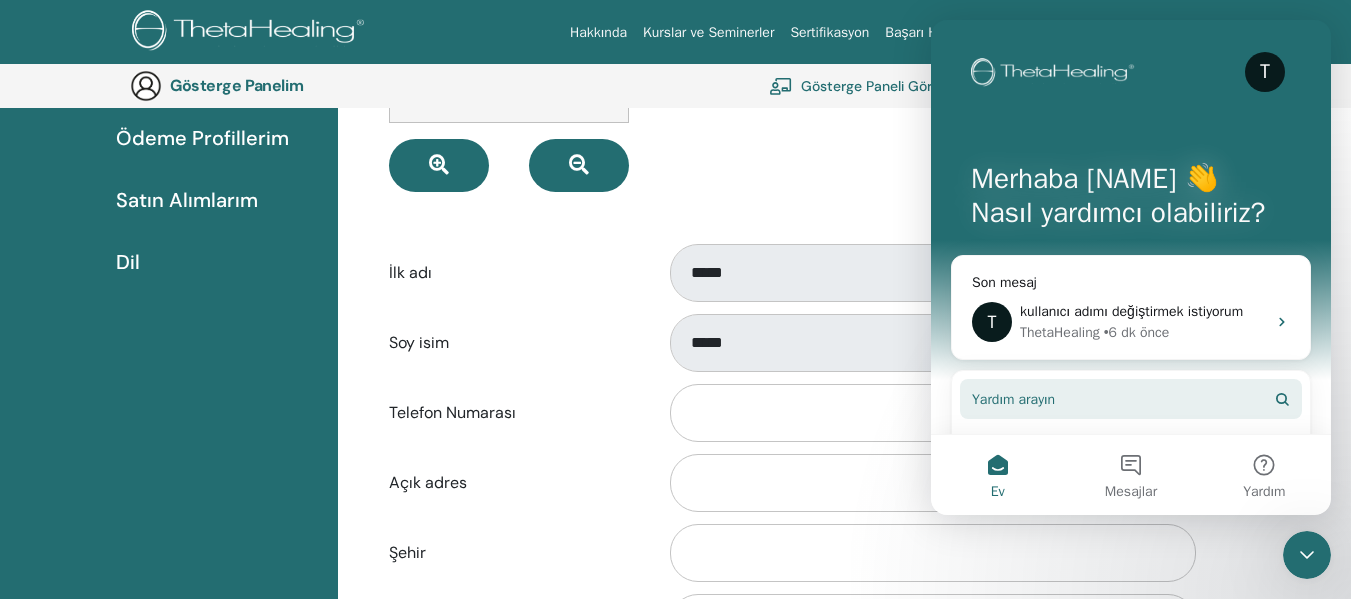 click on "Yardım arayın" at bounding box center [1131, 399] 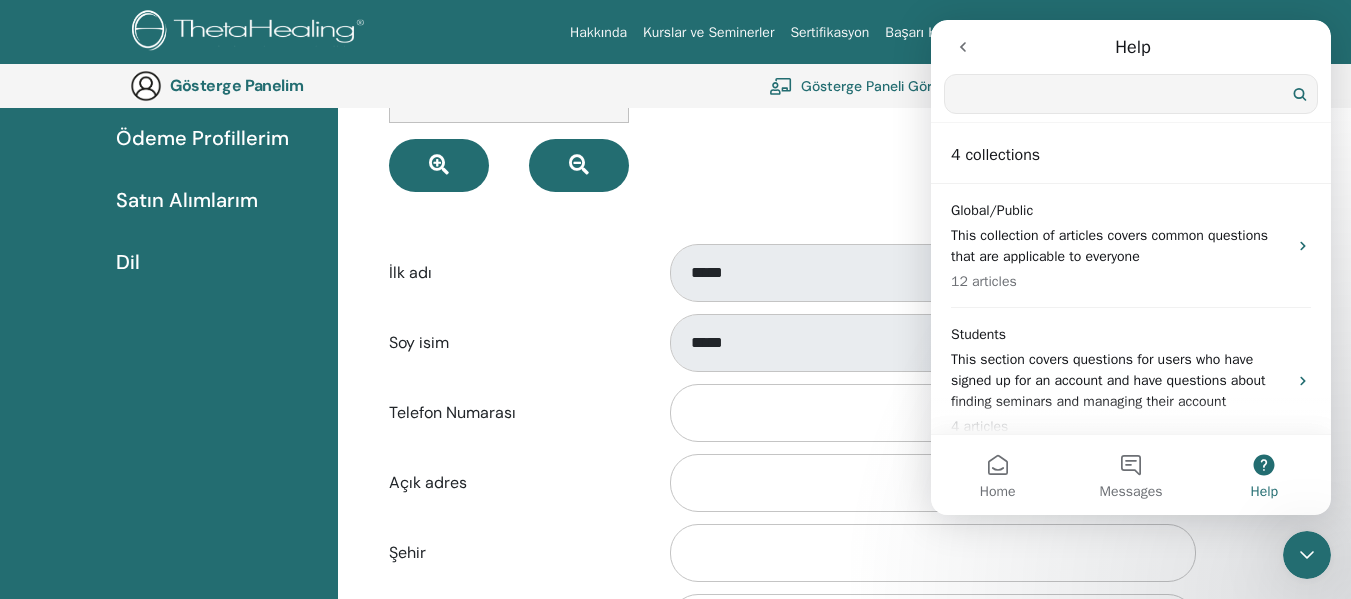 scroll, scrollTop: 0, scrollLeft: 0, axis: both 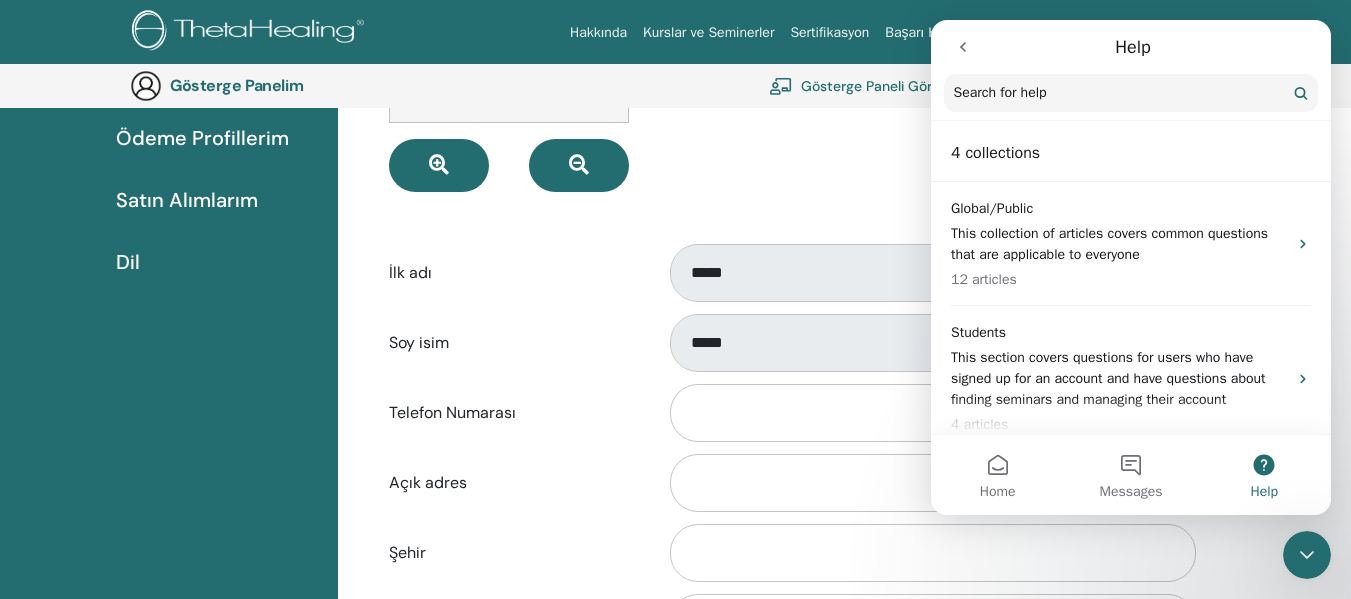 click on "Açık adres" at bounding box center (790, 483) 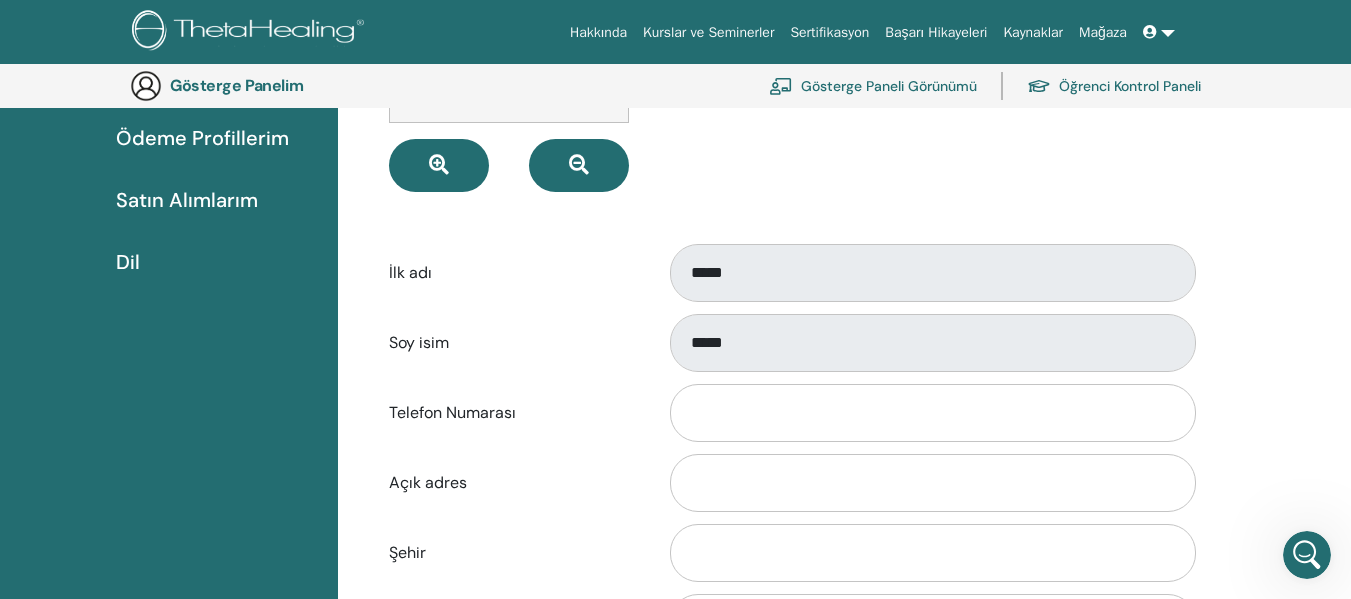 scroll, scrollTop: 0, scrollLeft: 0, axis: both 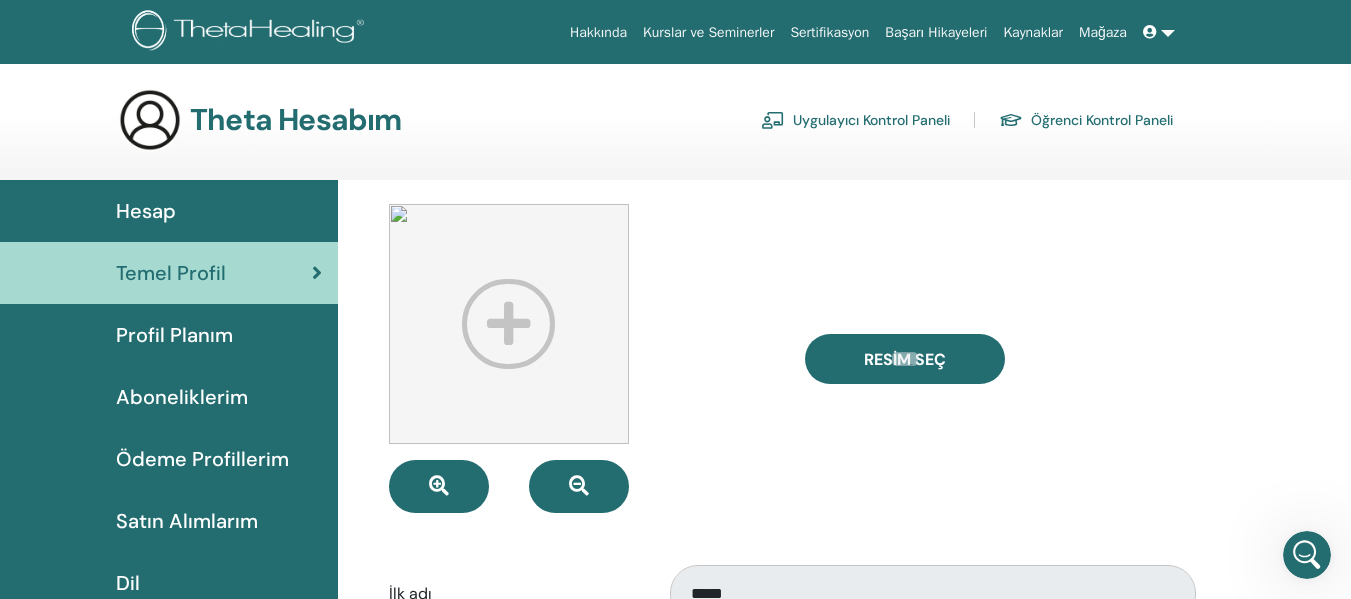 click at bounding box center [1150, 32] 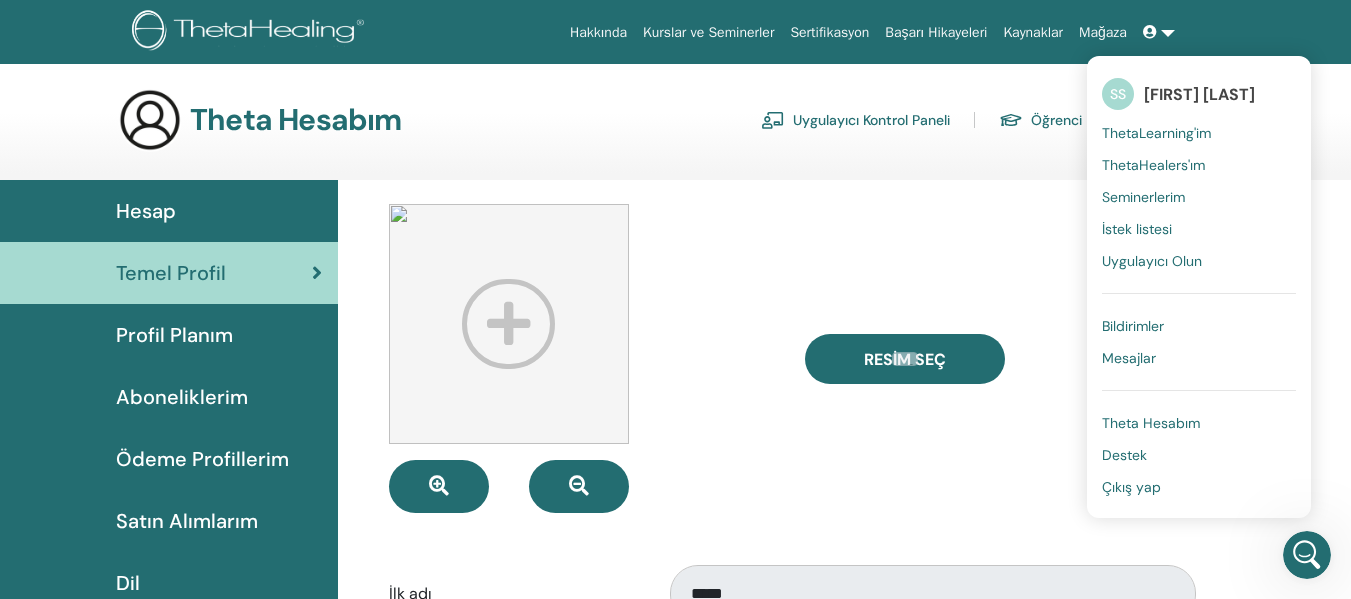 click on "Destek" at bounding box center [1124, 455] 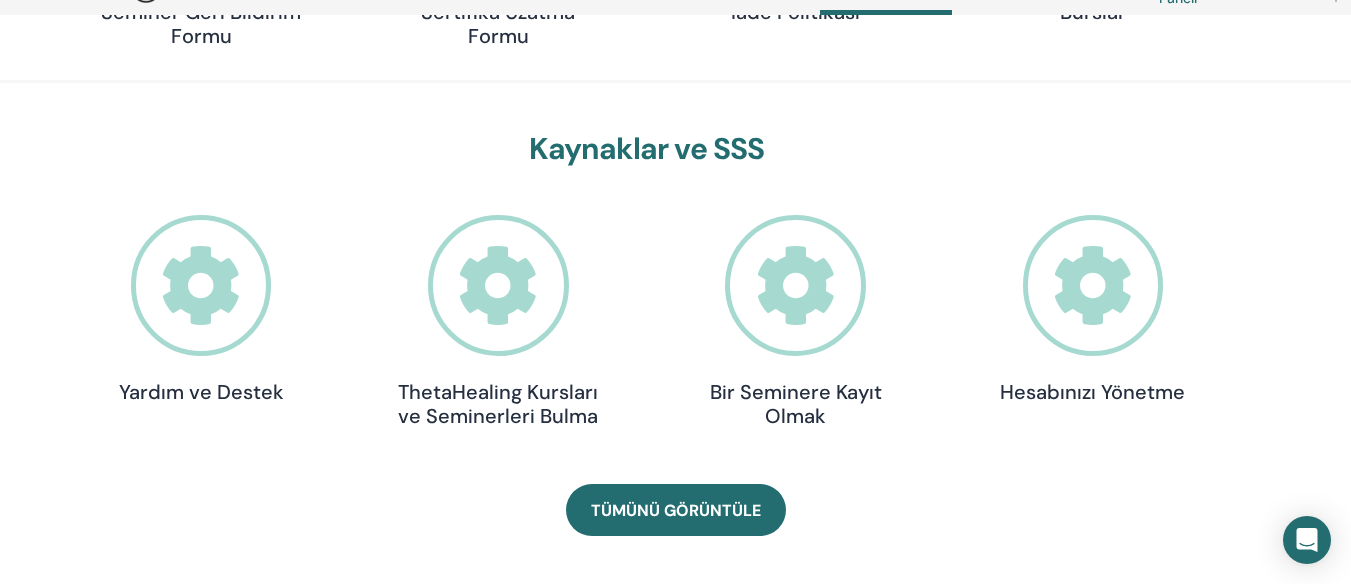 scroll, scrollTop: 573, scrollLeft: 0, axis: vertical 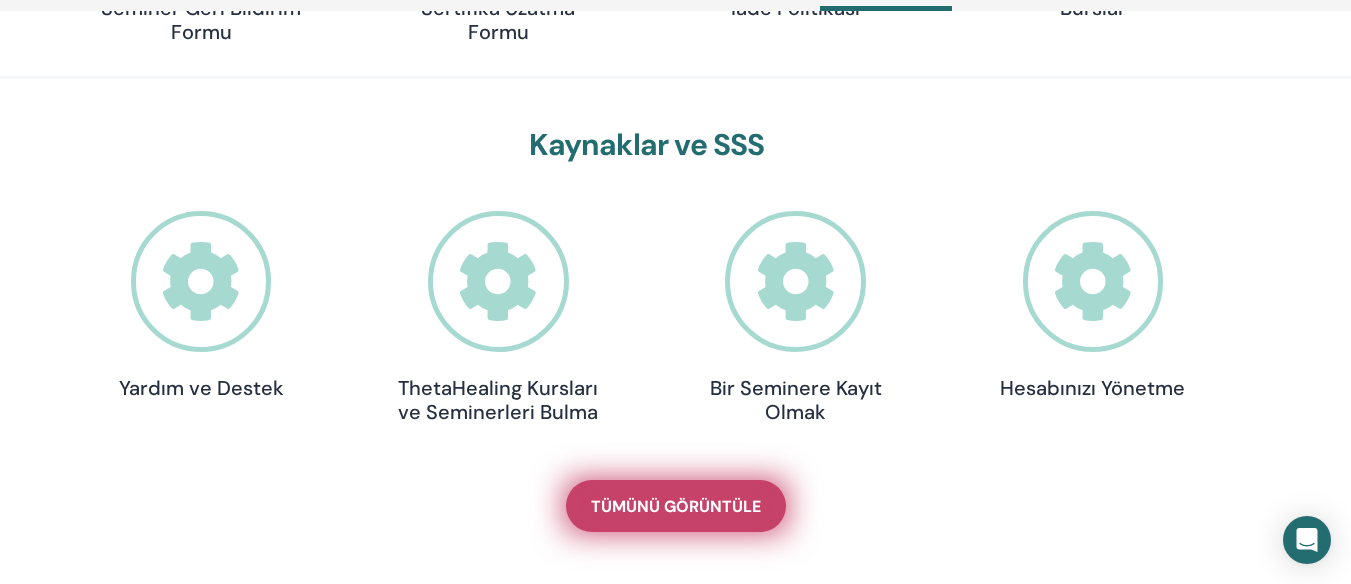 click on "Tümünü Görüntüle" at bounding box center (676, 506) 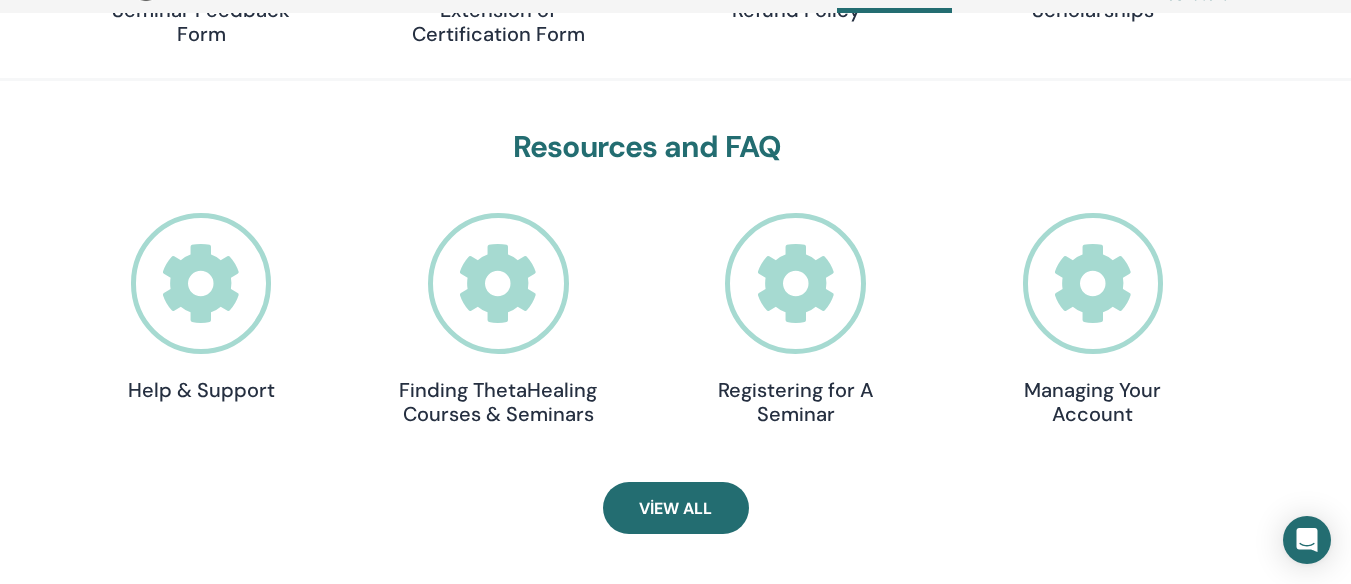 scroll, scrollTop: 573, scrollLeft: 0, axis: vertical 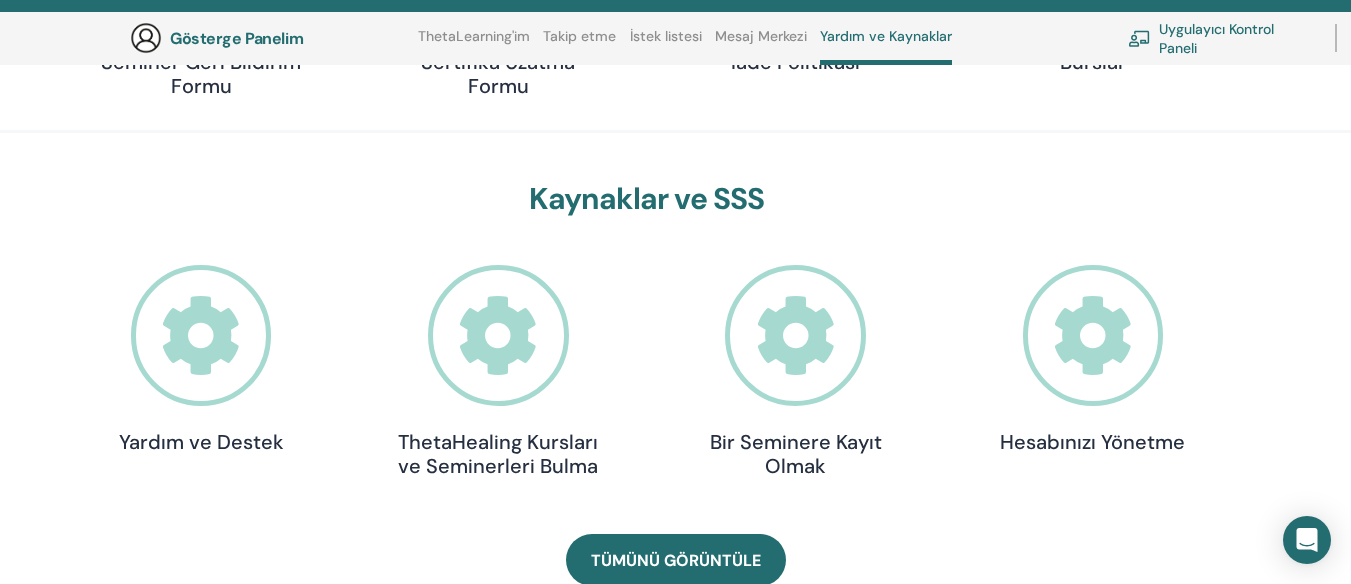 click at bounding box center [1093, 335] 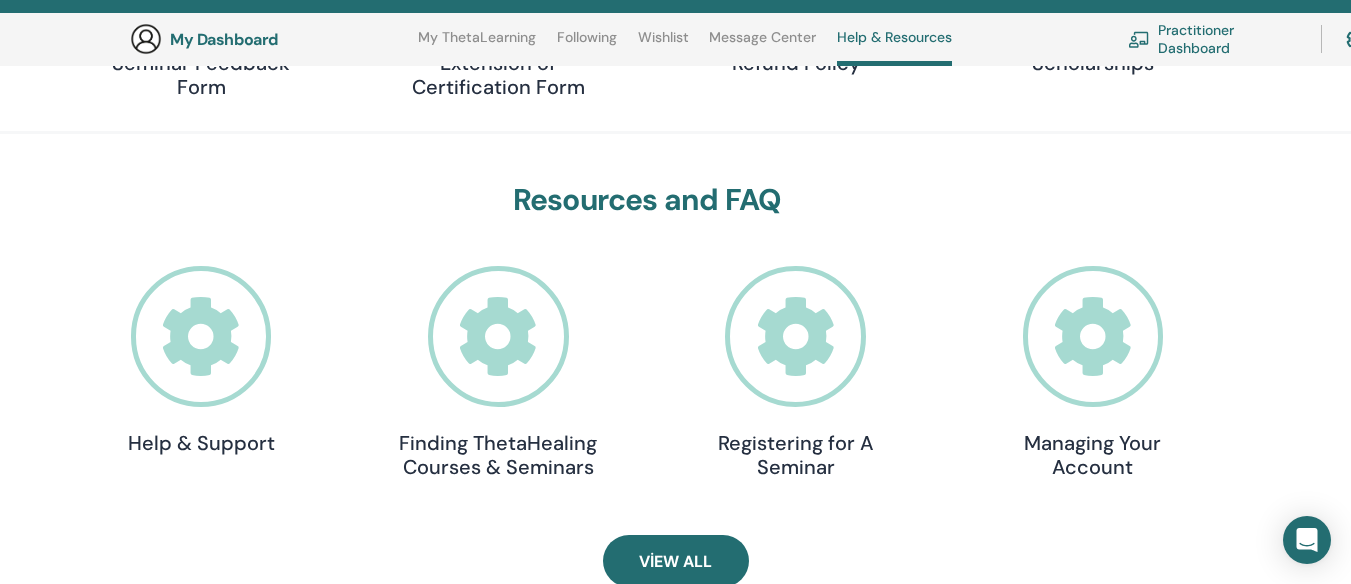 scroll, scrollTop: 519, scrollLeft: 0, axis: vertical 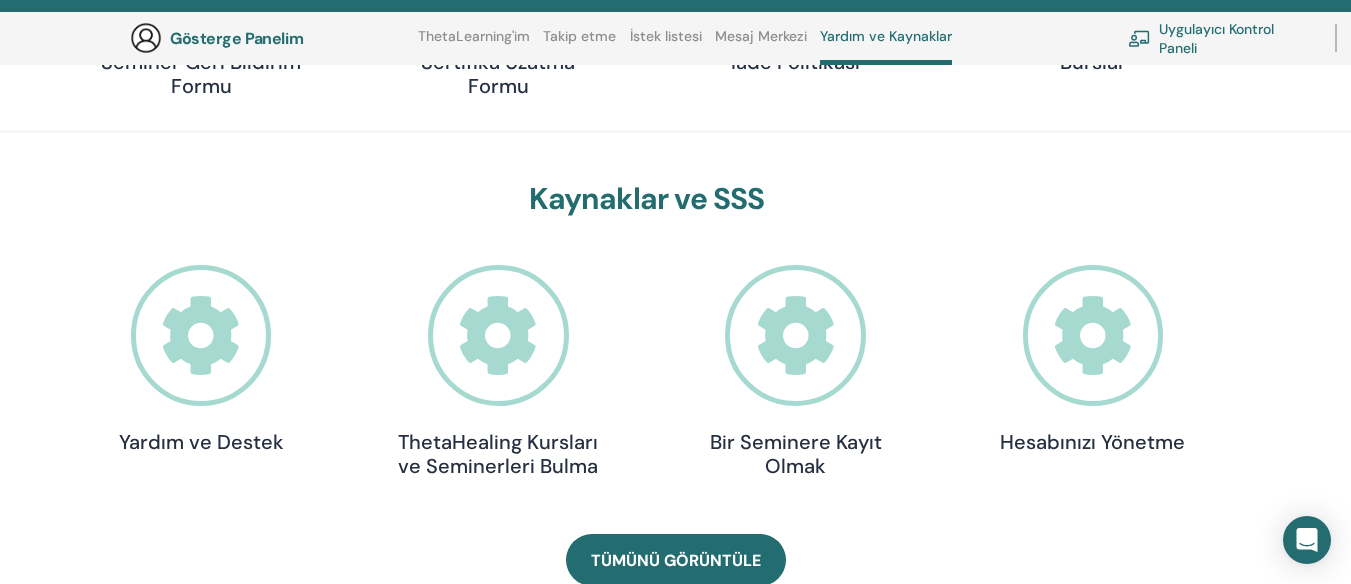 click on "Gösterge Panelim" at bounding box center [236, 38] 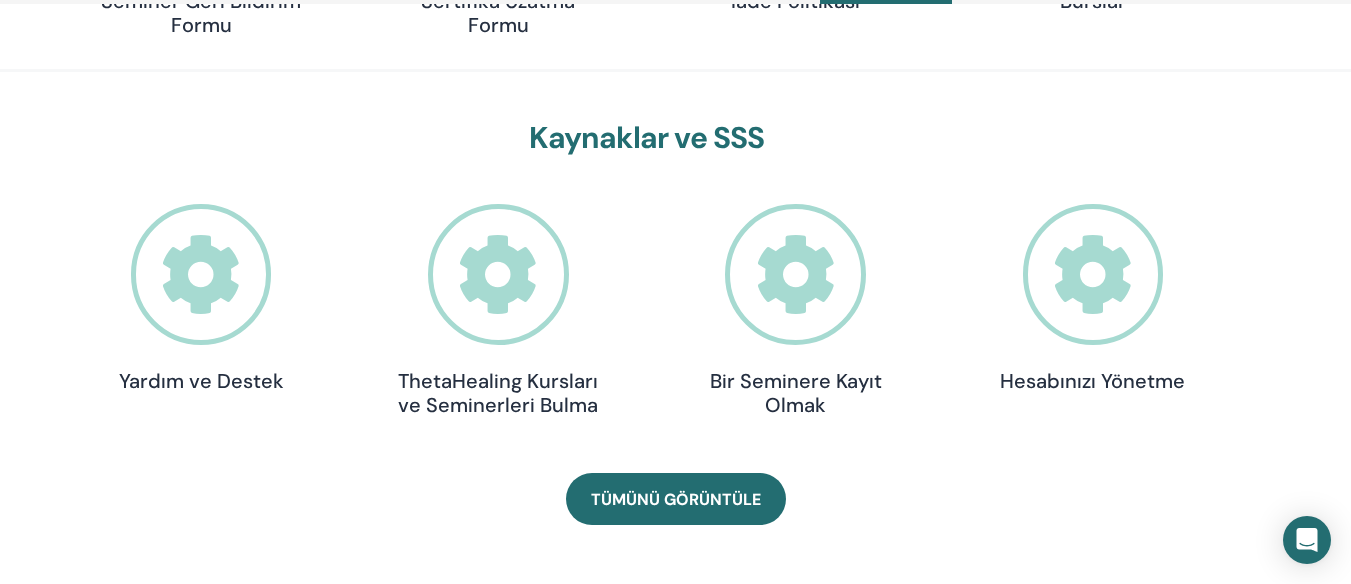 scroll, scrollTop: 569, scrollLeft: 0, axis: vertical 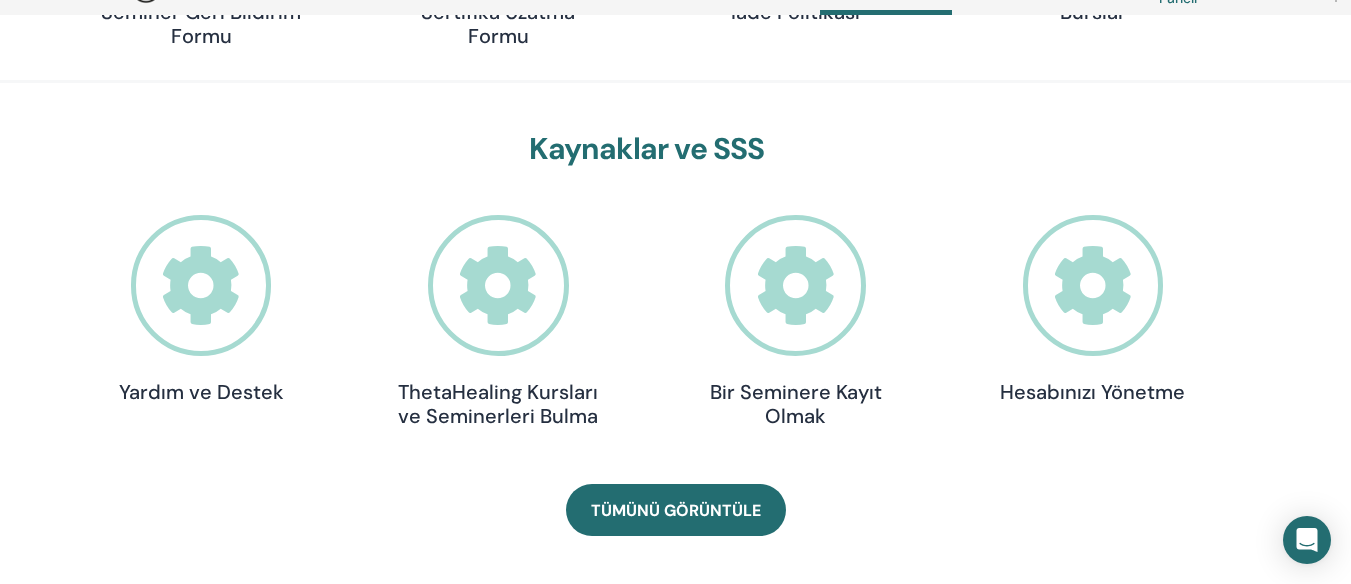 click at bounding box center [1093, 285] 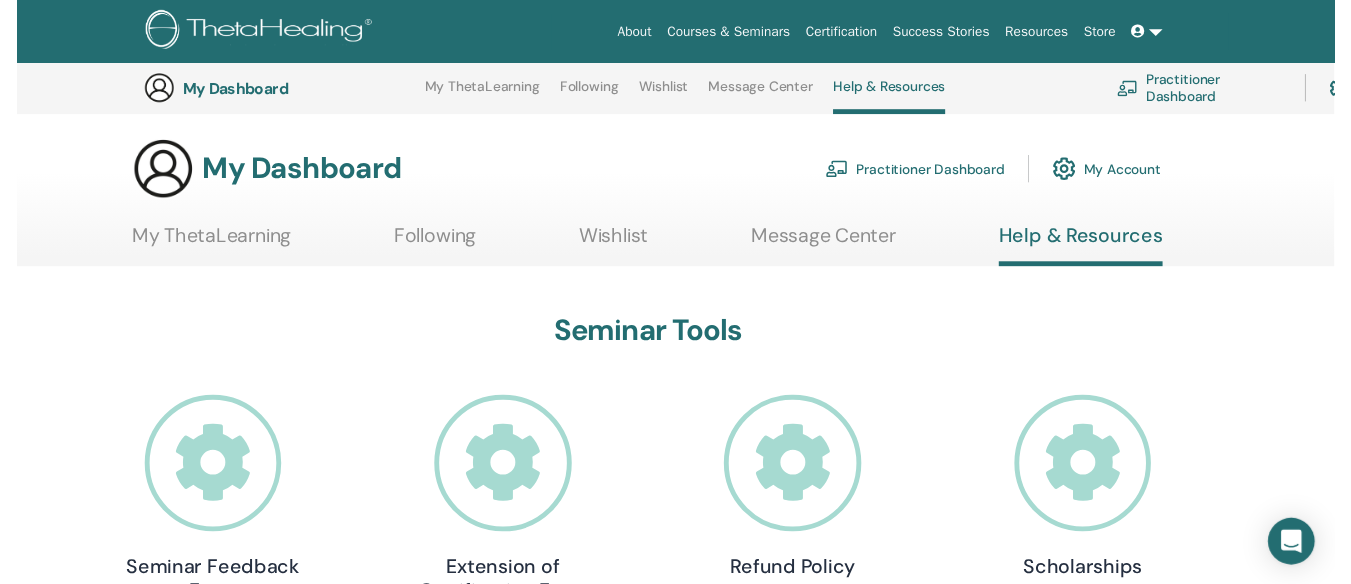 scroll, scrollTop: 569, scrollLeft: 0, axis: vertical 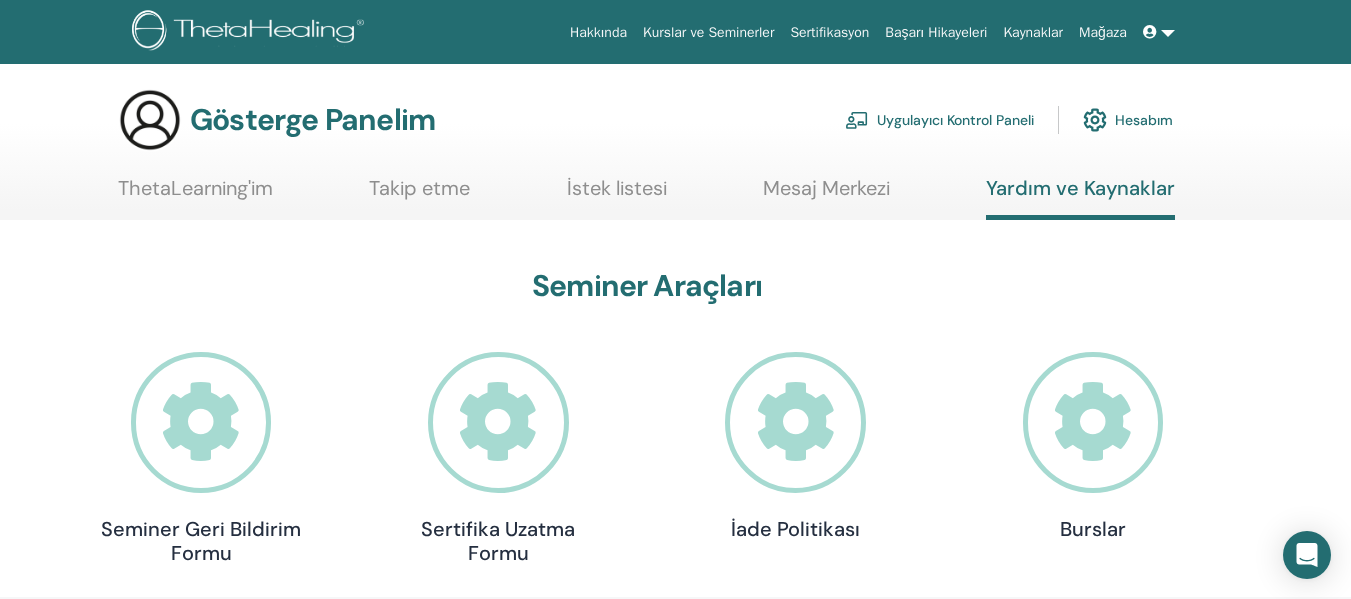 click on "Uygulayıcı Kontrol Paneli" at bounding box center (955, 121) 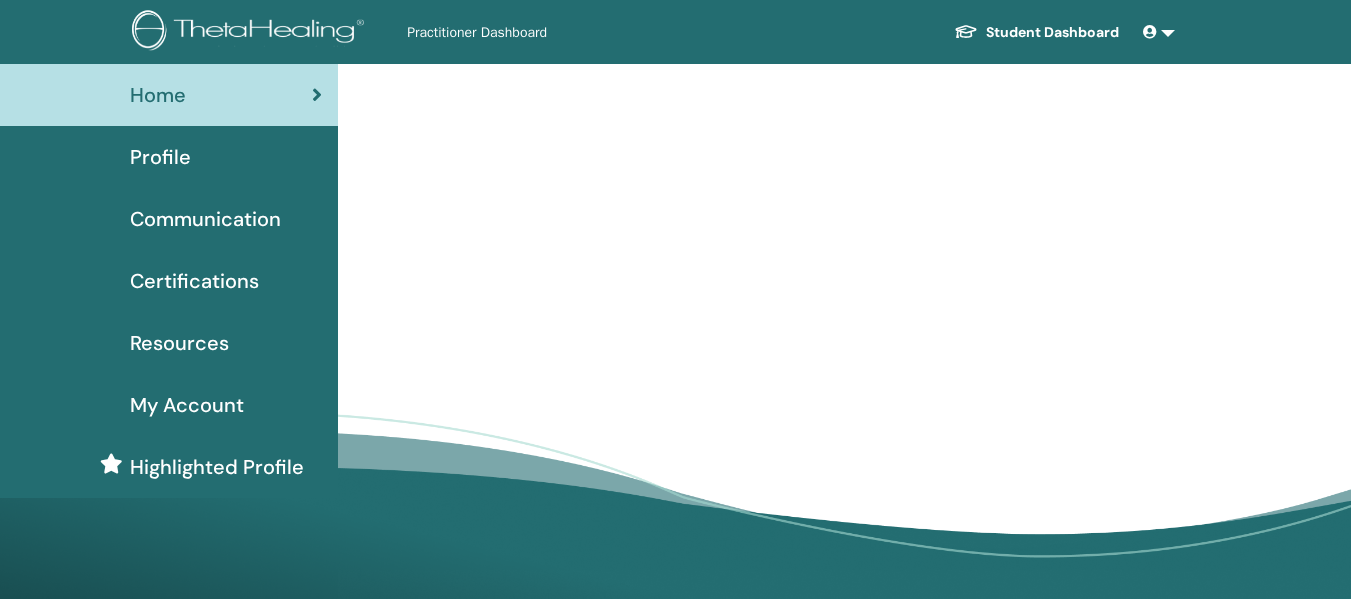 scroll, scrollTop: 0, scrollLeft: 0, axis: both 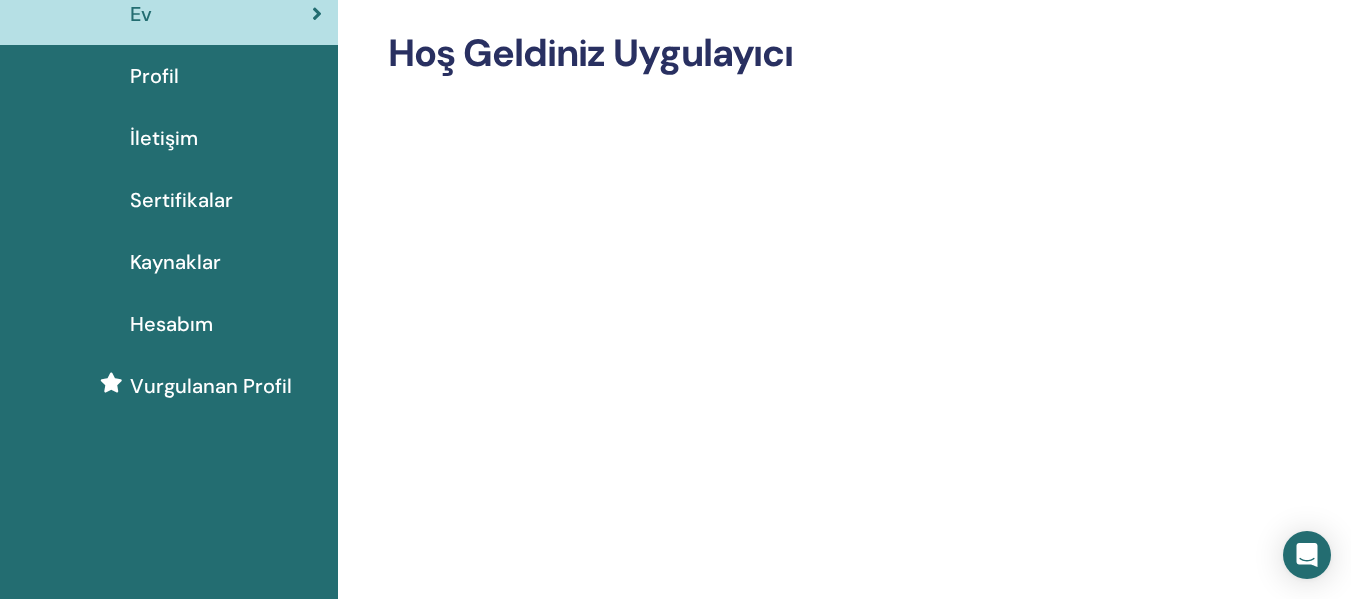 click on "Vurgulanan Profil" at bounding box center [211, 386] 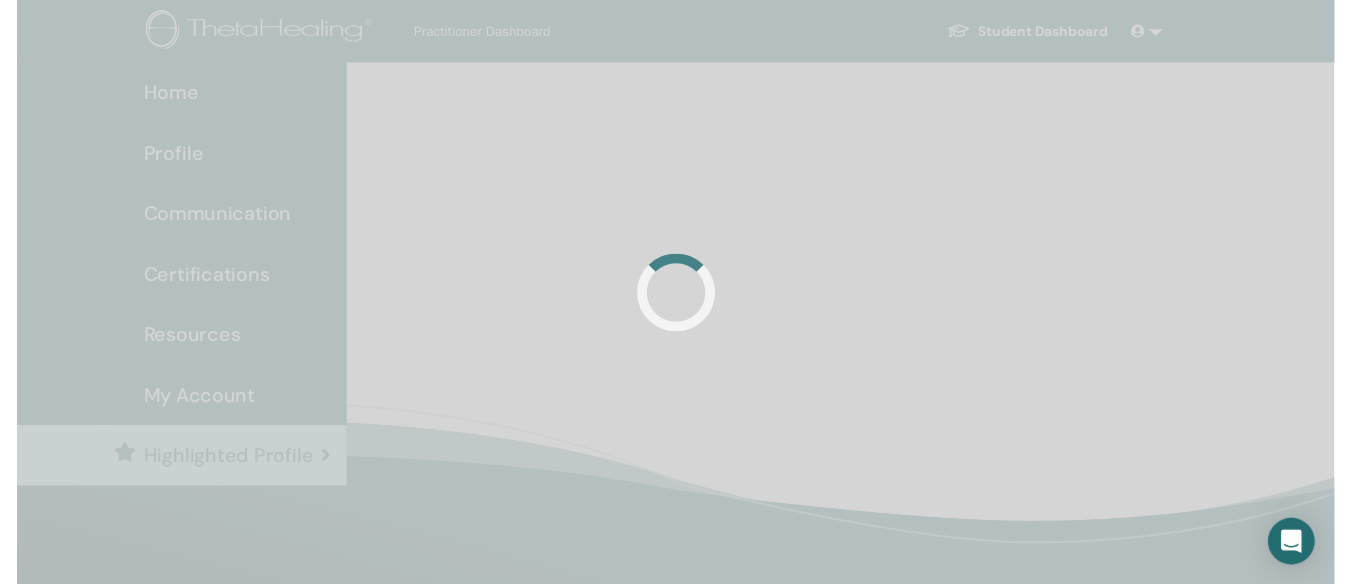 scroll, scrollTop: 0, scrollLeft: 0, axis: both 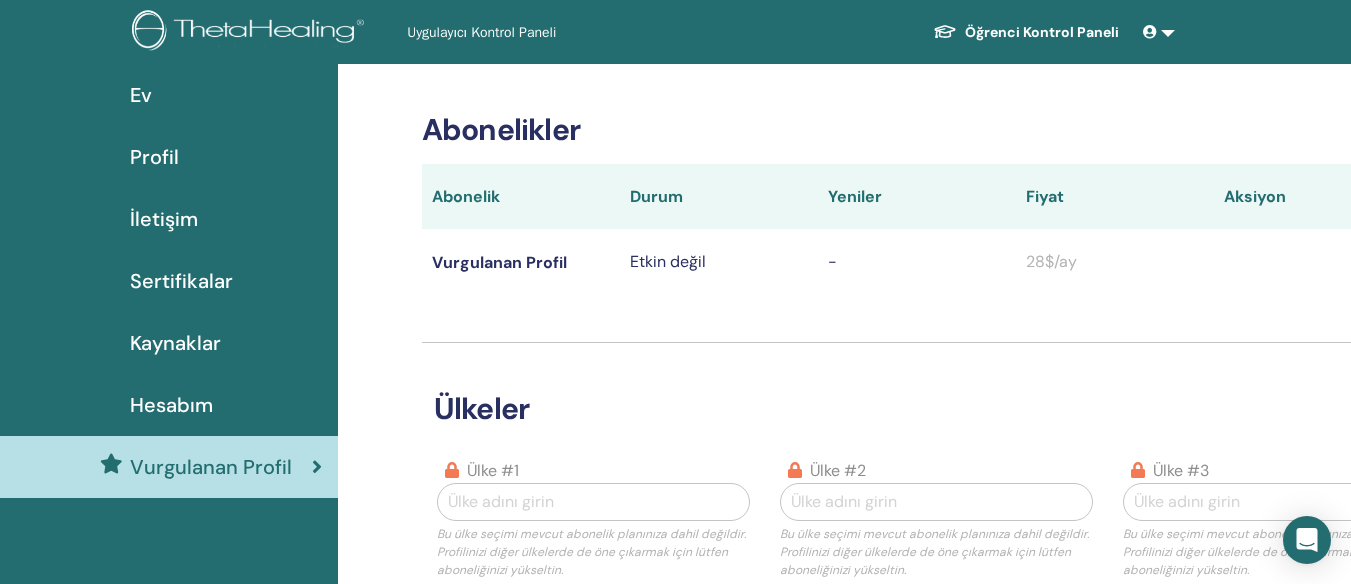 click at bounding box center (1152, 32) 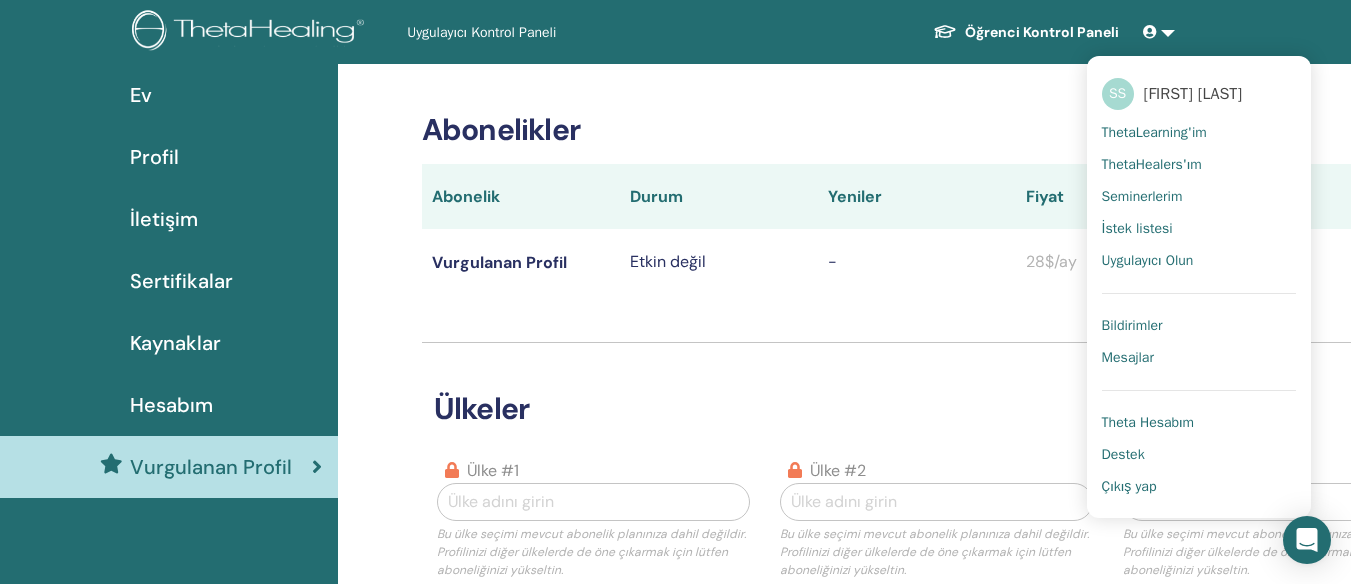 click on "[FIRST] [LAST]" at bounding box center [1193, 94] 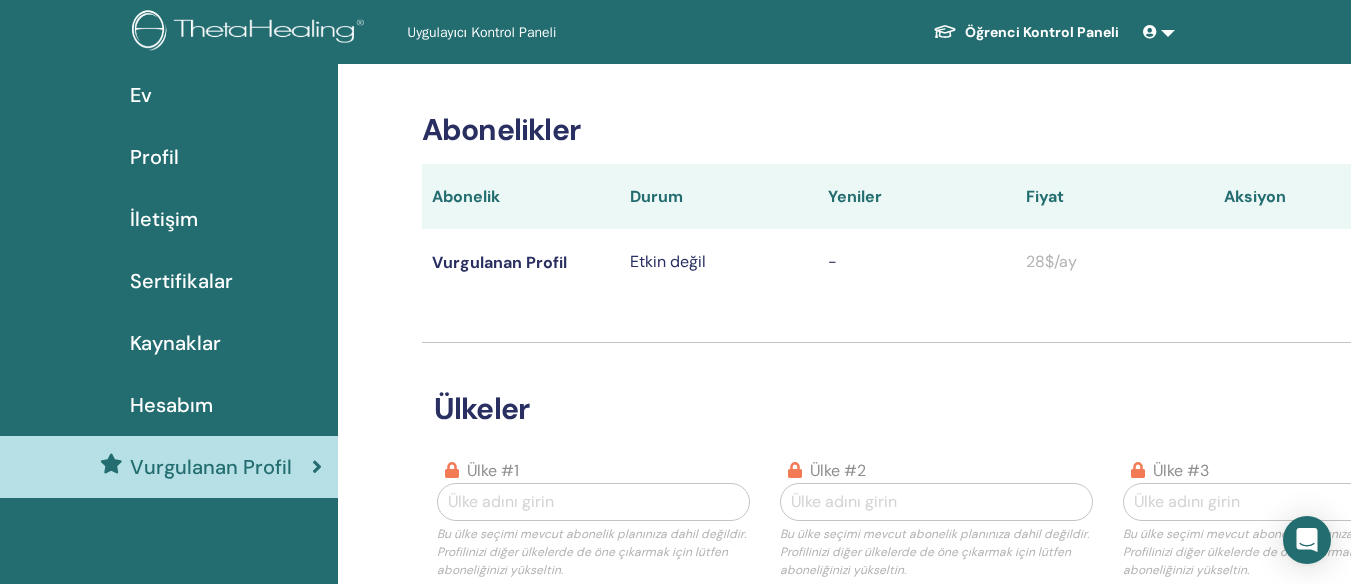 click at bounding box center (1150, 32) 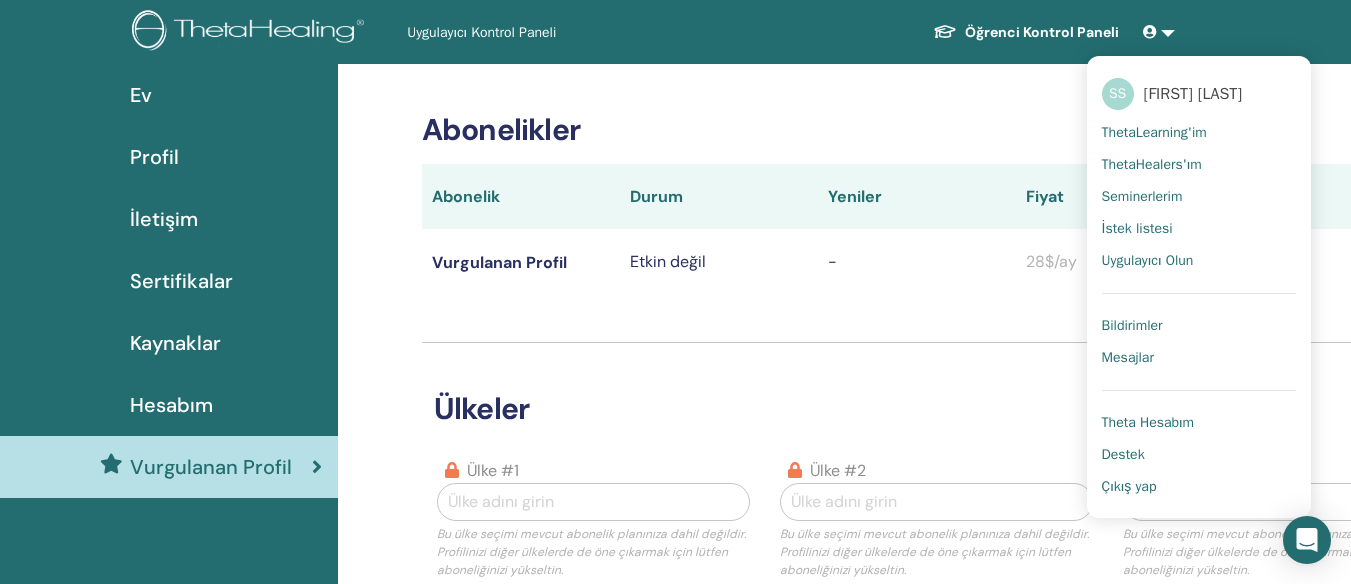 click on "Theta Hesabım" at bounding box center (1148, 422) 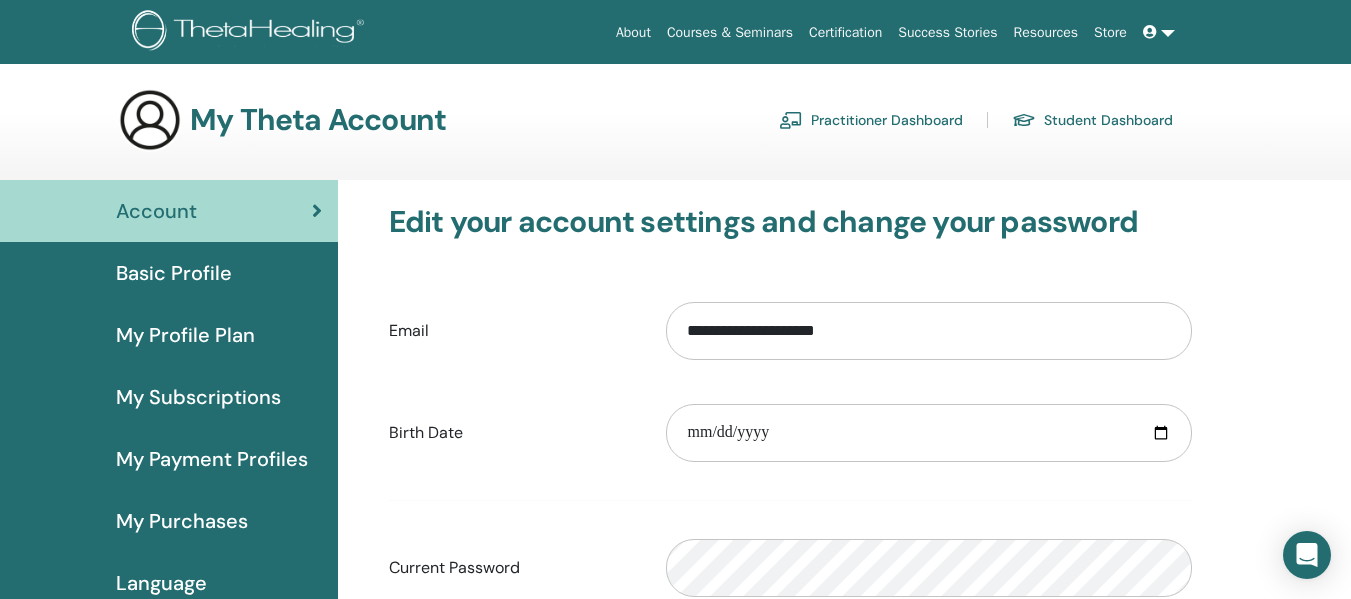 scroll, scrollTop: 0, scrollLeft: 0, axis: both 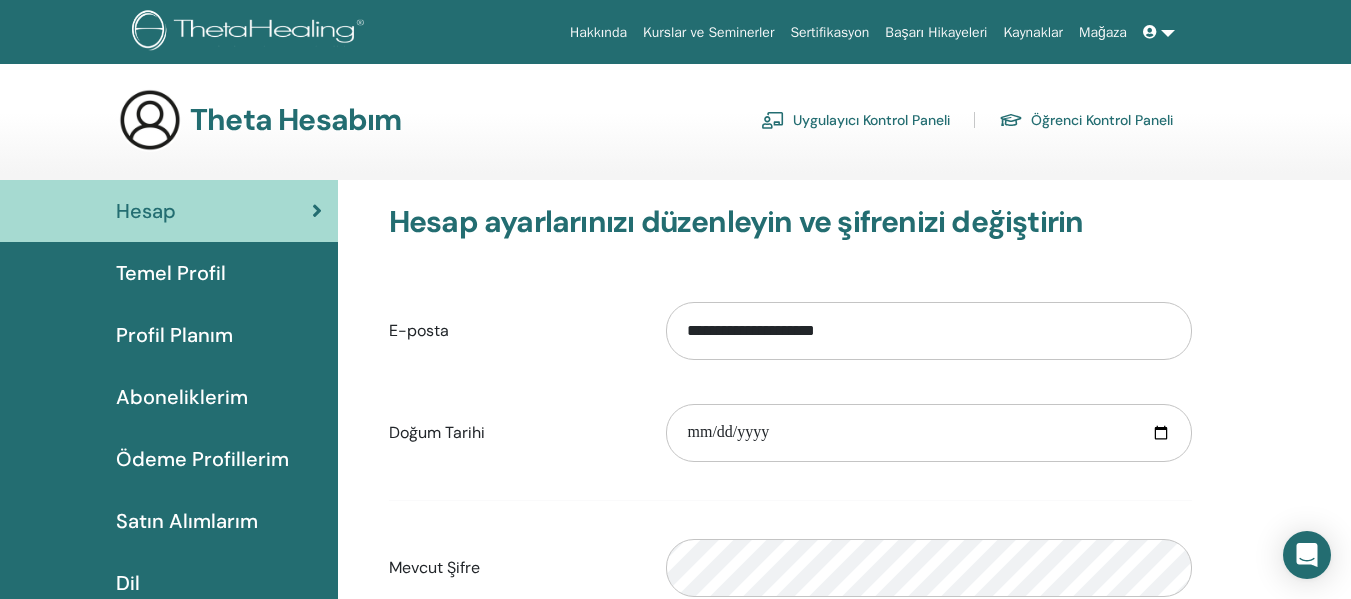 click on "Hesap" at bounding box center [169, 211] 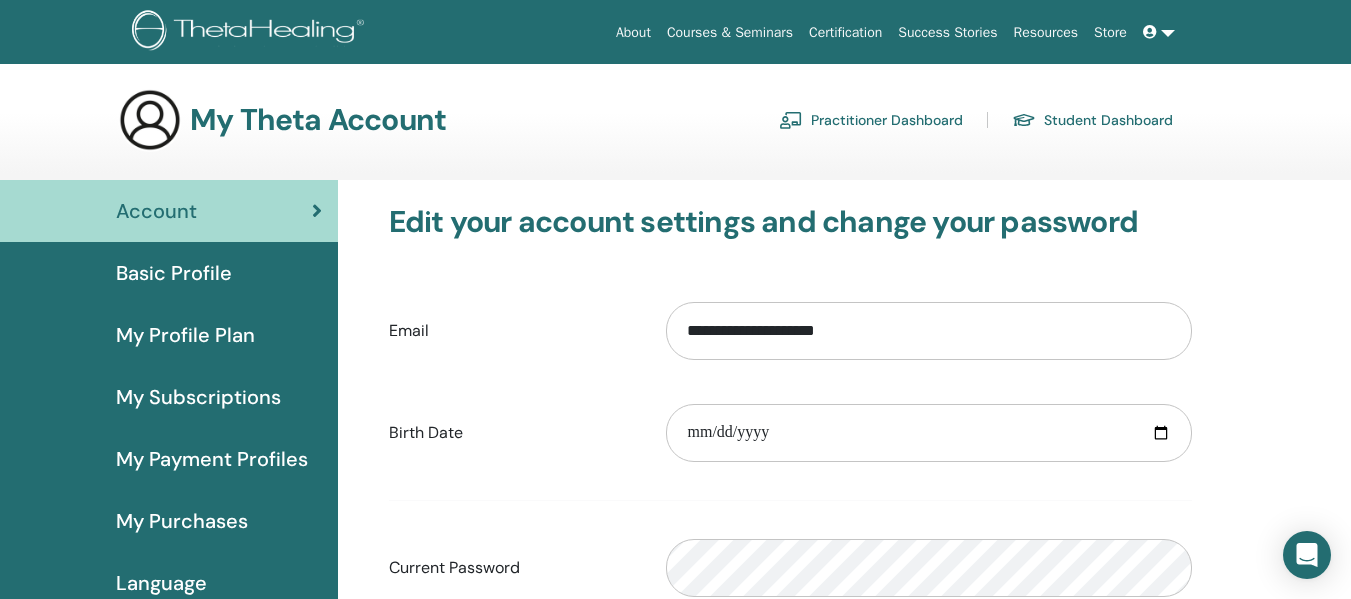 scroll, scrollTop: 0, scrollLeft: 0, axis: both 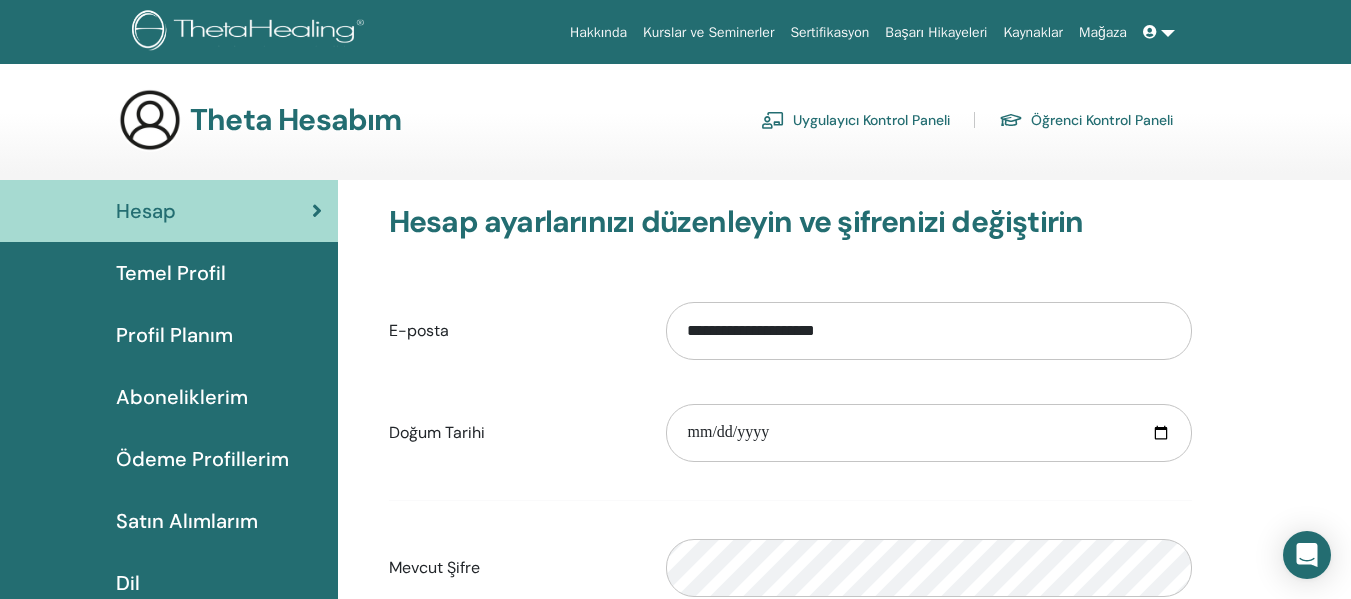 click at bounding box center (1159, 32) 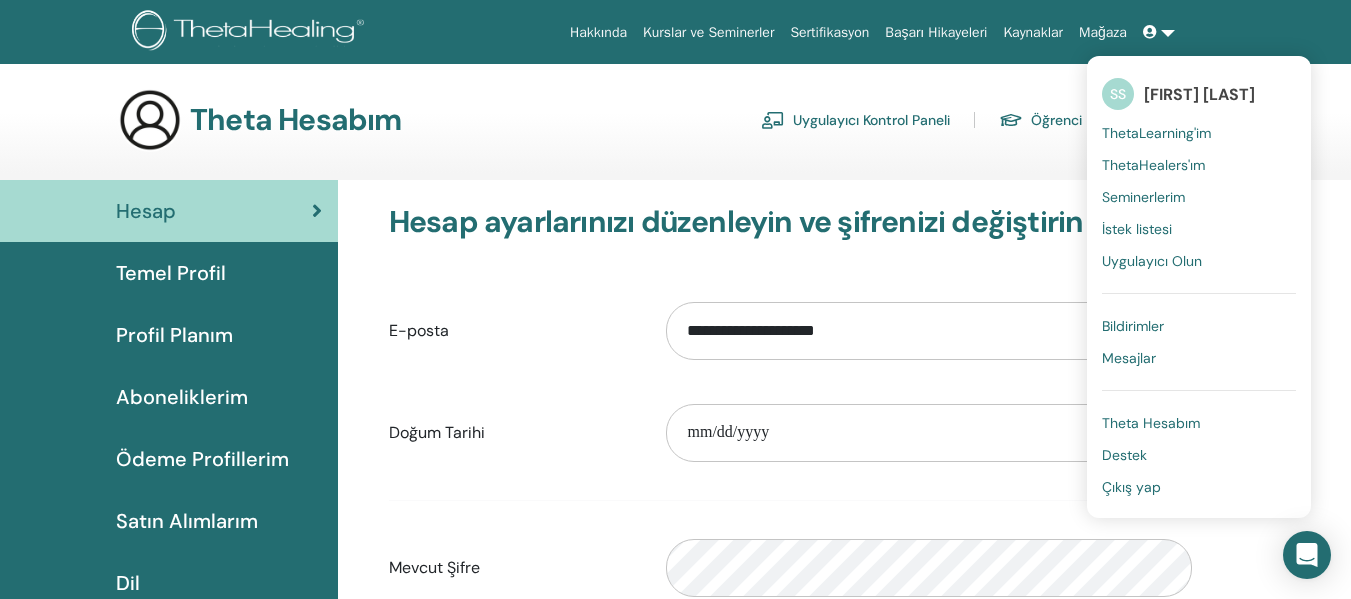 click on "Theta Hesabım" at bounding box center (1151, 423) 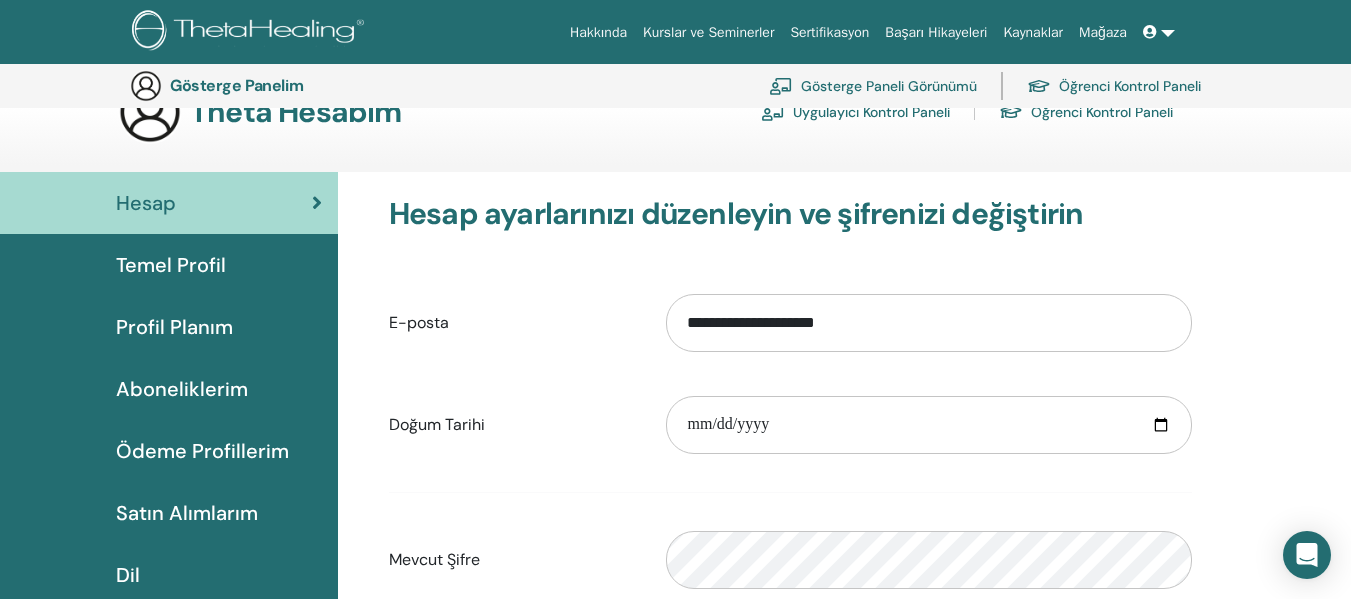 scroll, scrollTop: 0, scrollLeft: 0, axis: both 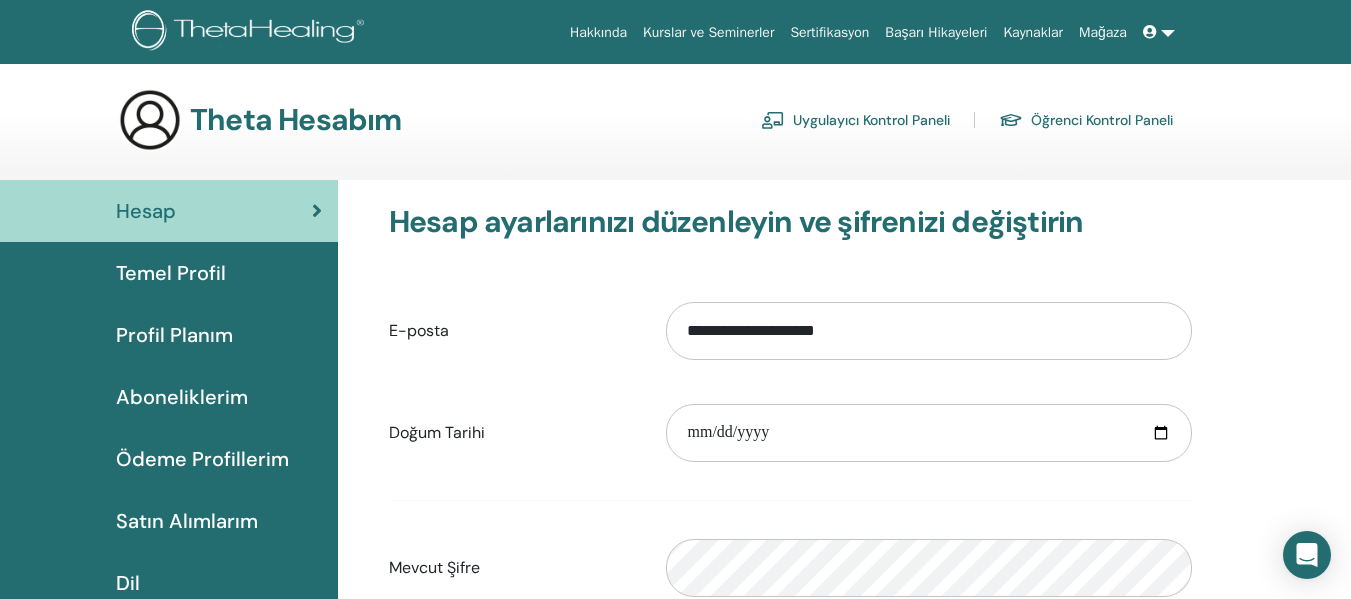 click on "Temel Profil" at bounding box center [169, 273] 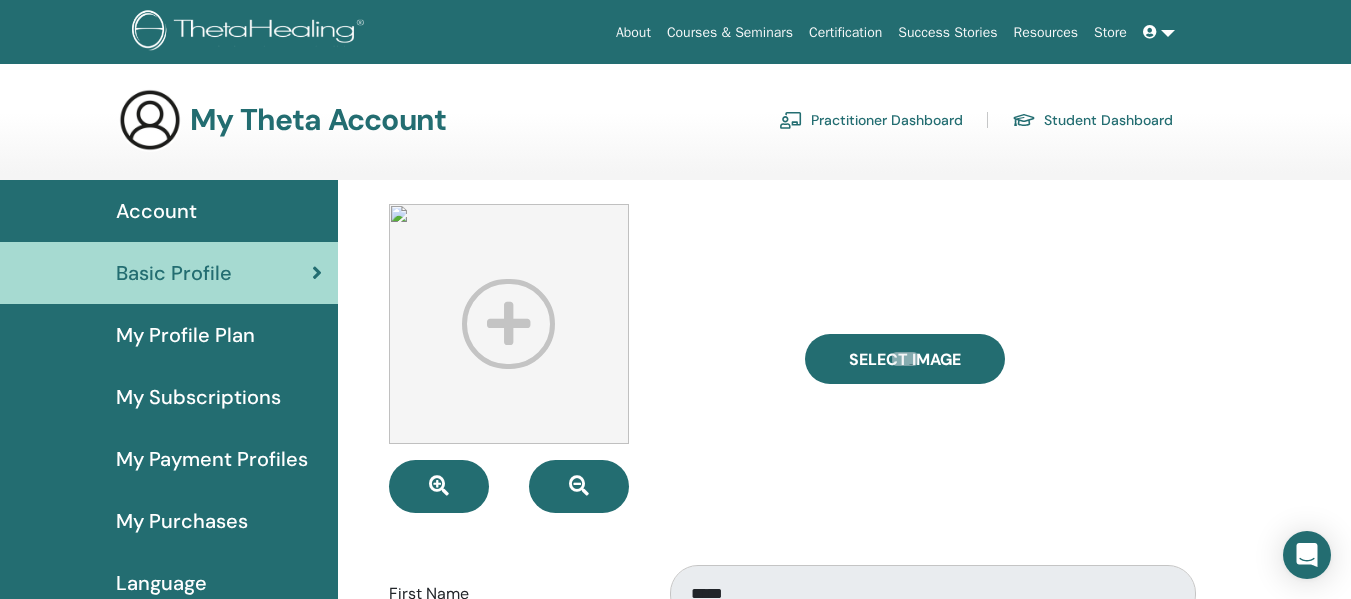 scroll, scrollTop: 0, scrollLeft: 0, axis: both 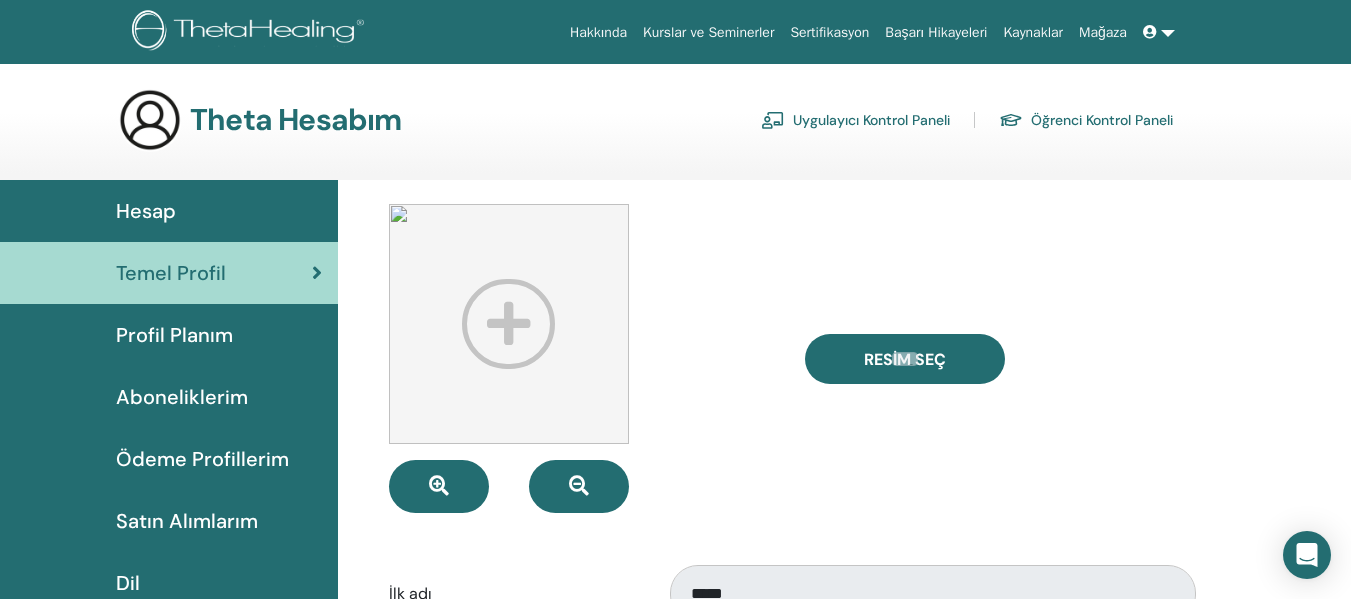 click on "Resim Seç" at bounding box center (998, 358) 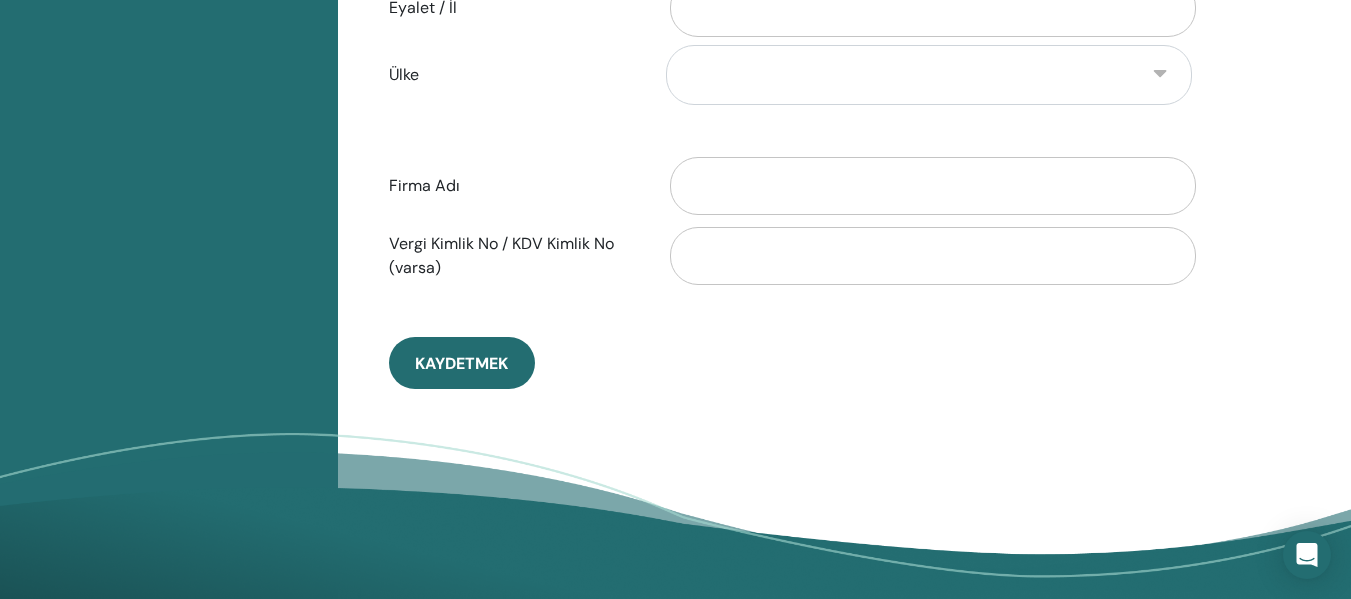scroll, scrollTop: 1046, scrollLeft: 0, axis: vertical 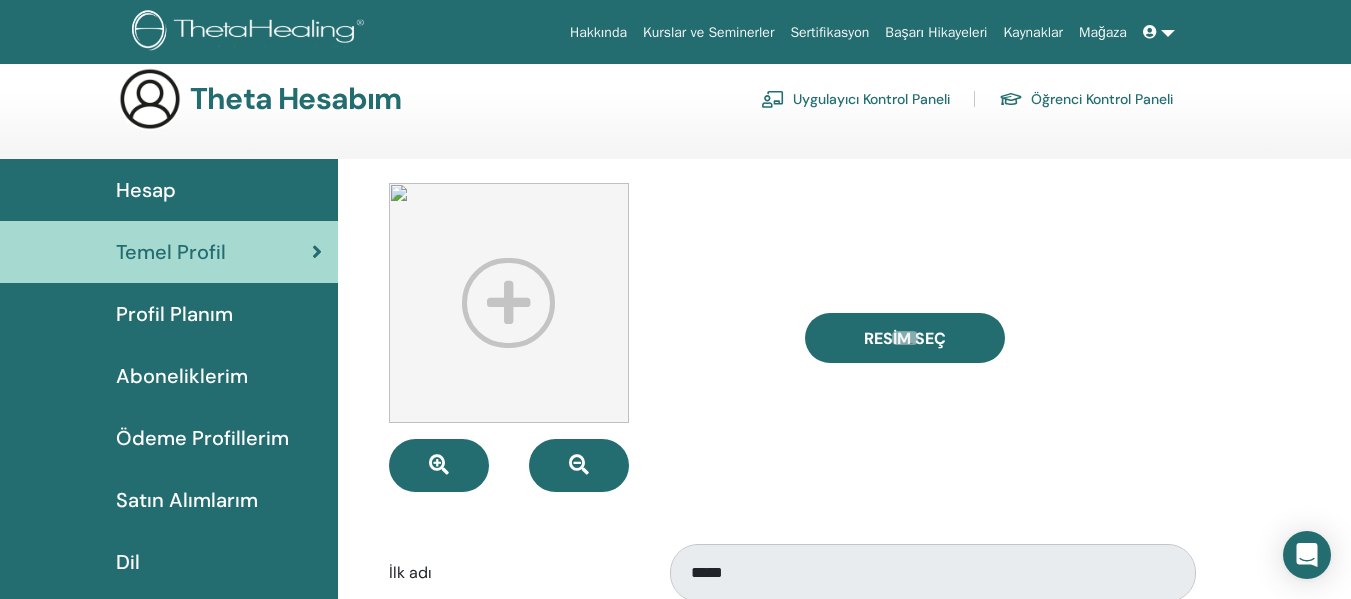 click on "Mağaza" at bounding box center (1103, 32) 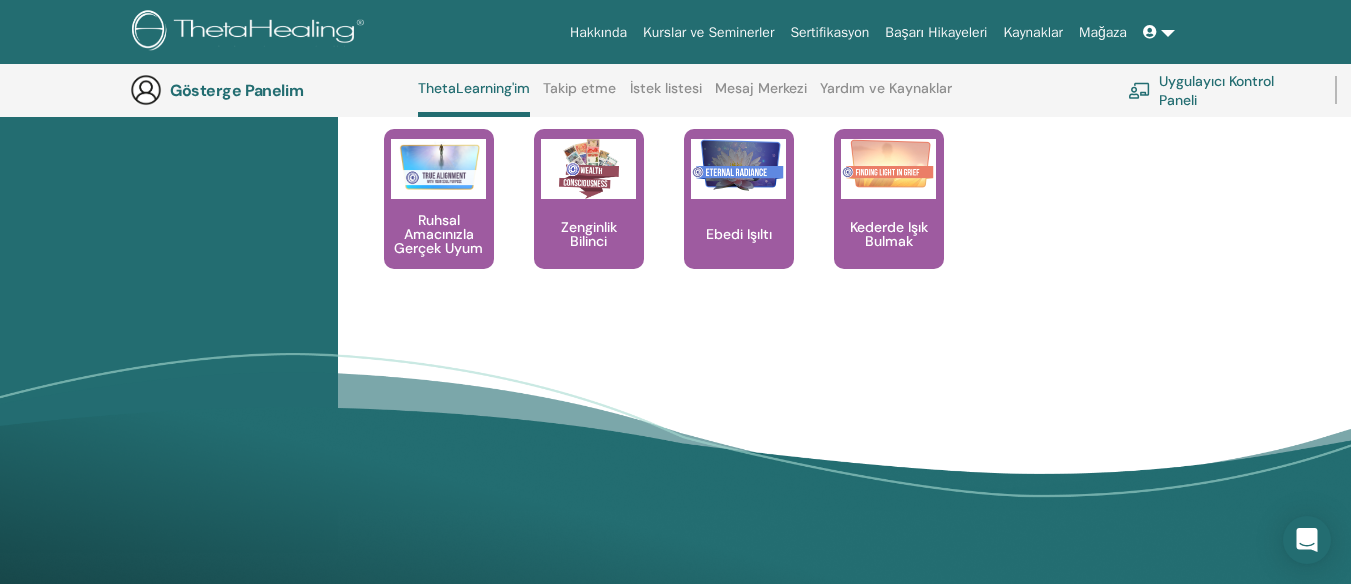scroll, scrollTop: 2413, scrollLeft: 0, axis: vertical 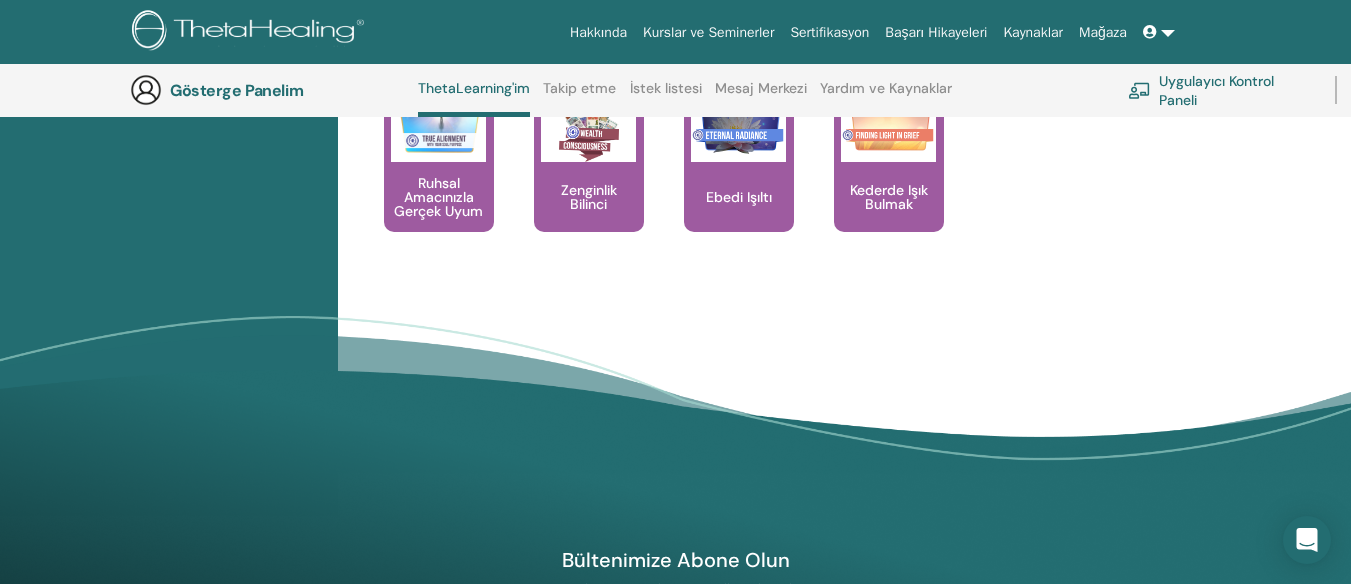 click on "Yardım ve Kaynaklar" at bounding box center (886, 88) 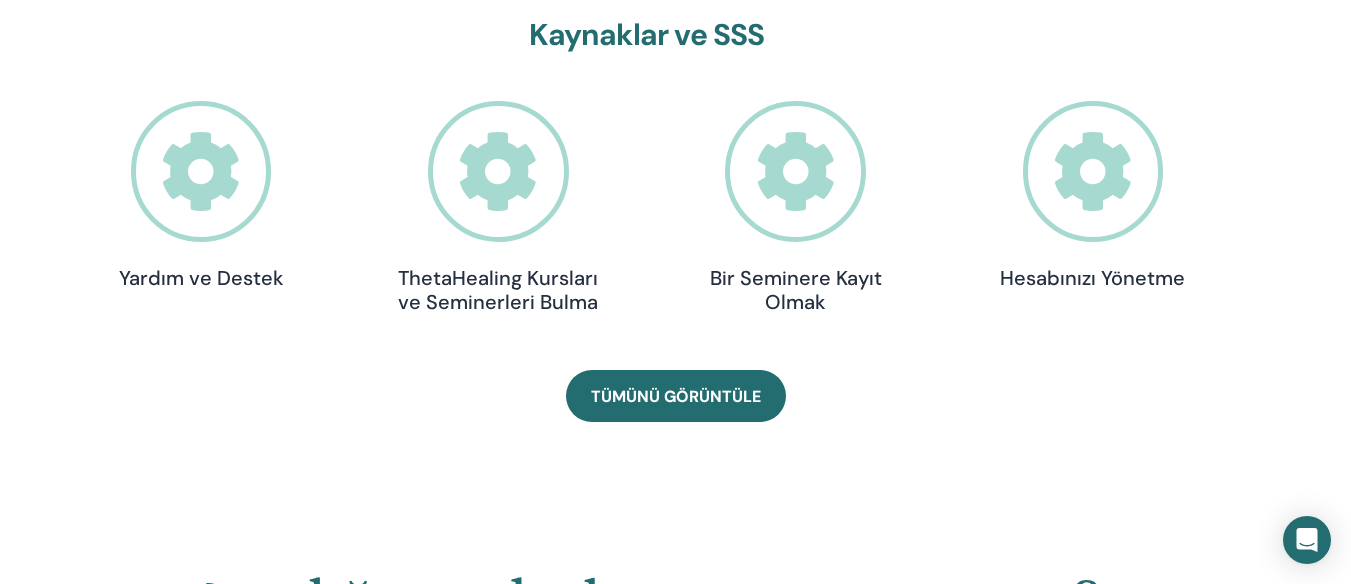 scroll, scrollTop: 733, scrollLeft: 0, axis: vertical 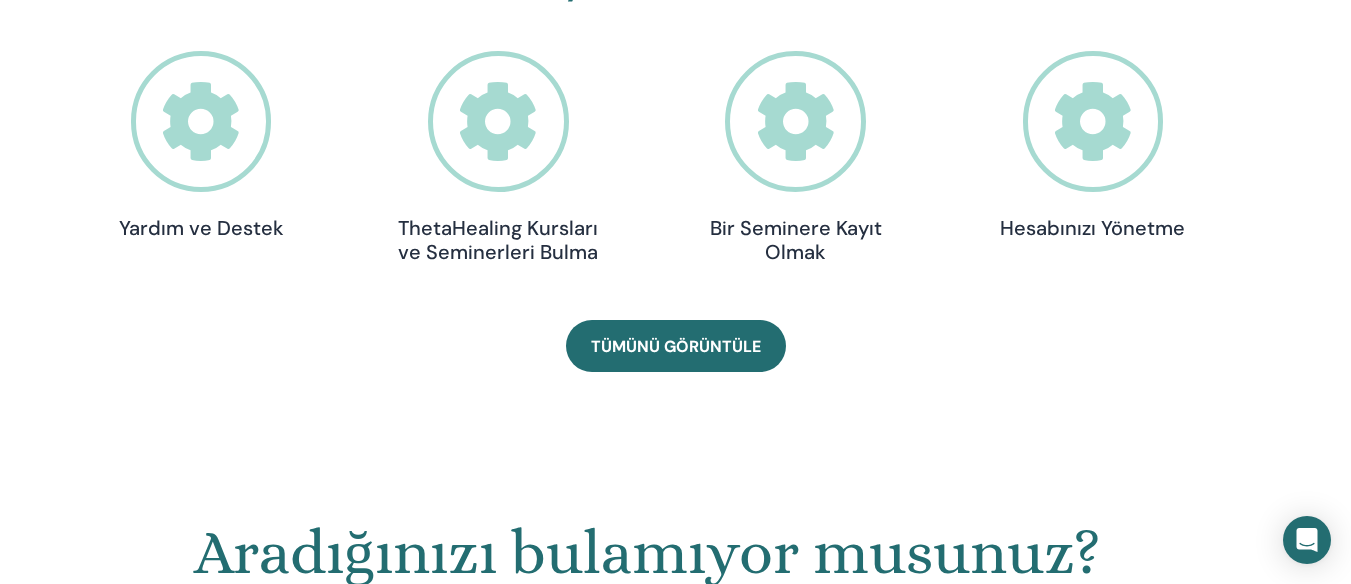 click at bounding box center (201, 121) 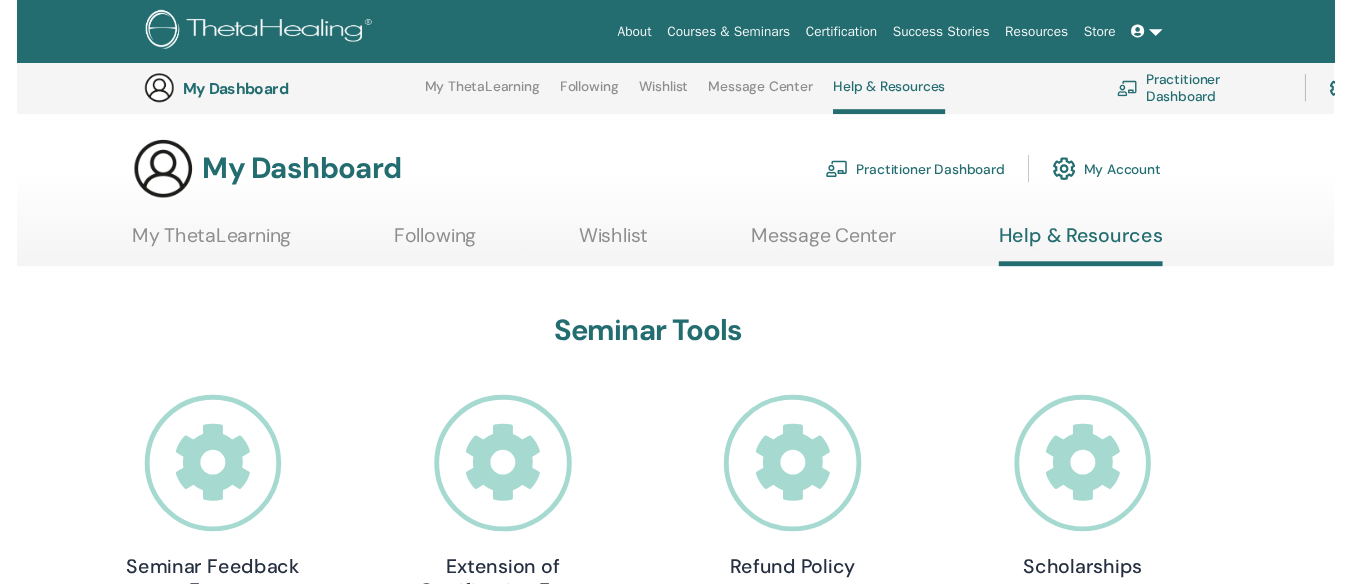 scroll, scrollTop: 733, scrollLeft: 0, axis: vertical 